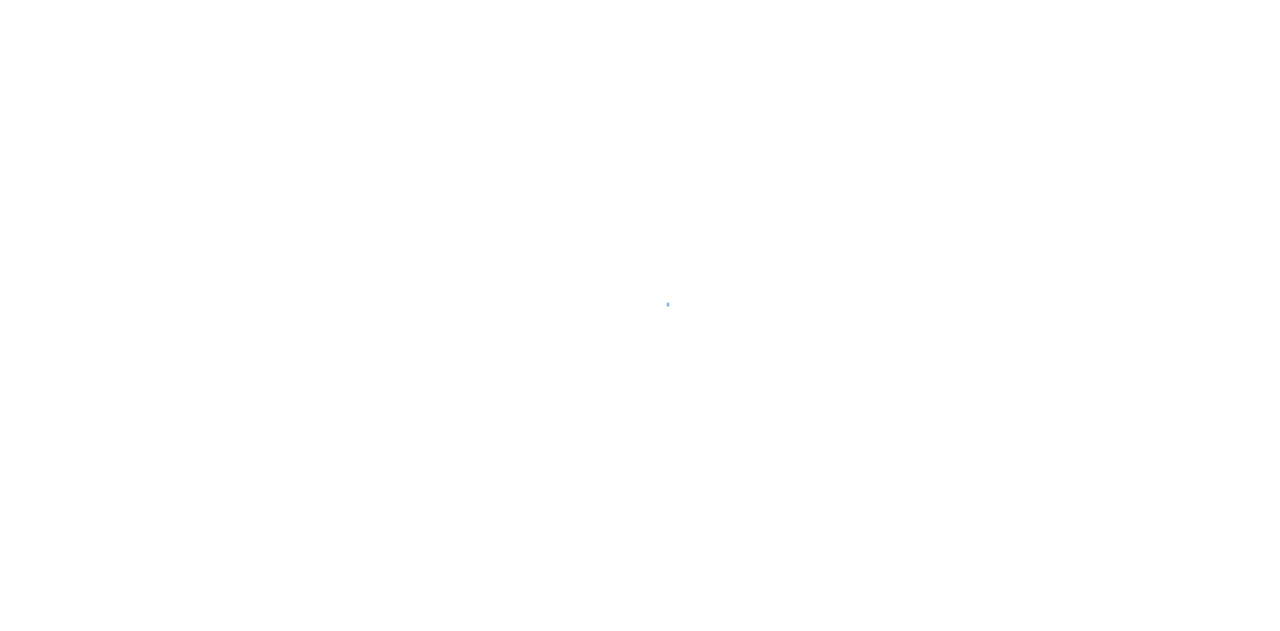 scroll, scrollTop: 0, scrollLeft: 0, axis: both 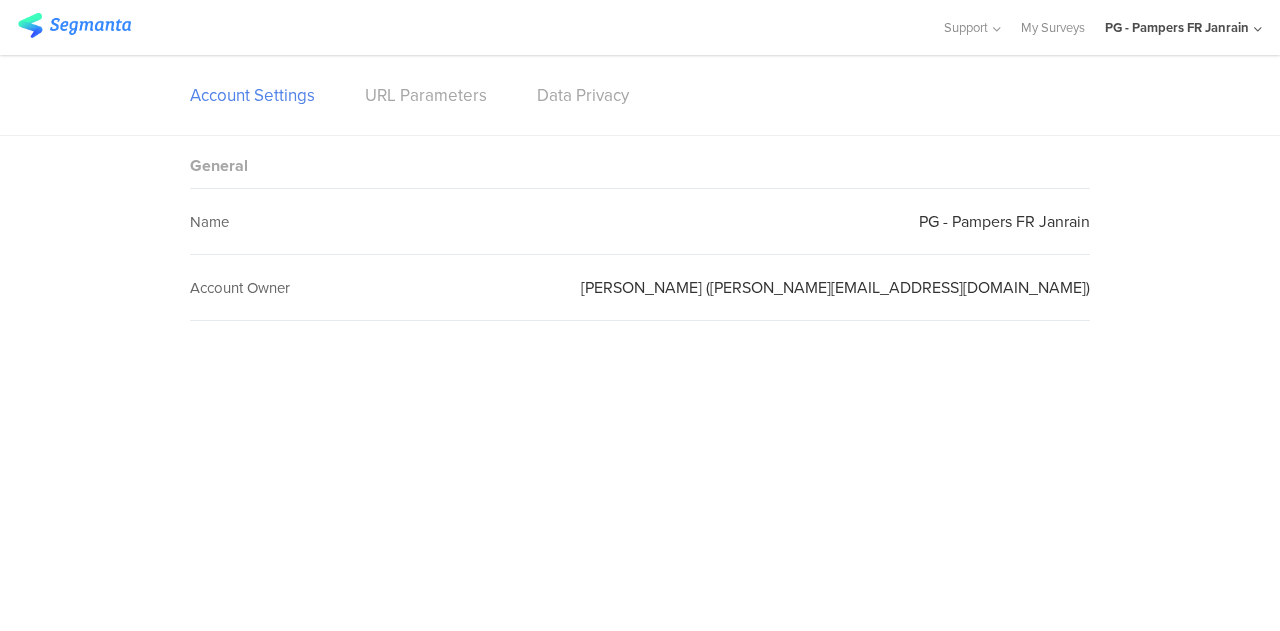 click on "PG - Pampers FR Janrain" 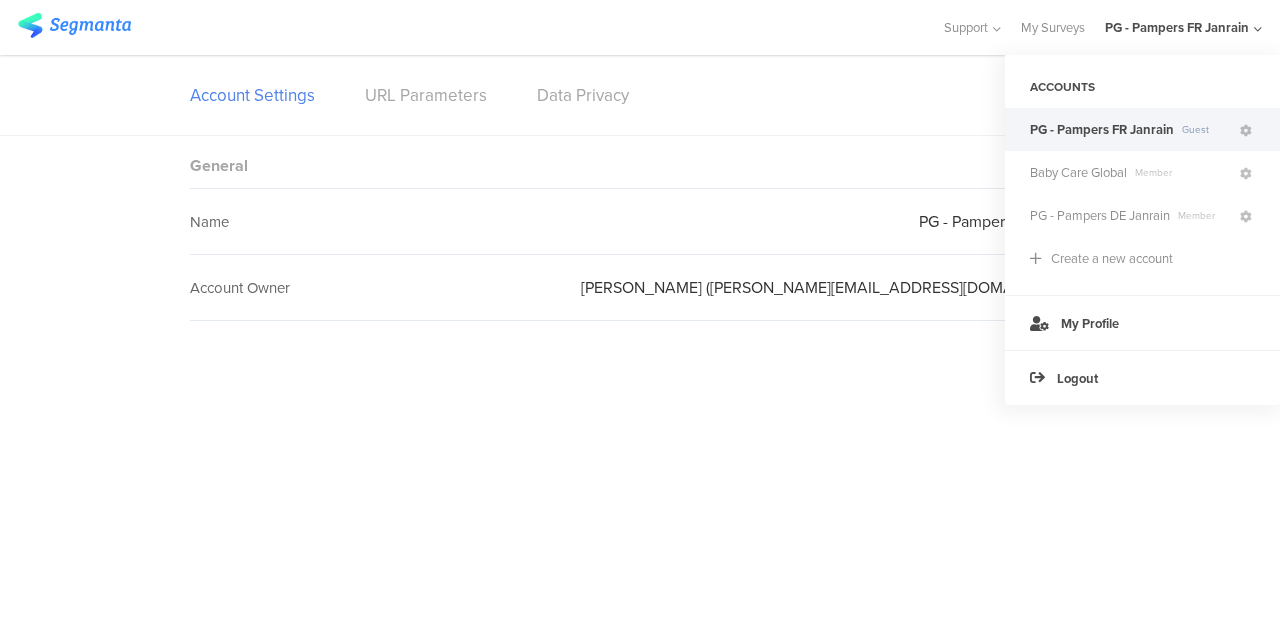 click on "Baby Care Global" 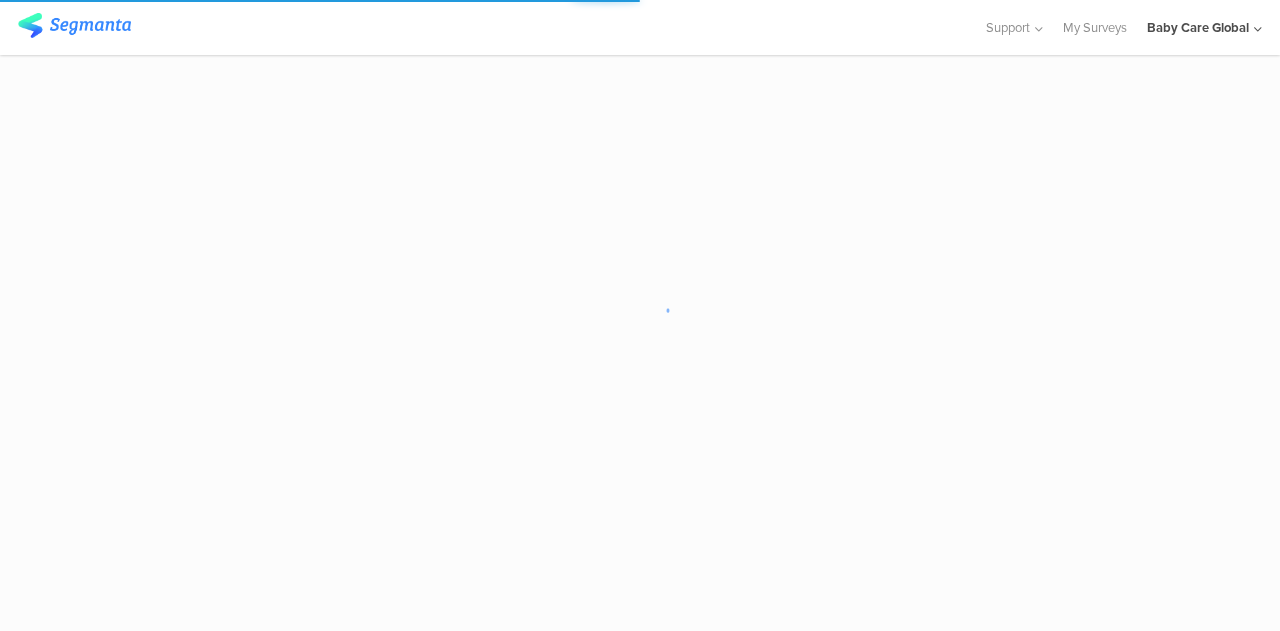 click on "Baby Care Global" 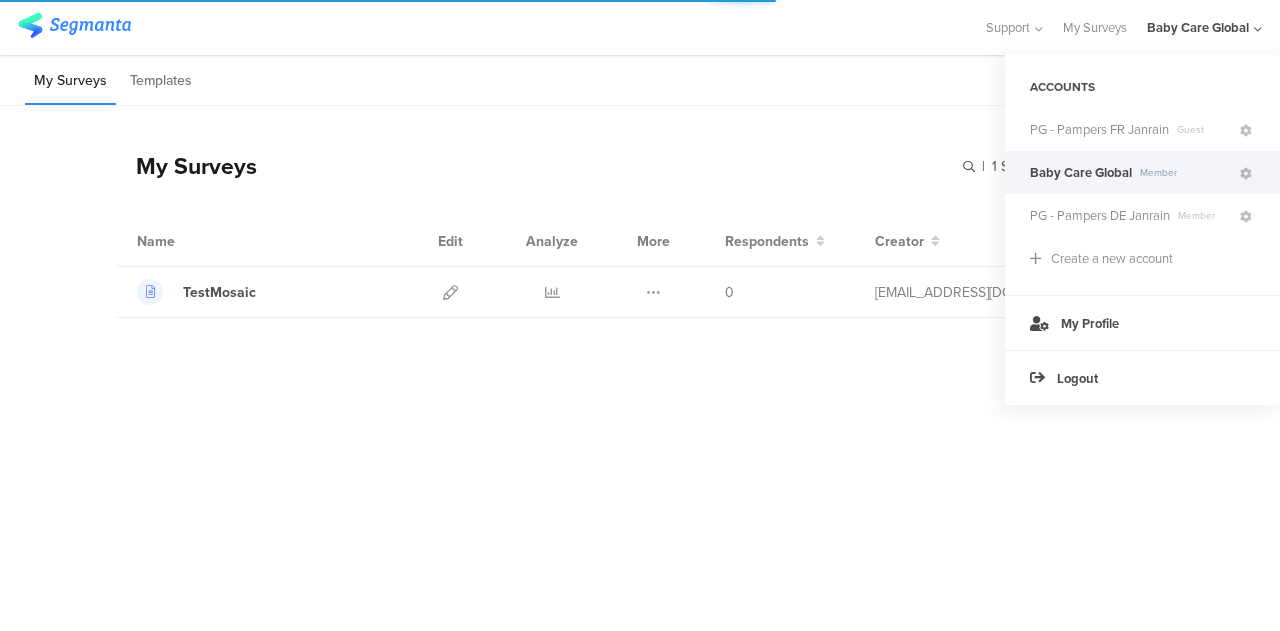 click on "PG - Pampers DE Janrain" 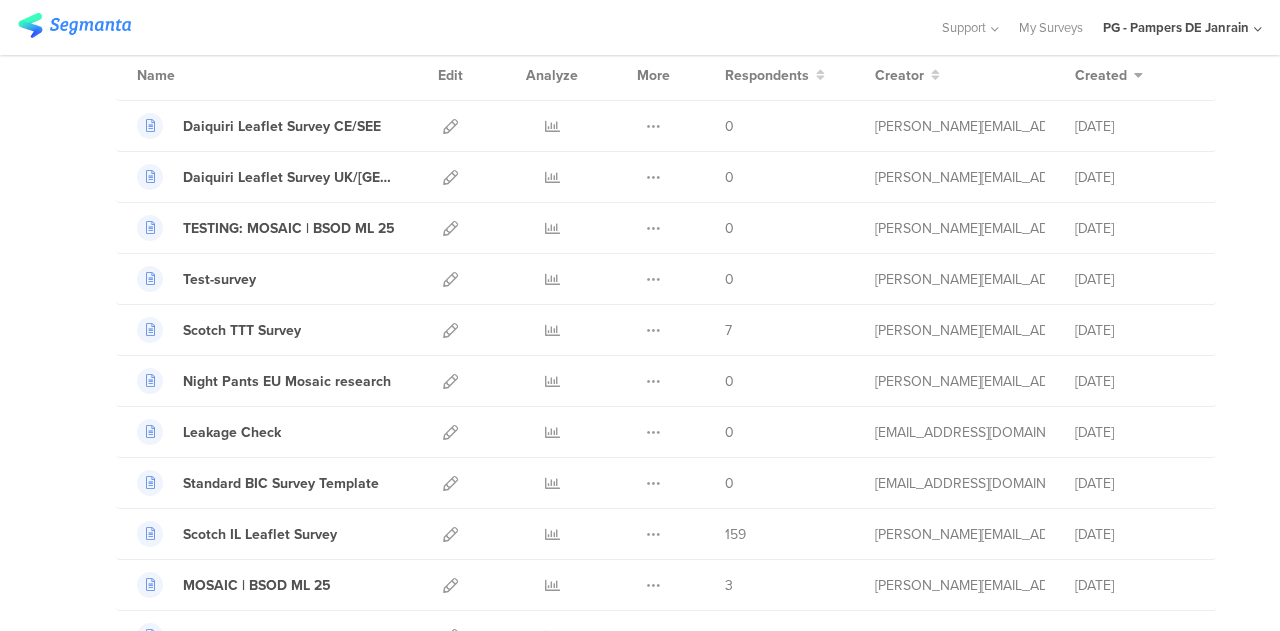scroll, scrollTop: 170, scrollLeft: 0, axis: vertical 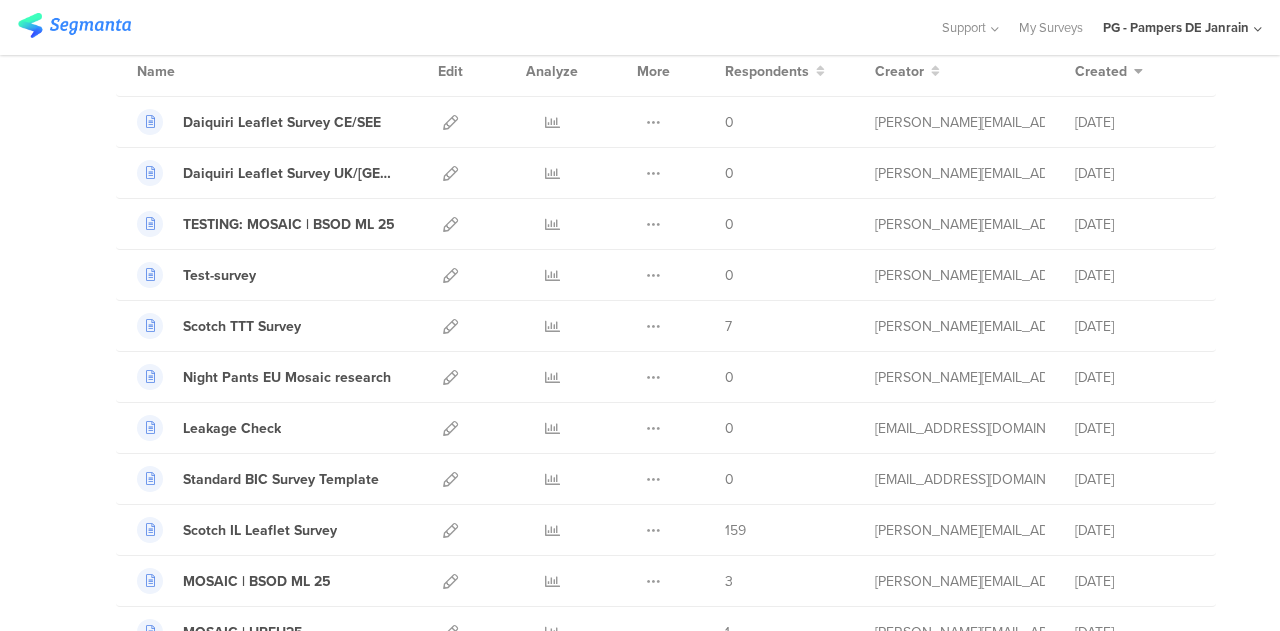 click at bounding box center (450, 377) 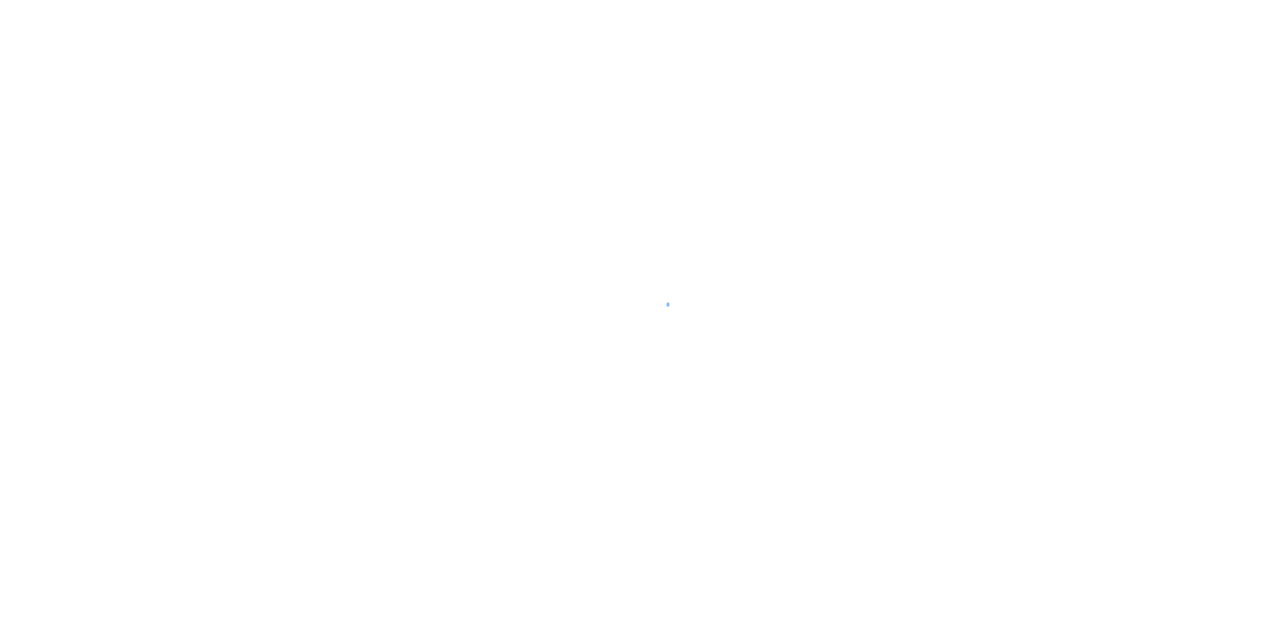 scroll, scrollTop: 0, scrollLeft: 0, axis: both 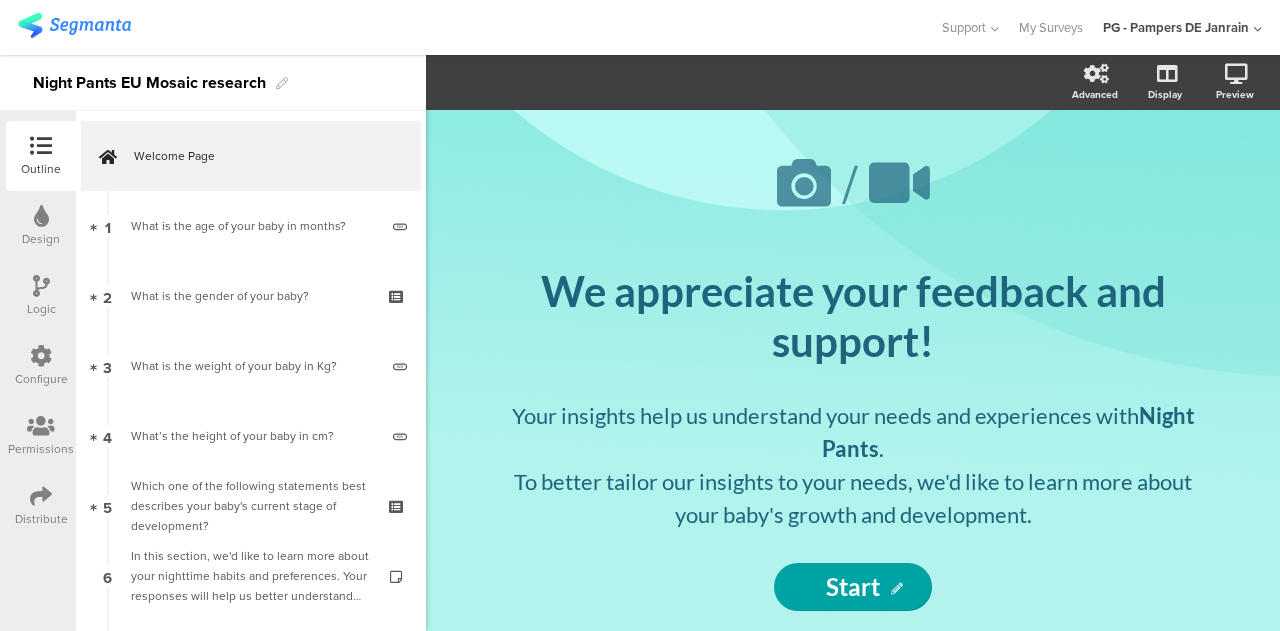 click 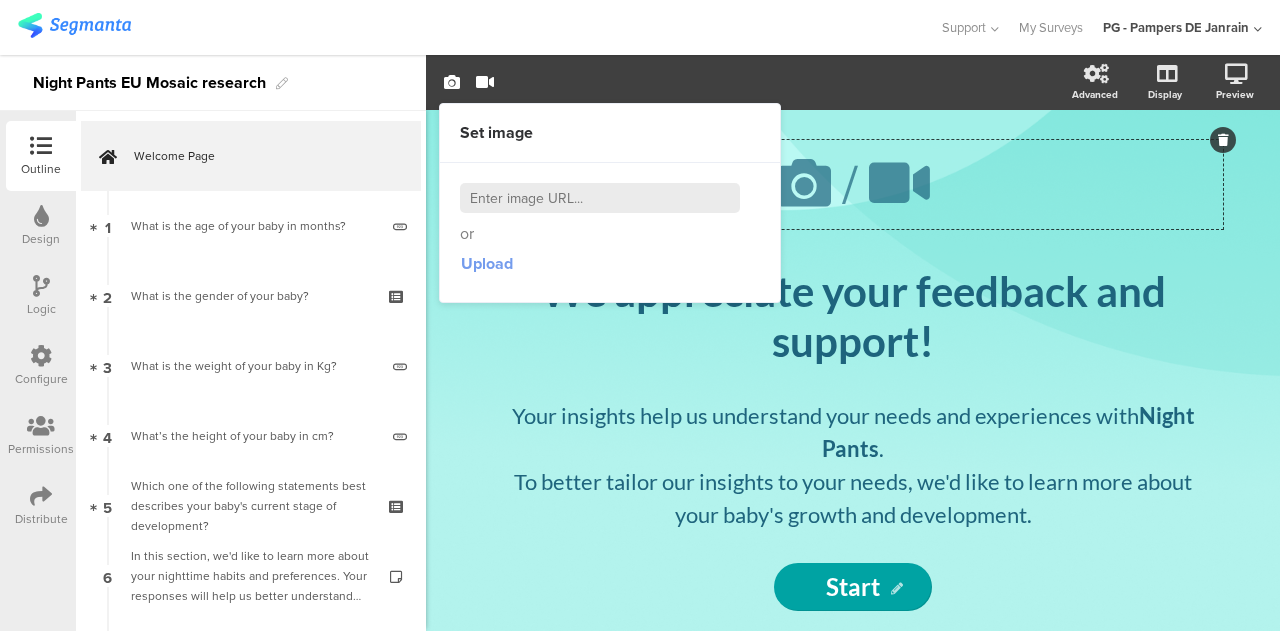 click on "Upload" at bounding box center (487, 263) 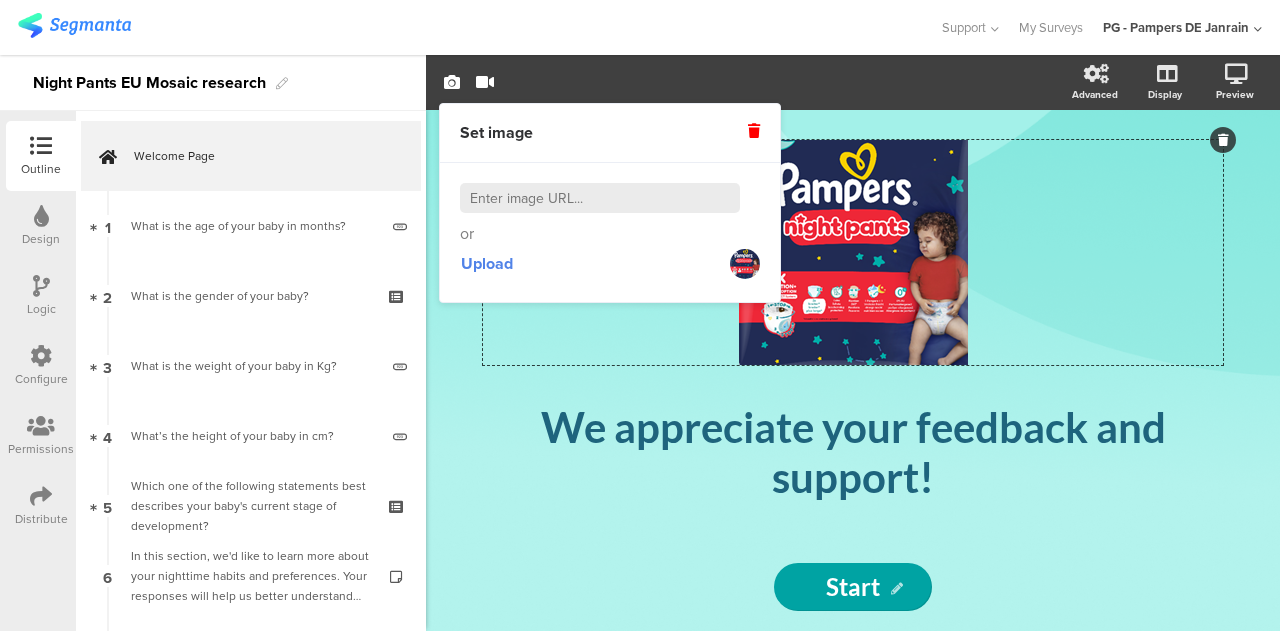 click on "/" 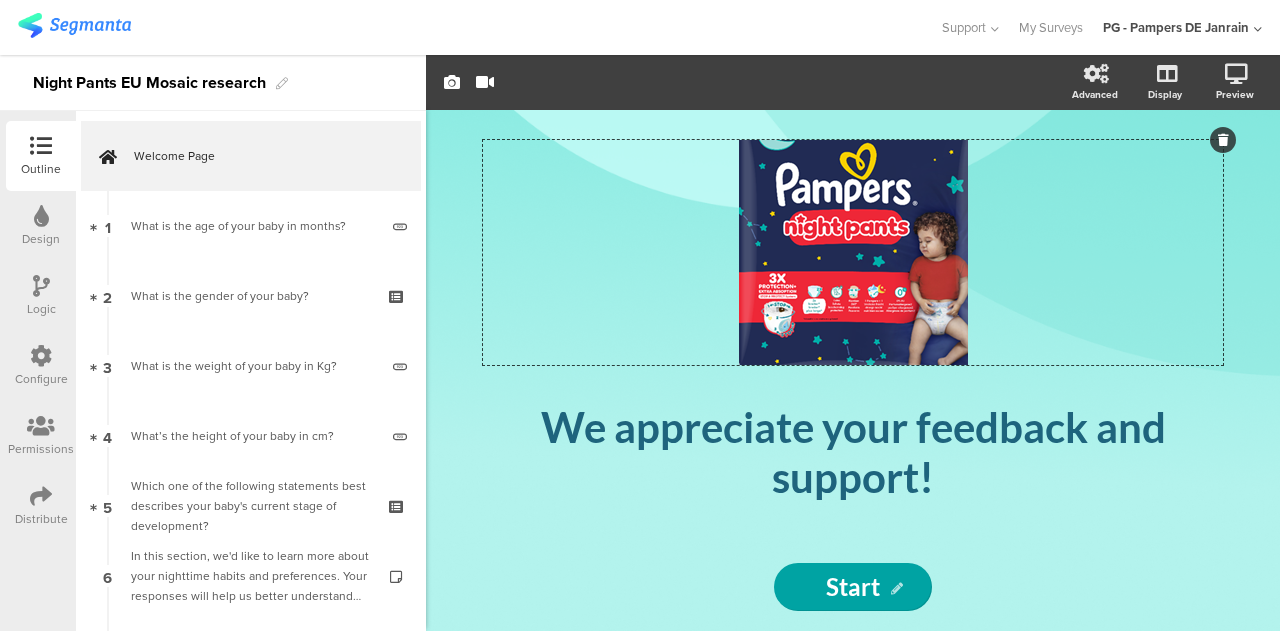 click on "/" 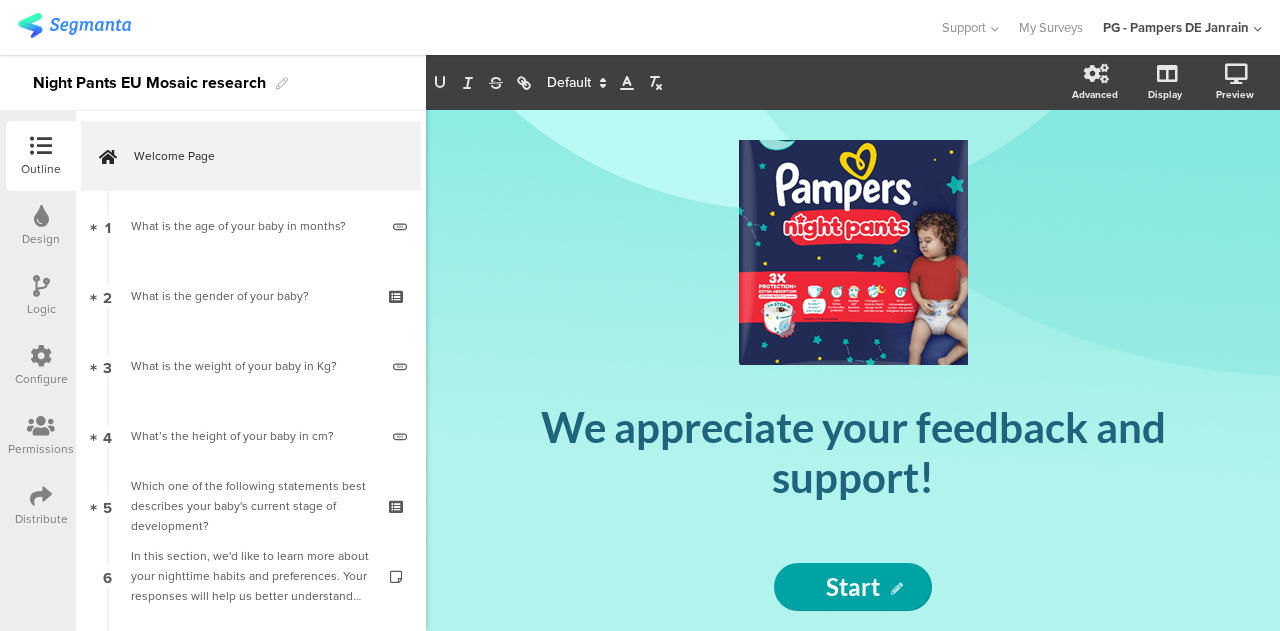 click on "/
We appreciate your feedback and support!
We appreciate your feedback and support!
Your insights help us understand your needs and experiences with  Night Pants . To better tailor our insights to your needs, we'd like to learn more about your baby's growth and development.
Your insights help us understand your needs and experiences with  Night Pants . To better tailor our insights to your needs, we'd like to learn more about your baby's growth and development." 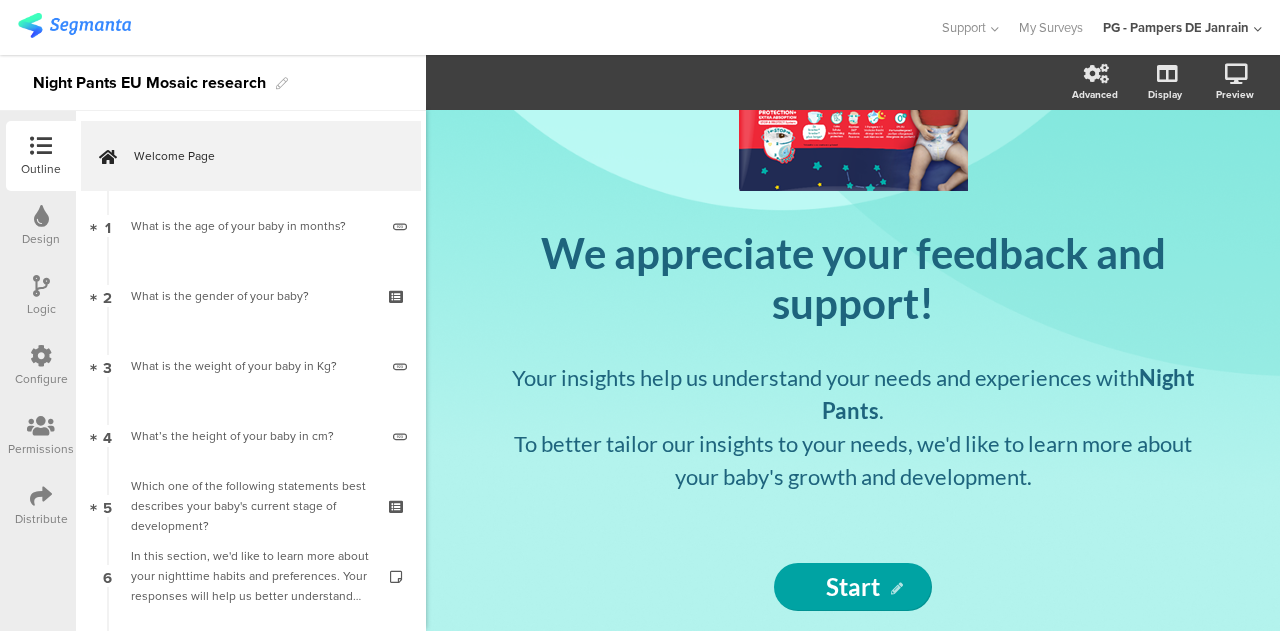 scroll, scrollTop: 0, scrollLeft: 0, axis: both 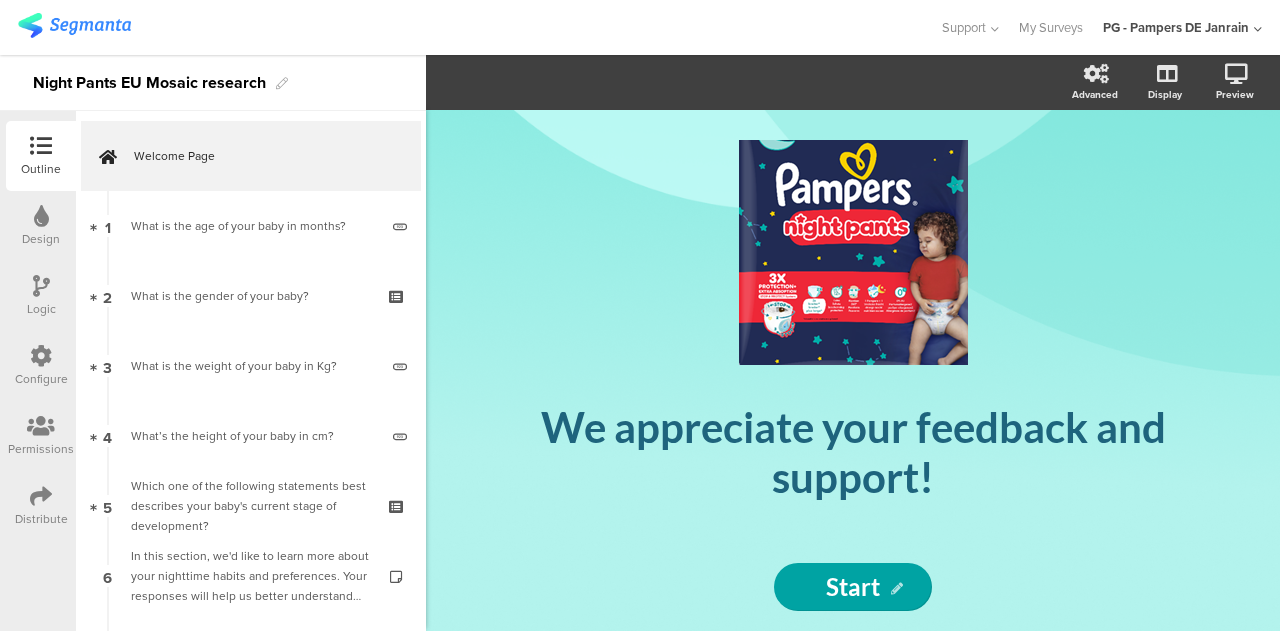 click on "/" 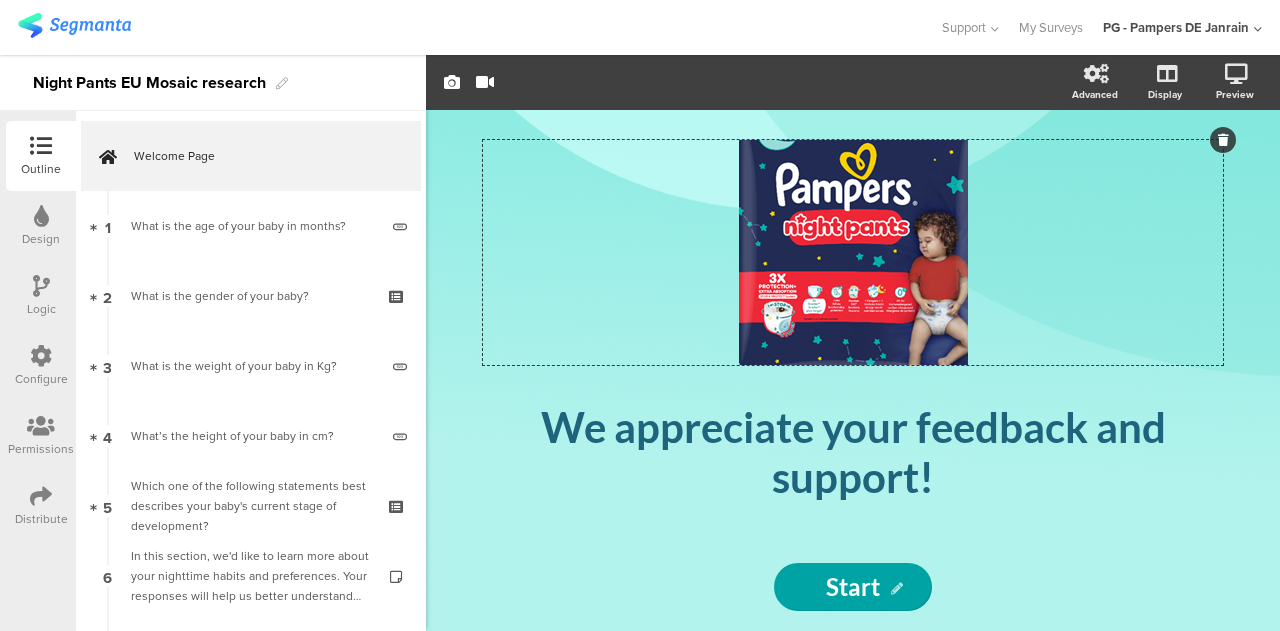 drag, startPoint x: 974, startPoint y: 141, endPoint x: 966, endPoint y: 249, distance: 108.29589 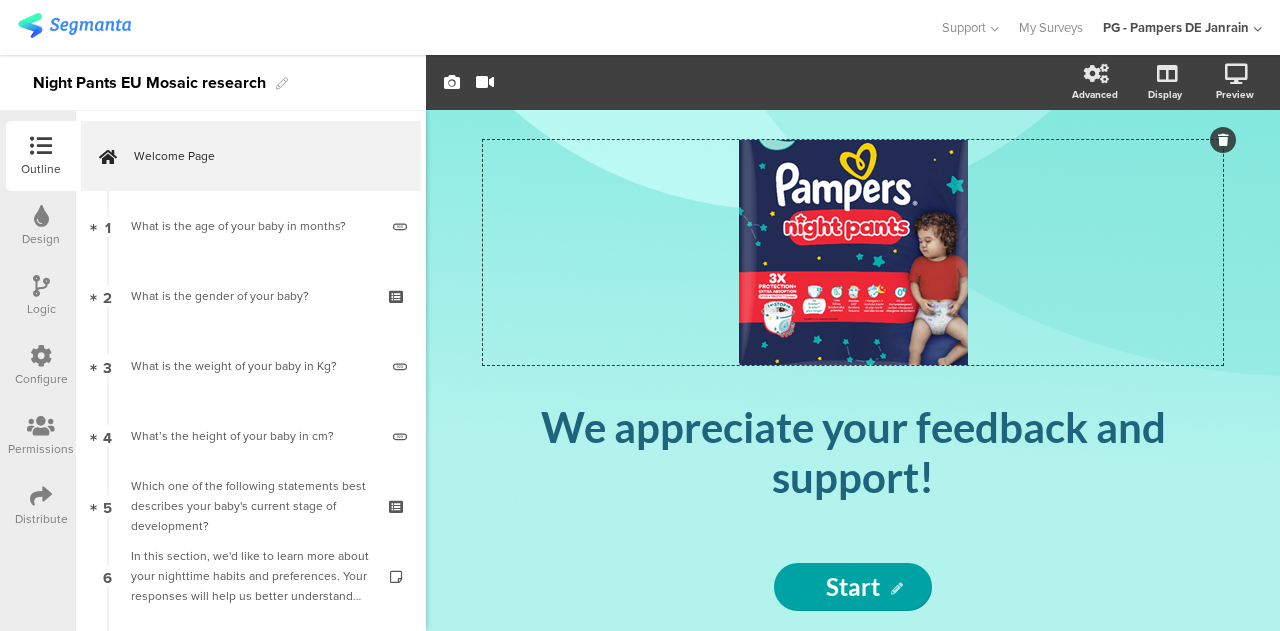 drag, startPoint x: 771, startPoint y: 151, endPoint x: 774, endPoint y: 391, distance: 240.01875 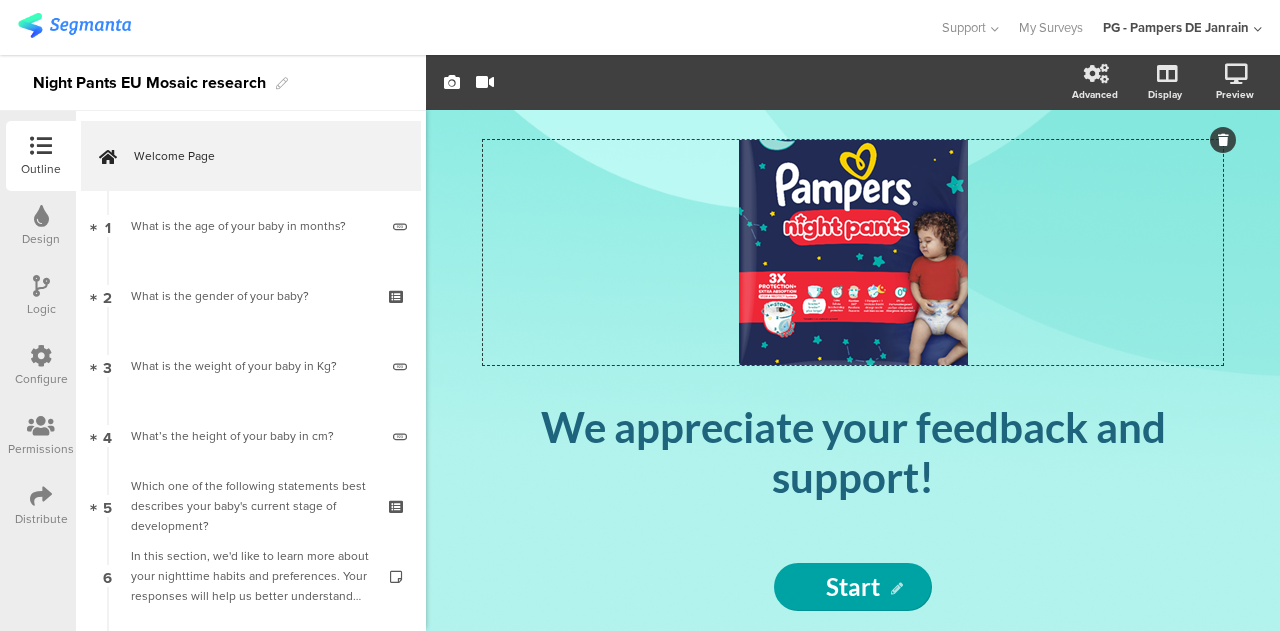 click on "/
We appreciate your feedback and support!
We appreciate your feedback and support!
Your insights help us understand your needs and experiences with  Night Pants . To better tailor our insights to your needs, we'd like to learn more about your baby's growth and development.
Your insights help us understand your needs and experiences with  Night Pants . To better tailor our insights to your needs, we'd like to learn more about your baby's growth and development." 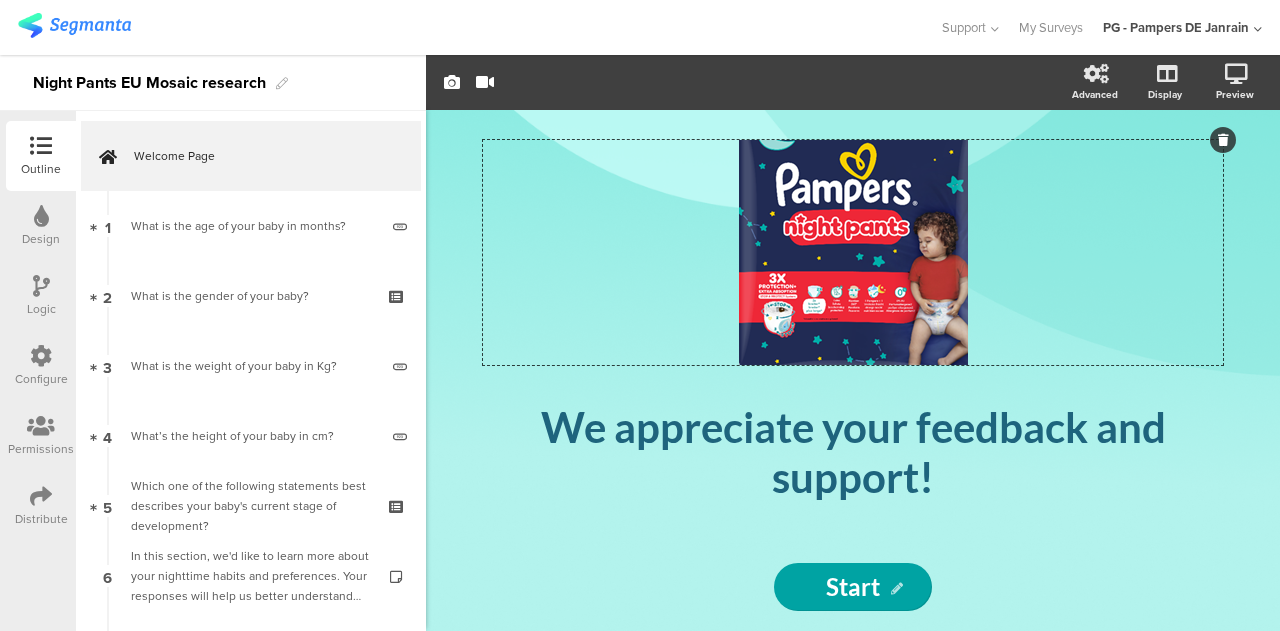scroll, scrollTop: 45, scrollLeft: 0, axis: vertical 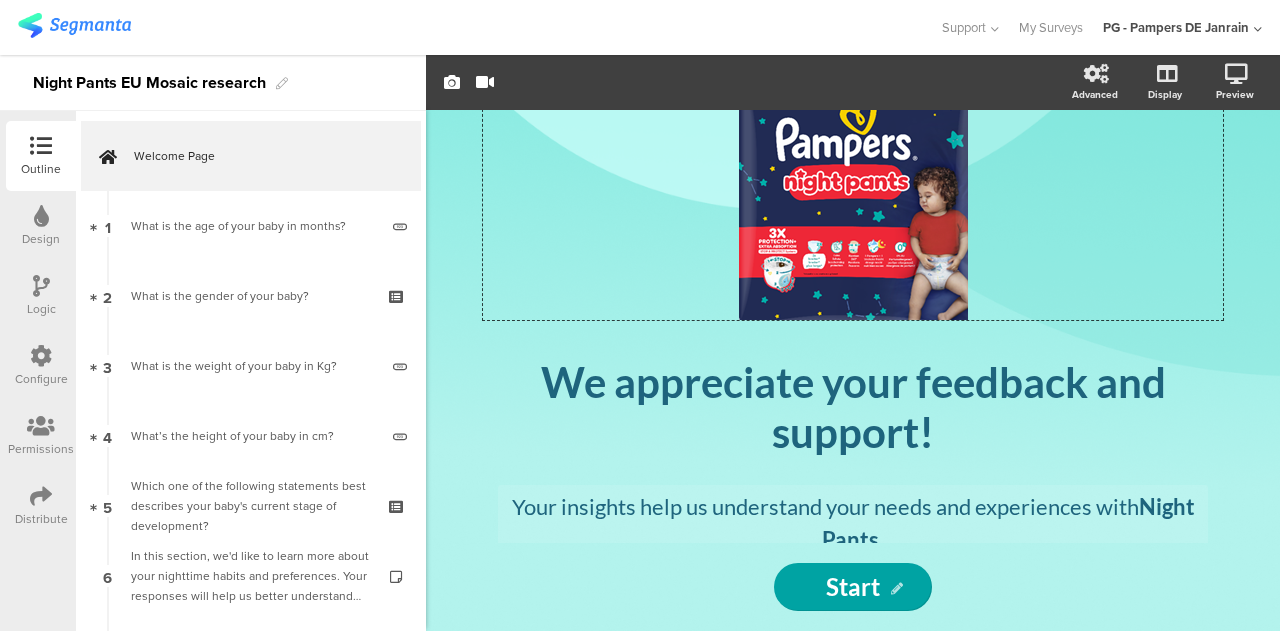 type 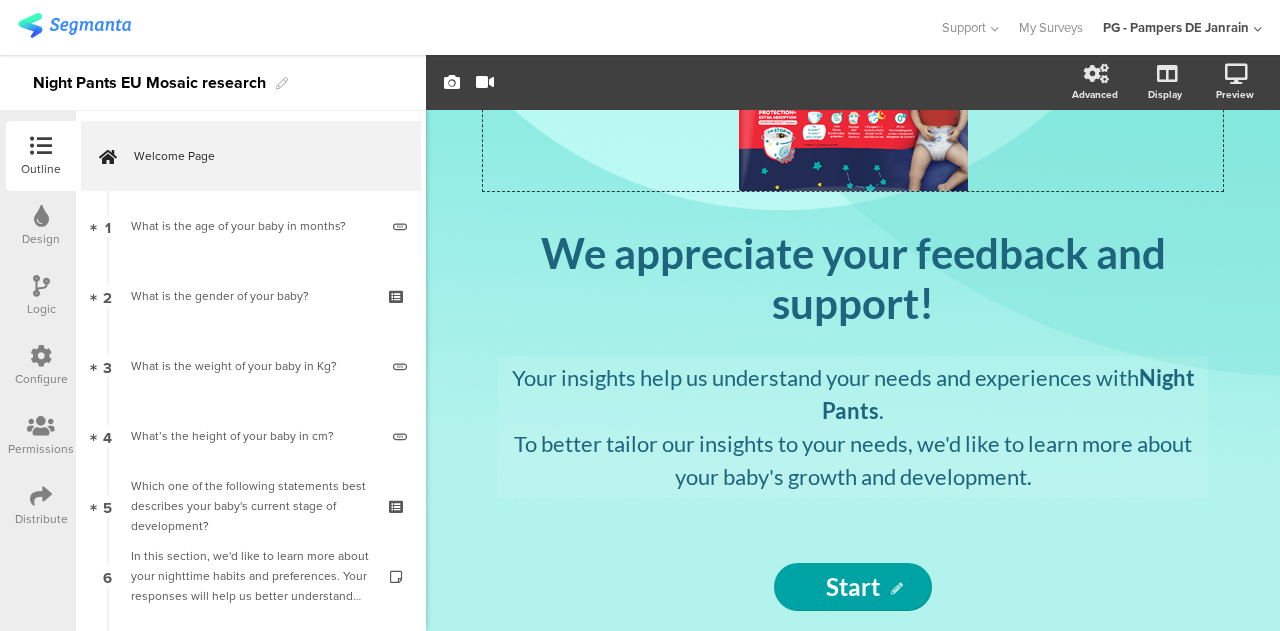 scroll, scrollTop: 174, scrollLeft: 0, axis: vertical 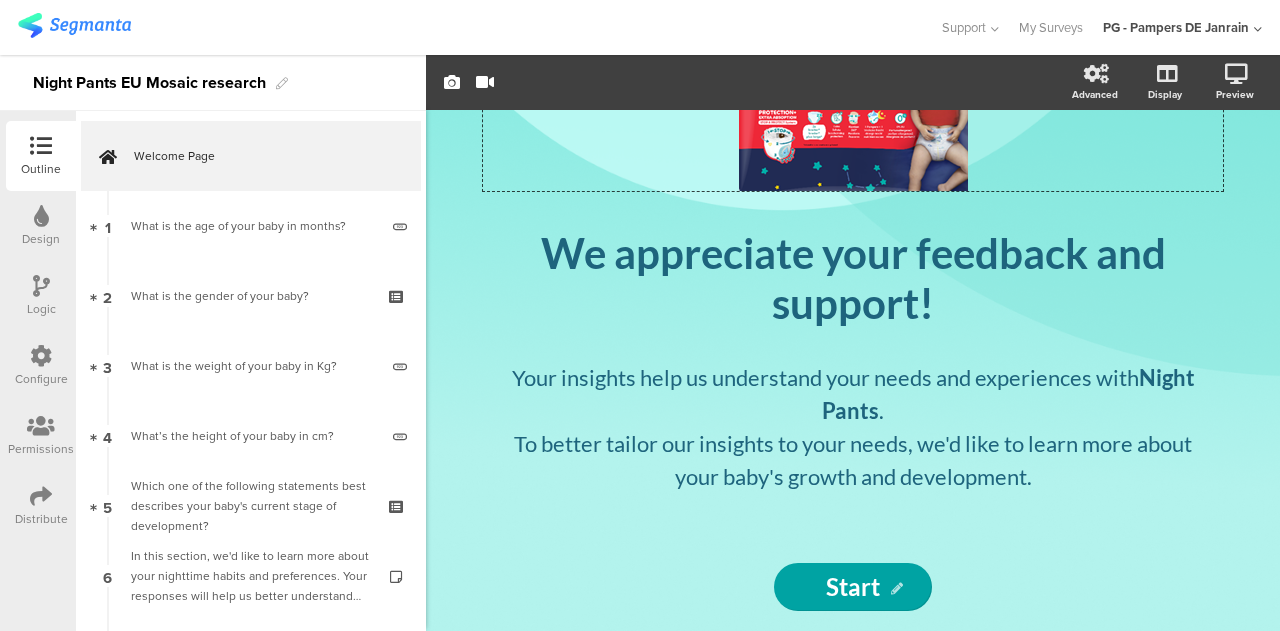 click on "/
We appreciate your feedback and support!
We appreciate your feedback and support!
Your insights help us understand your needs and experiences with  Night Pants . To better tailor our insights to your needs, we'd like to learn more about your baby's growth and development.
Your insights help us understand your needs and experiences with  Night Pants . To better tailor our insights to your needs, we'd like to learn more about your baby's growth and development." 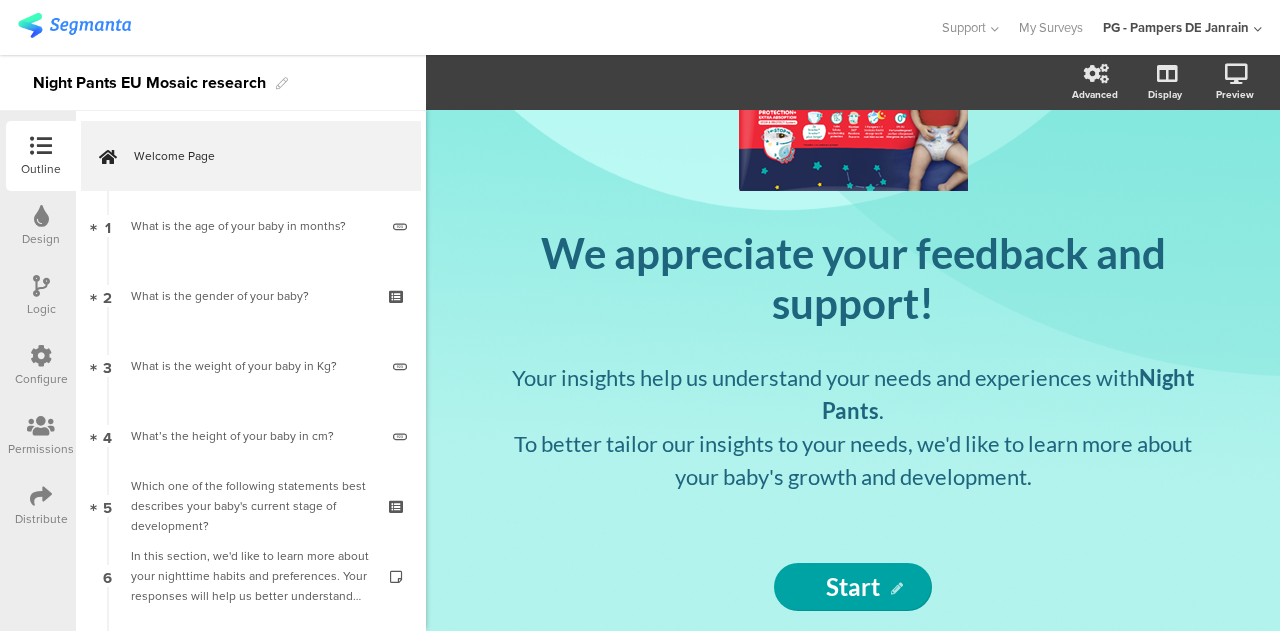 scroll, scrollTop: 0, scrollLeft: 0, axis: both 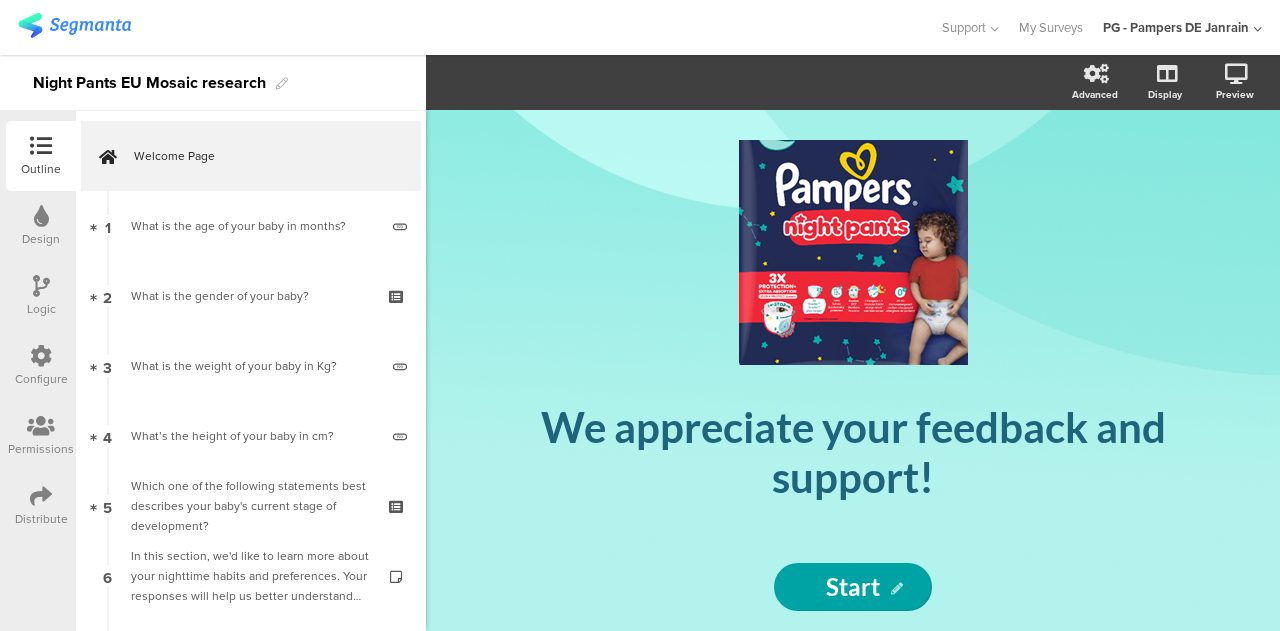 click on "/
We appreciate your feedback and support!
We appreciate your feedback and support!
Your insights help us understand your needs and experiences with  Night Pants . To better tailor our insights to your needs, we'd like to learn more about your baby's growth and development.
Your insights help us understand your needs and experiences with  Night Pants . To better tailor our insights to your needs, we'd like to learn more about your baby's growth and development." 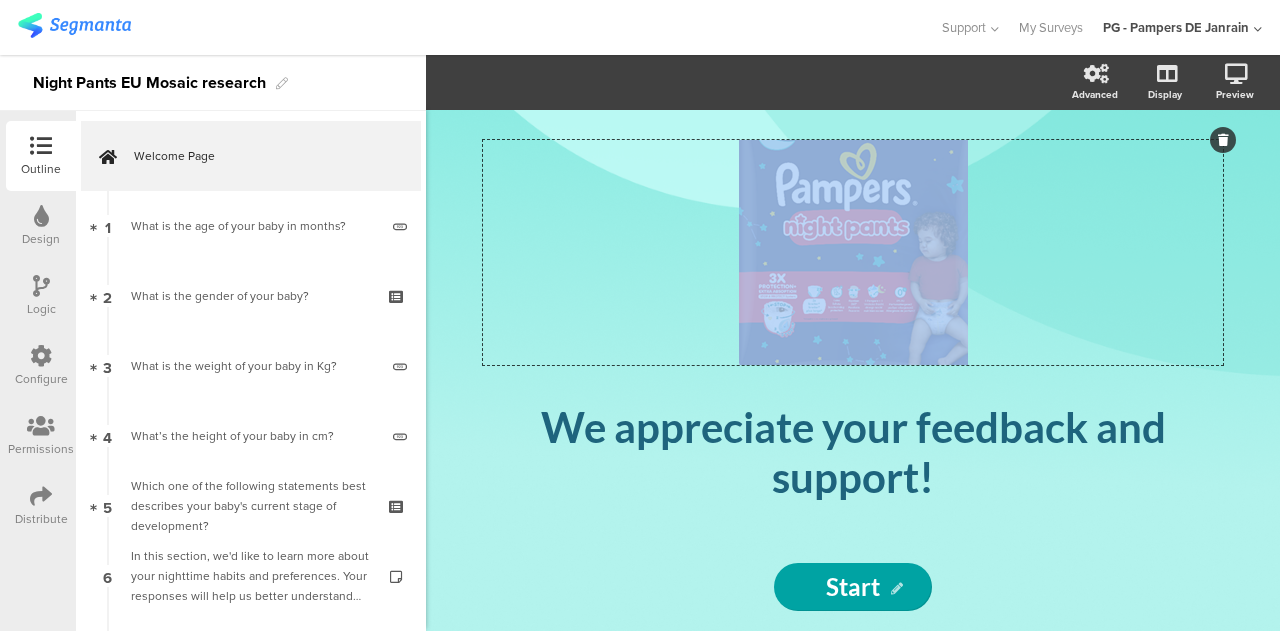 drag, startPoint x: 891, startPoint y: 137, endPoint x: 876, endPoint y: 169, distance: 35.341194 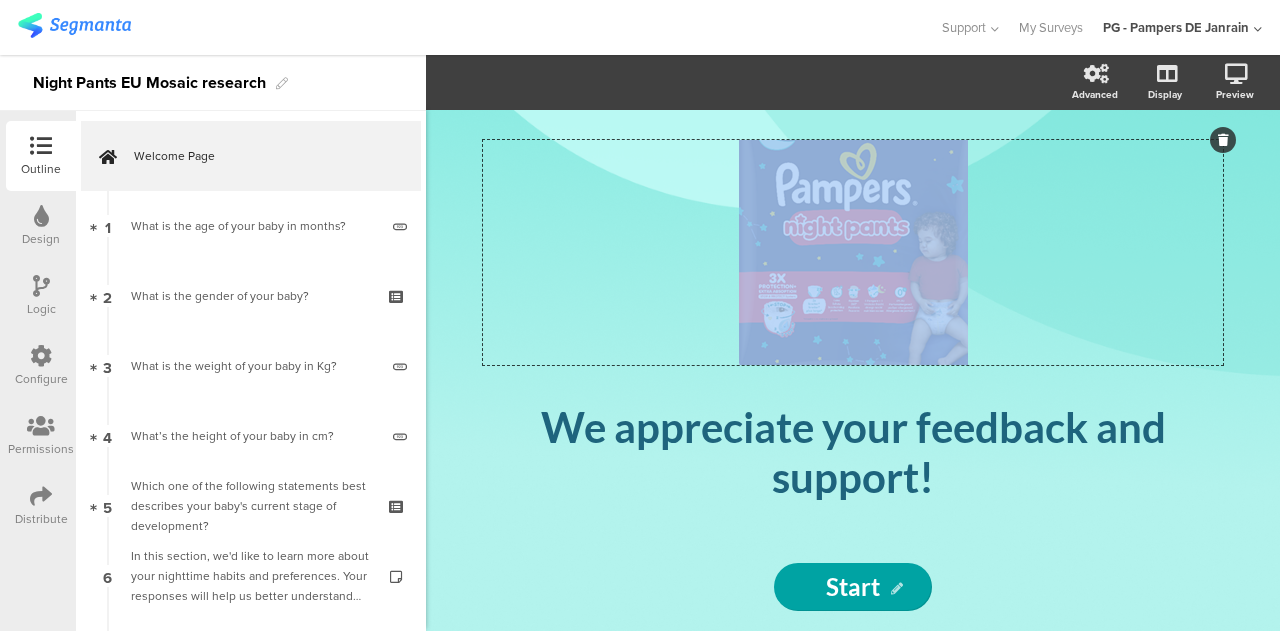 click on "/
We appreciate your feedback and support!
We appreciate your feedback and support!
Your insights help us understand your needs and experiences with  Night Pants . To better tailor our insights to your needs, we'd like to learn more about your baby's growth and development.
Your insights help us understand your needs and experiences with  Night Pants . To better tailor our insights to your needs, we'd like to learn more about your baby's growth and development." 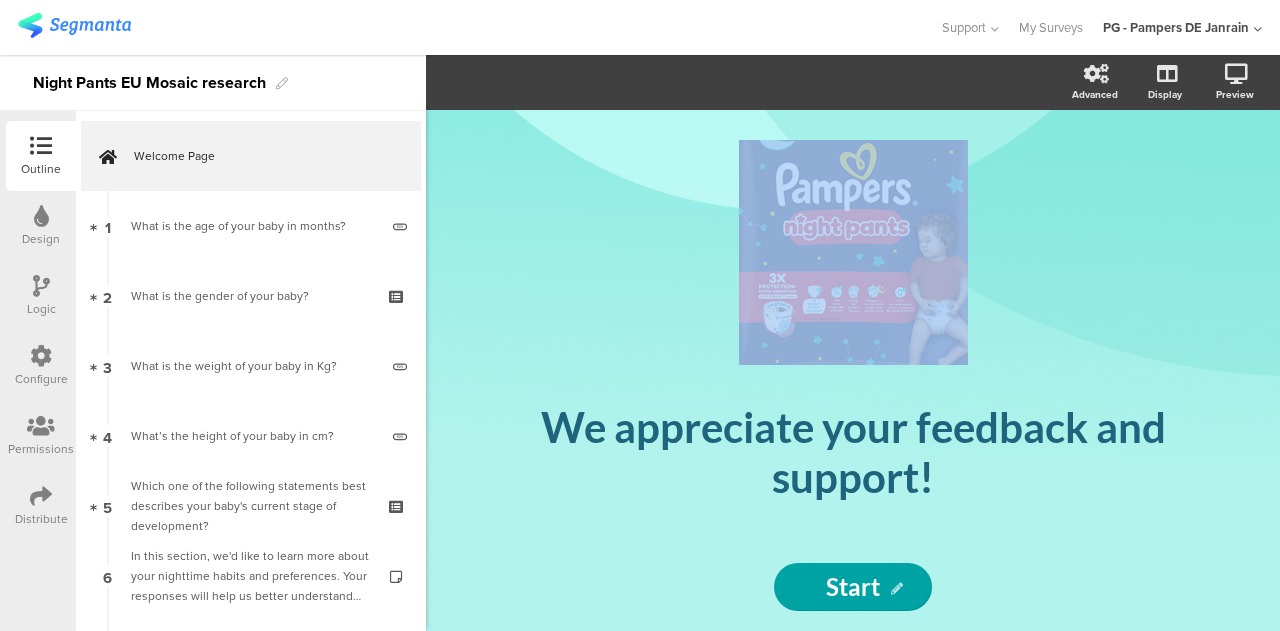 click on "/" 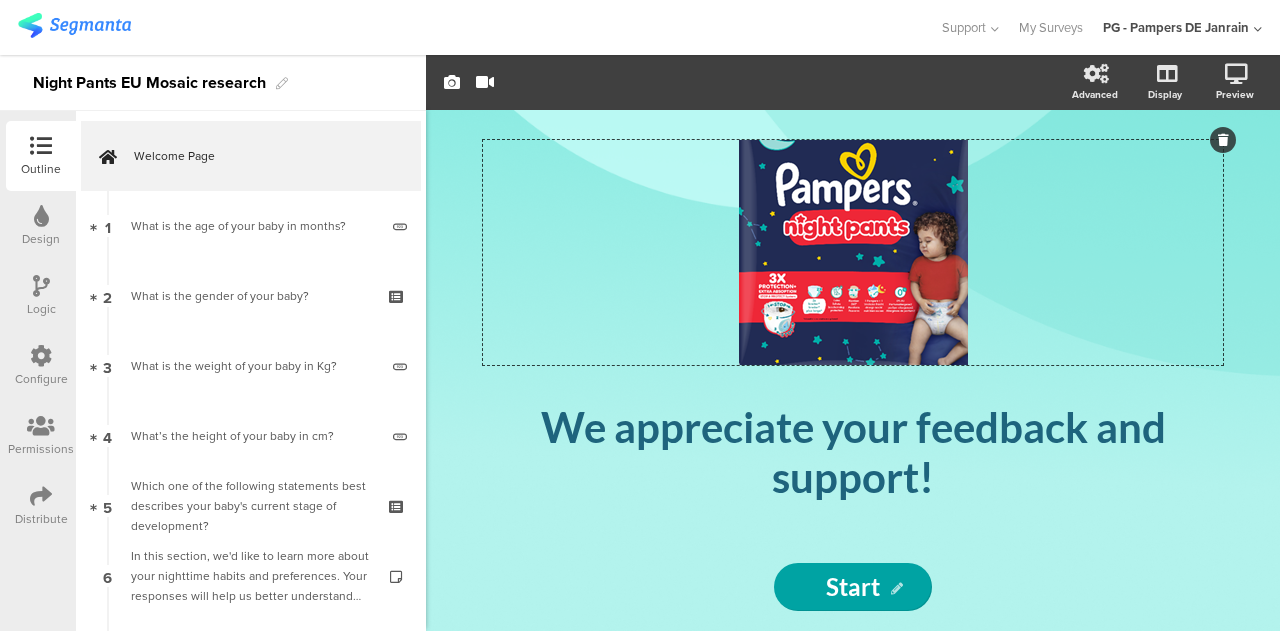 click on "/
We appreciate your feedback and support!
We appreciate your feedback and support!
Your insights help us understand your needs and experiences with  Night Pants . To better tailor our insights to your needs, we'd like to learn more about your baby's growth and development.
Your insights help us understand your needs and experiences with  Night Pants . To better tailor our insights to your needs, we'd like to learn more about your baby's growth and development." 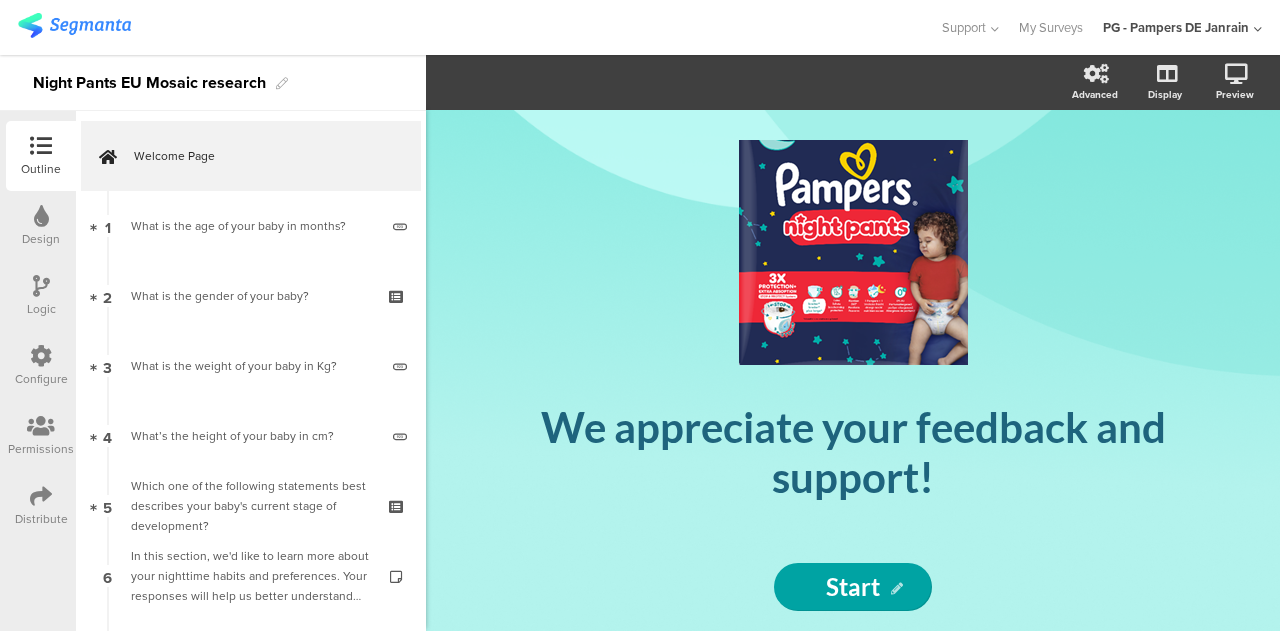 click on "/" 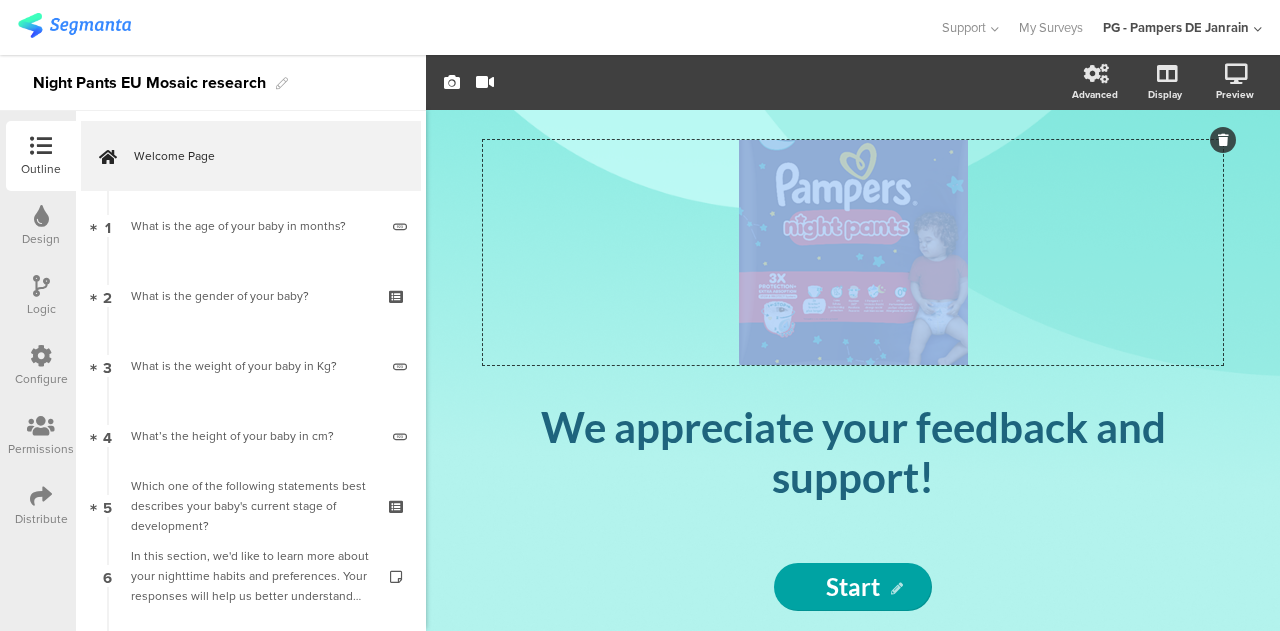 drag, startPoint x: 1024, startPoint y: 139, endPoint x: 999, endPoint y: 333, distance: 195.60419 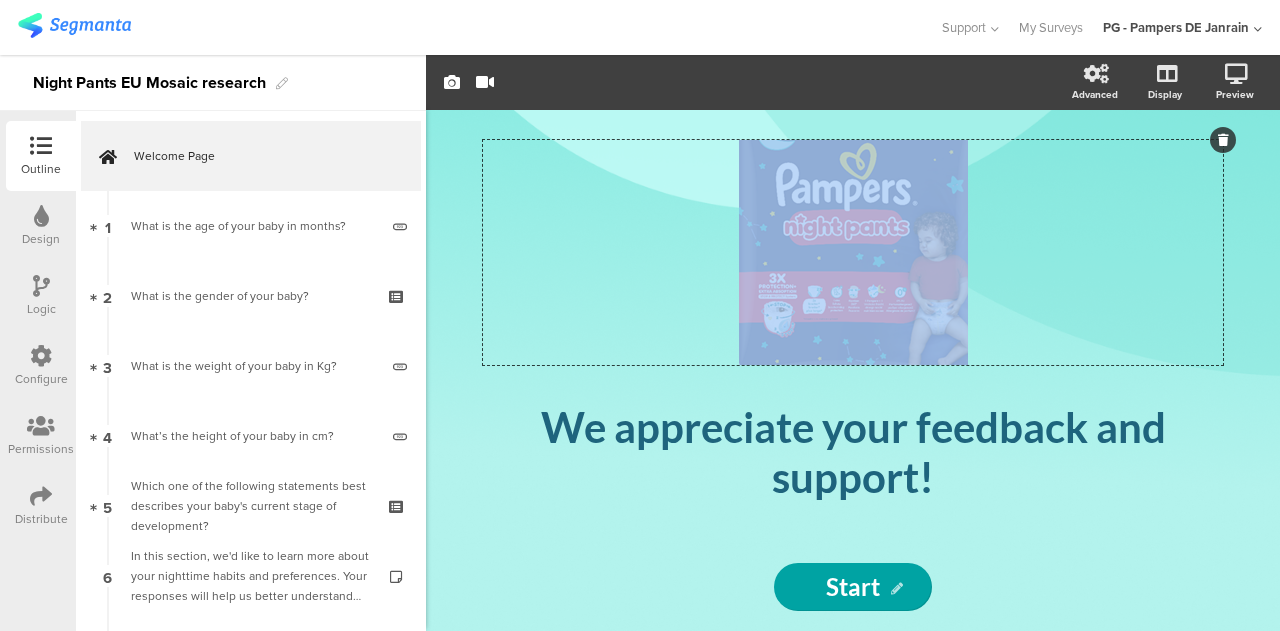 click on "/" 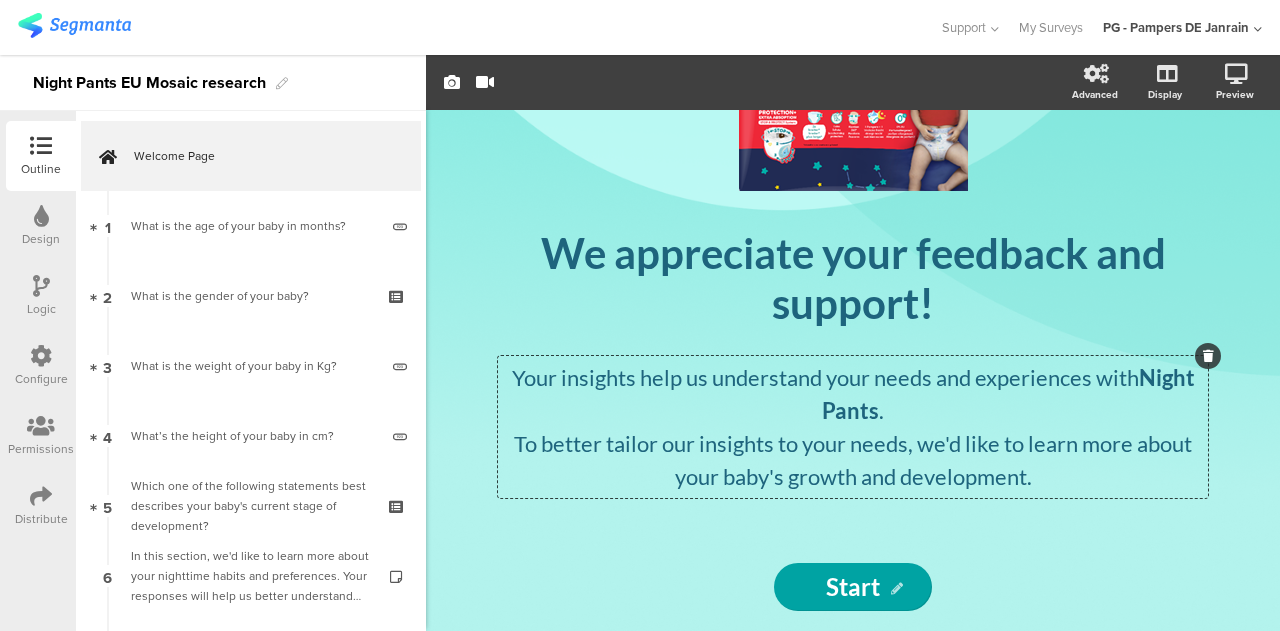 click on "Your insights help us understand your needs and experiences with  Night Pants . To better tailor our insights to your needs, we'd like to learn more about your baby's growth and development.
Your insights help us understand your needs and experiences with  Night Pants . To better tailor our insights to your needs, we'd like to learn more about your baby's growth and development.
Your insights help us understand your needs and experiences with  Night Pants . To better tailor our insights to your needs, we'd like to learn more about your baby's growth and development." 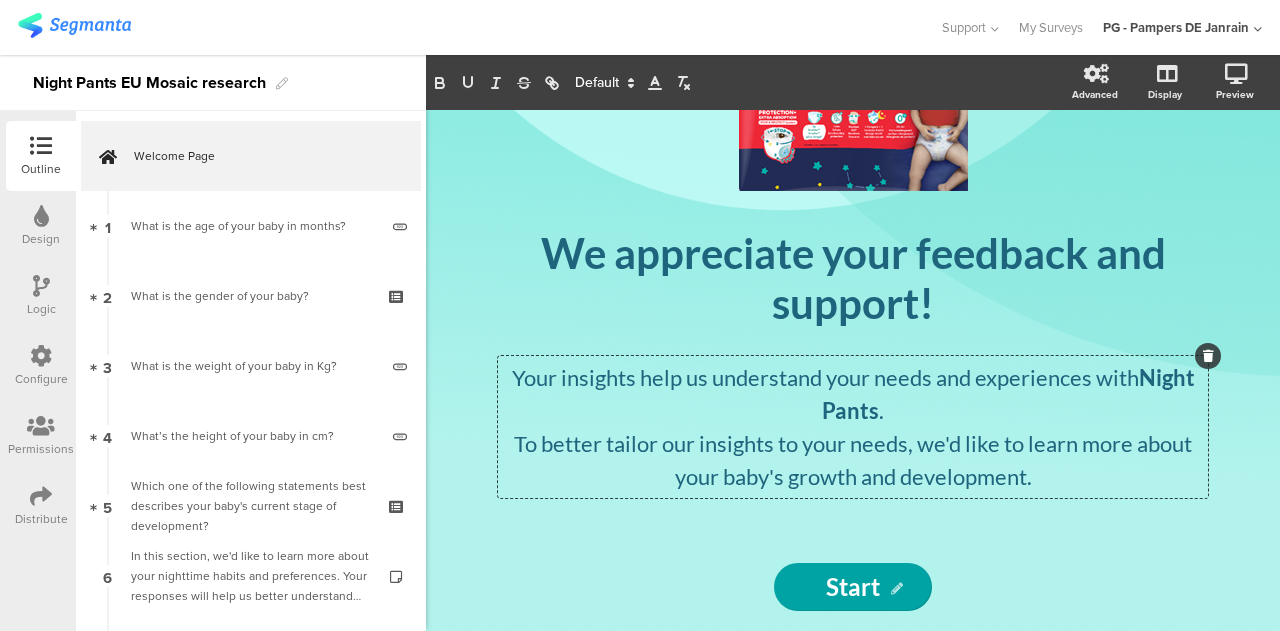 click on "Your insights help us understand your needs and experiences with  Night Pants . To better tailor our insights to your needs, we'd like to learn more about your baby's growth and development.
Your insights help us understand your needs and experiences with  Night Pants . To better tailor our insights to your needs, we'd like to learn more about your baby's growth and development.
Your insights help us understand your needs and experiences with  Night Pants . To better tailor our insights to your needs, we'd like to learn more about your baby's growth and development." 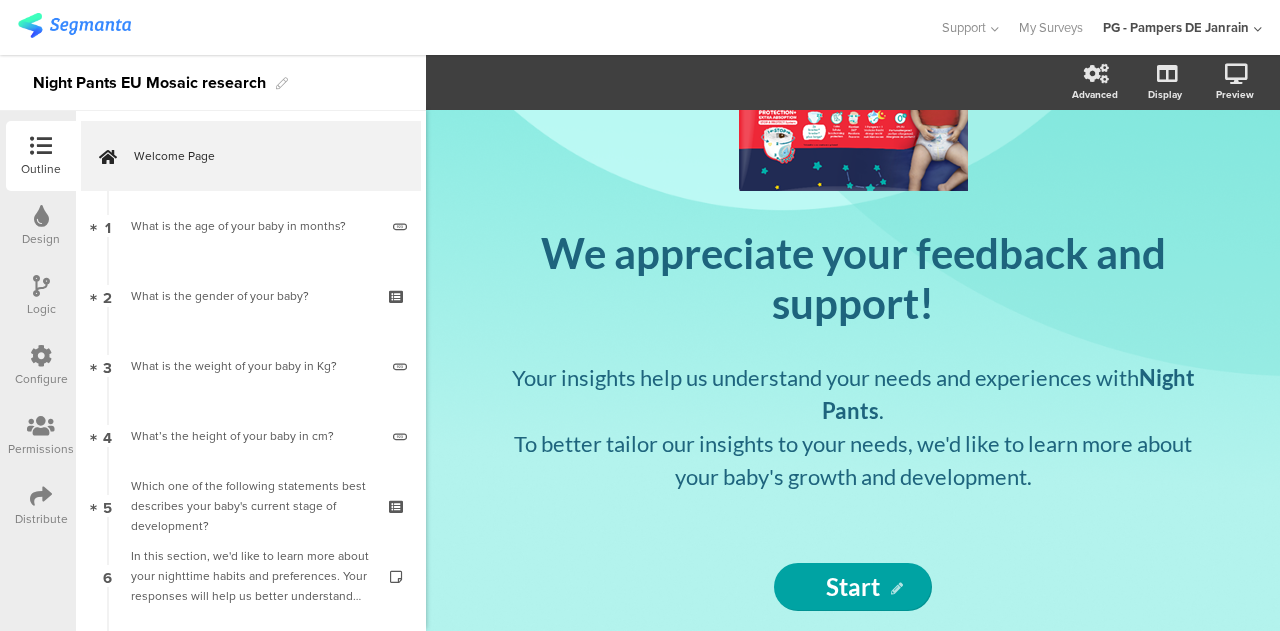 click on "To better tailor our insights to your needs, we'd like to learn more about your baby's growth and development." 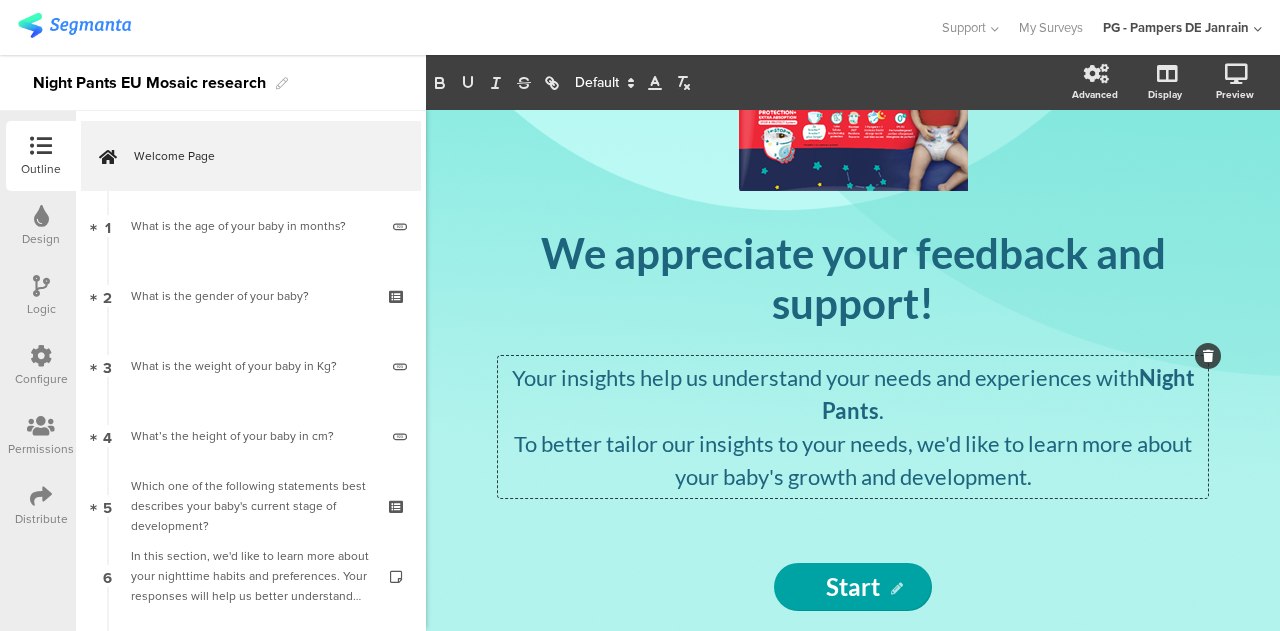 scroll, scrollTop: 42, scrollLeft: 0, axis: vertical 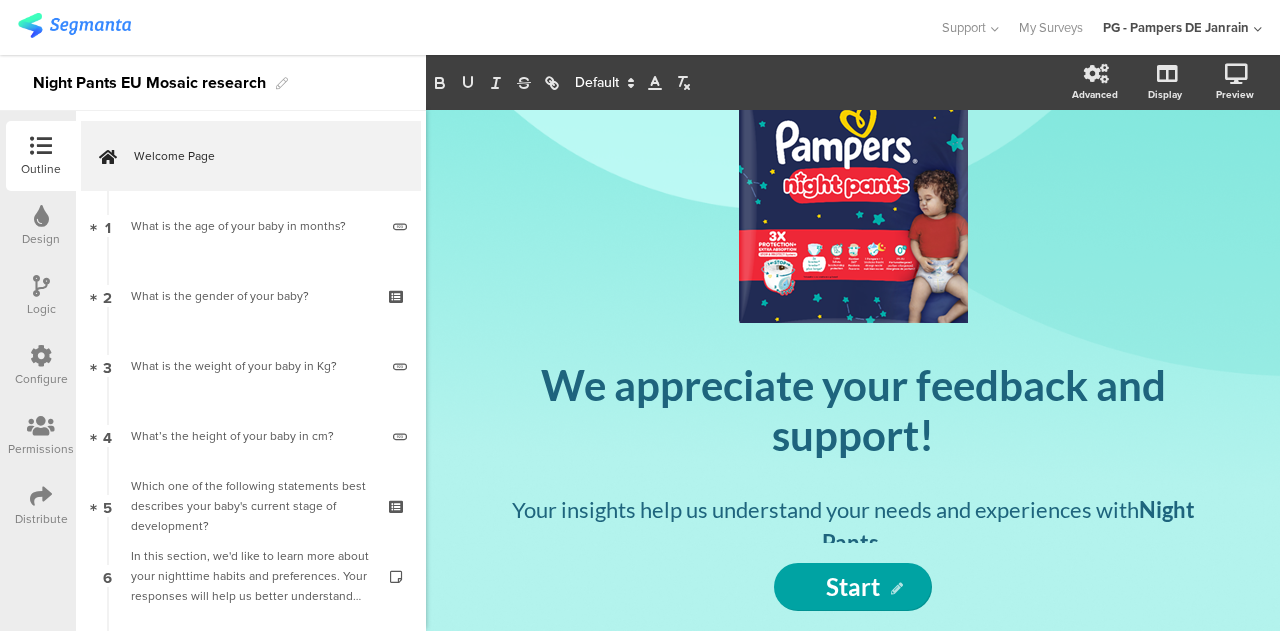 click on "/
We appreciate your feedback and support!
We appreciate your feedback and support!
Your insights help us understand your needs and experiences with  Night Pants . To better tailor our insights to your needs, we'd like to learn more about your baby's growth and development.
Your insights help us understand your needs and experiences with  Night Pants . To better tailor our insights to your needs, we'd like to learn more about your baby's growth and development." 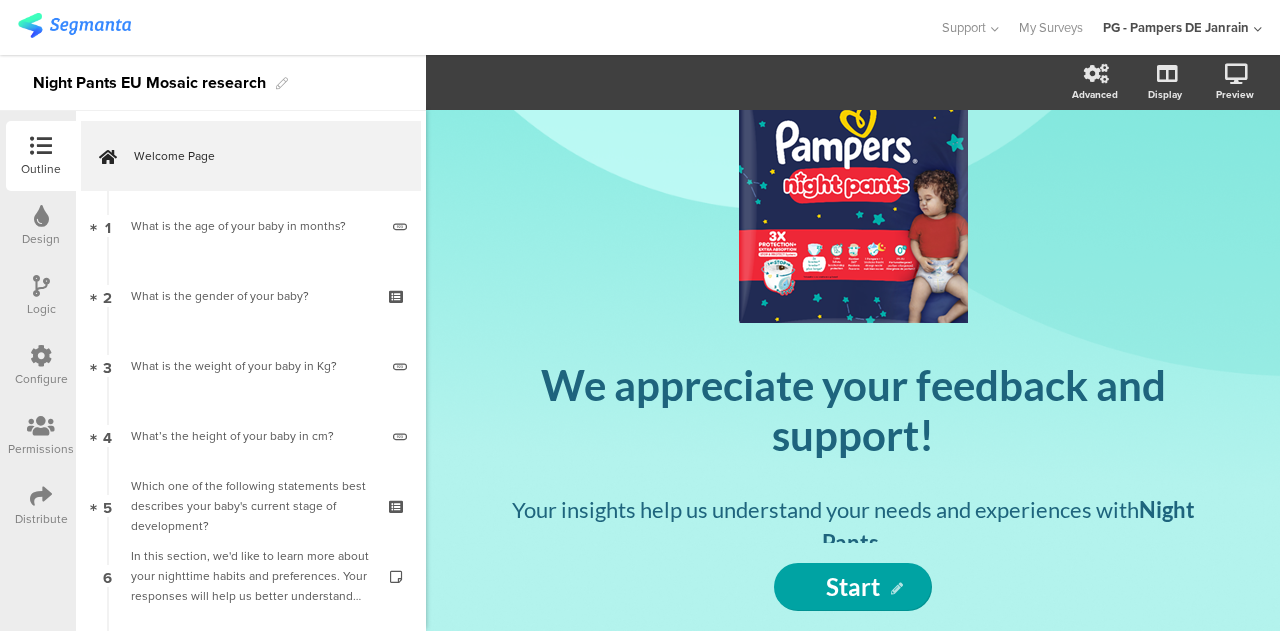 click on "/" 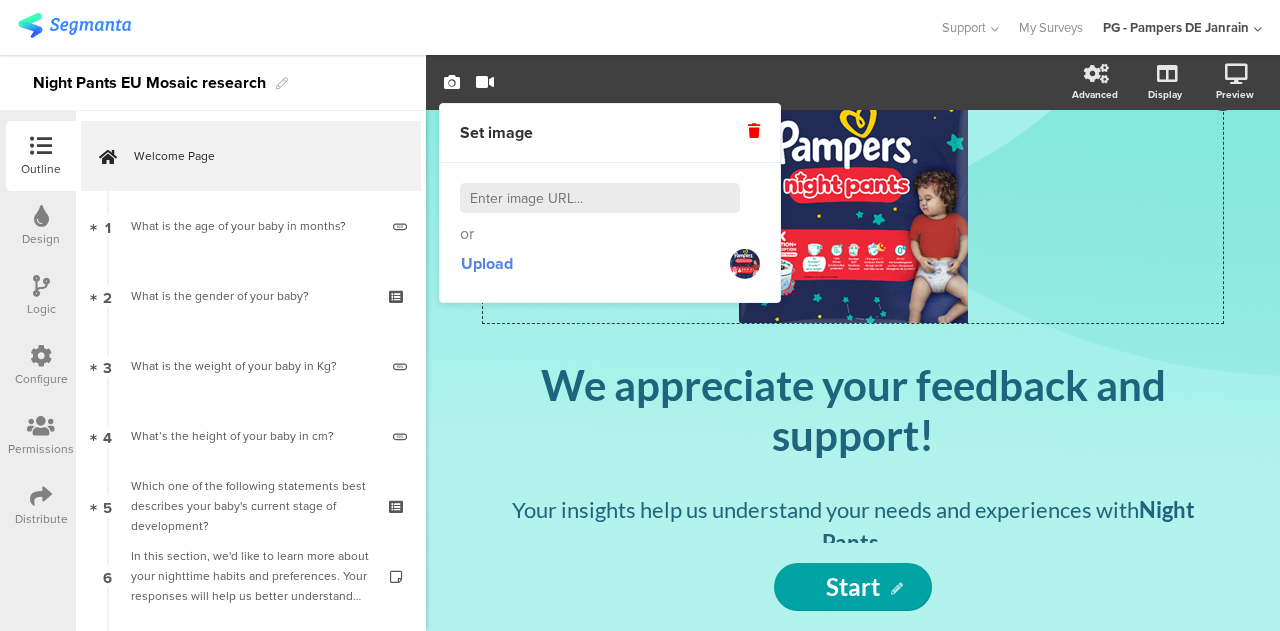scroll, scrollTop: 0, scrollLeft: 0, axis: both 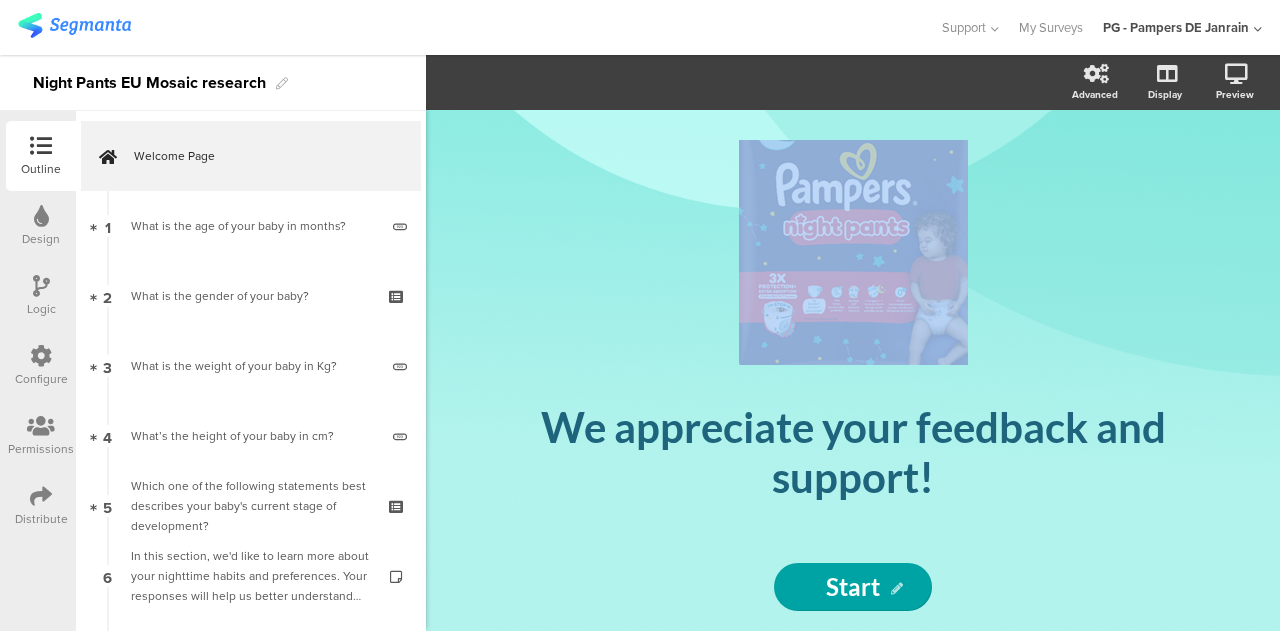 drag, startPoint x: 1090, startPoint y: 137, endPoint x: 923, endPoint y: 250, distance: 201.63829 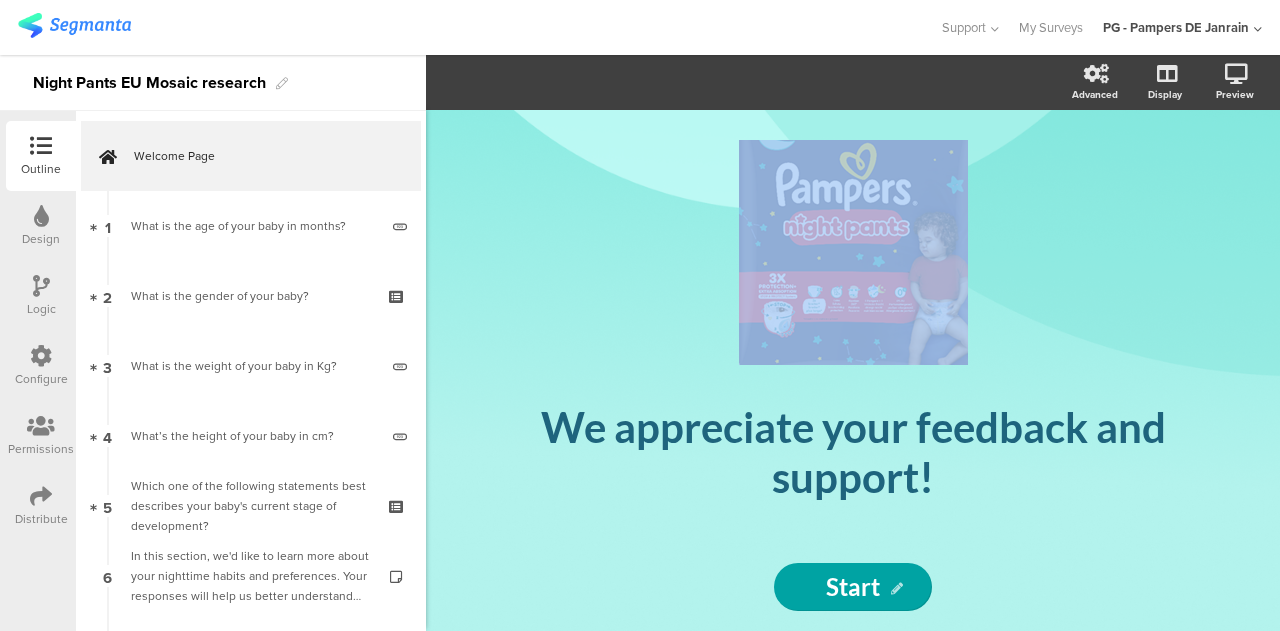 click on "/
We appreciate your feedback and support!
We appreciate your feedback and support!
Your insights help us understand your needs and experiences with  Night Pants . To better tailor our insights to your needs, we'd like to learn more about your baby's growth and development.
Your insights help us understand your needs and experiences with  Night Pants . To better tailor our insights to your needs, we'd like to learn more about your baby's growth and development." 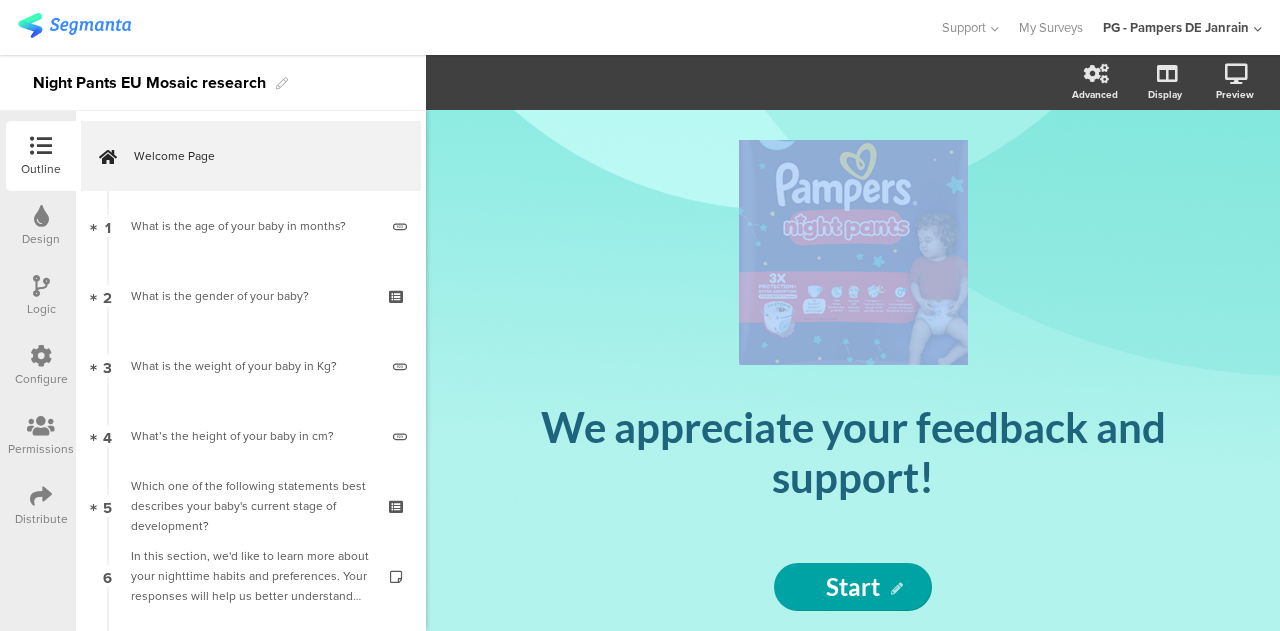 click on "/" 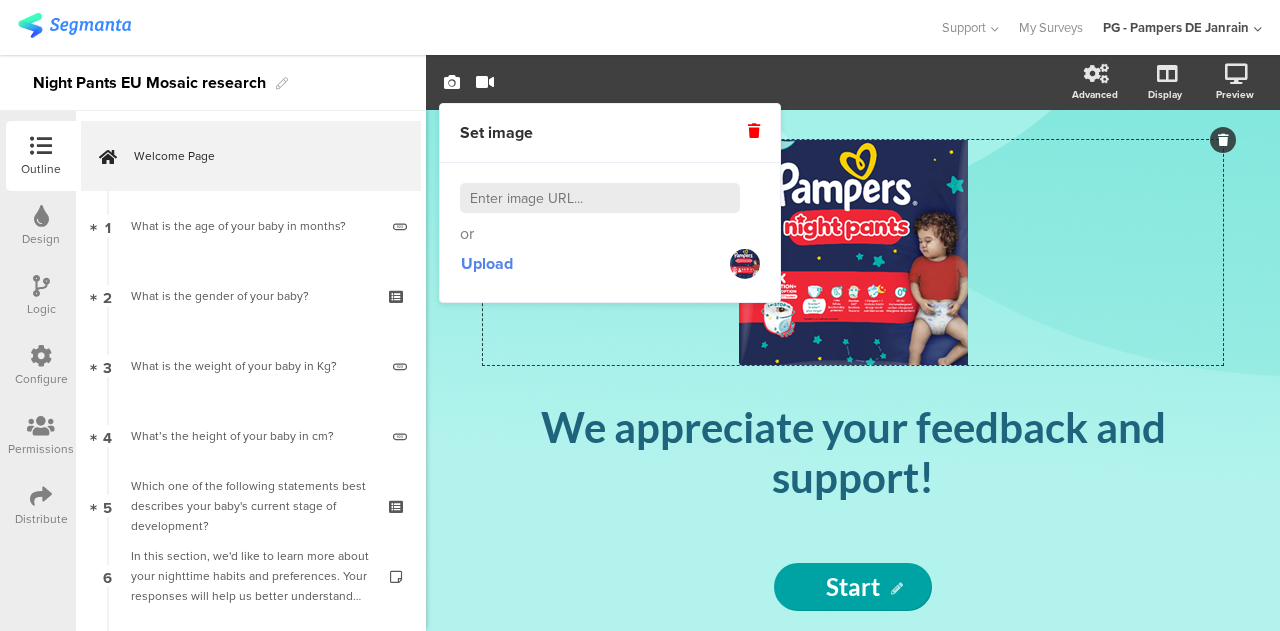 click on "Set image" at bounding box center [496, 133] 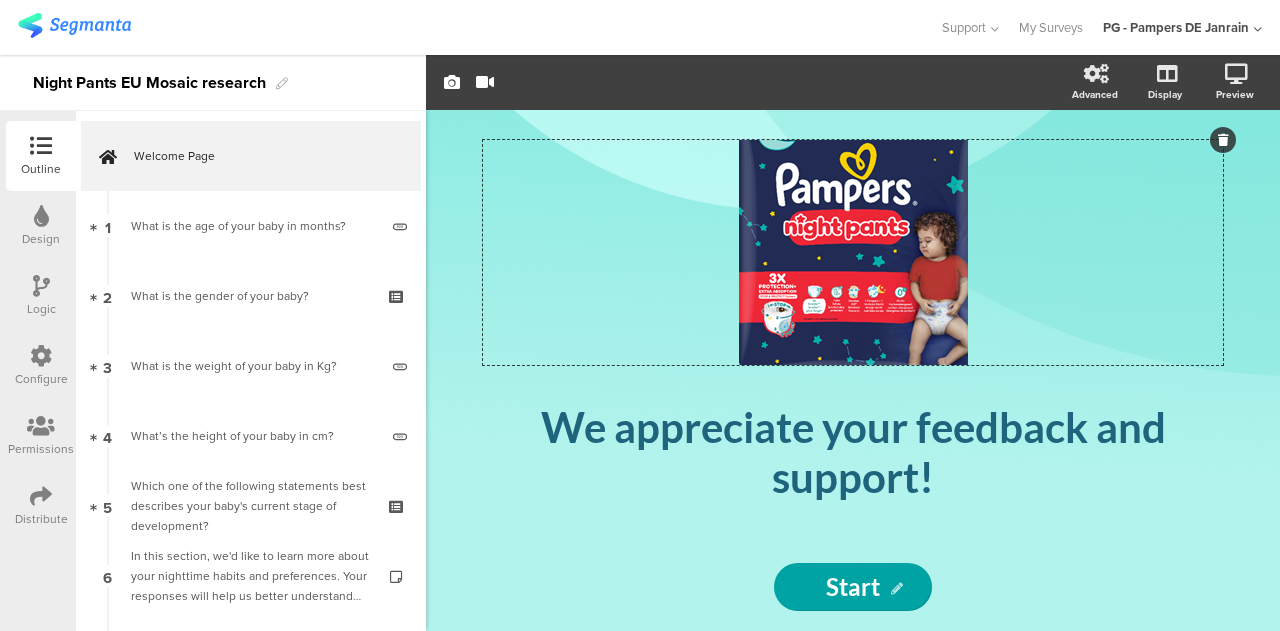 click on "/" 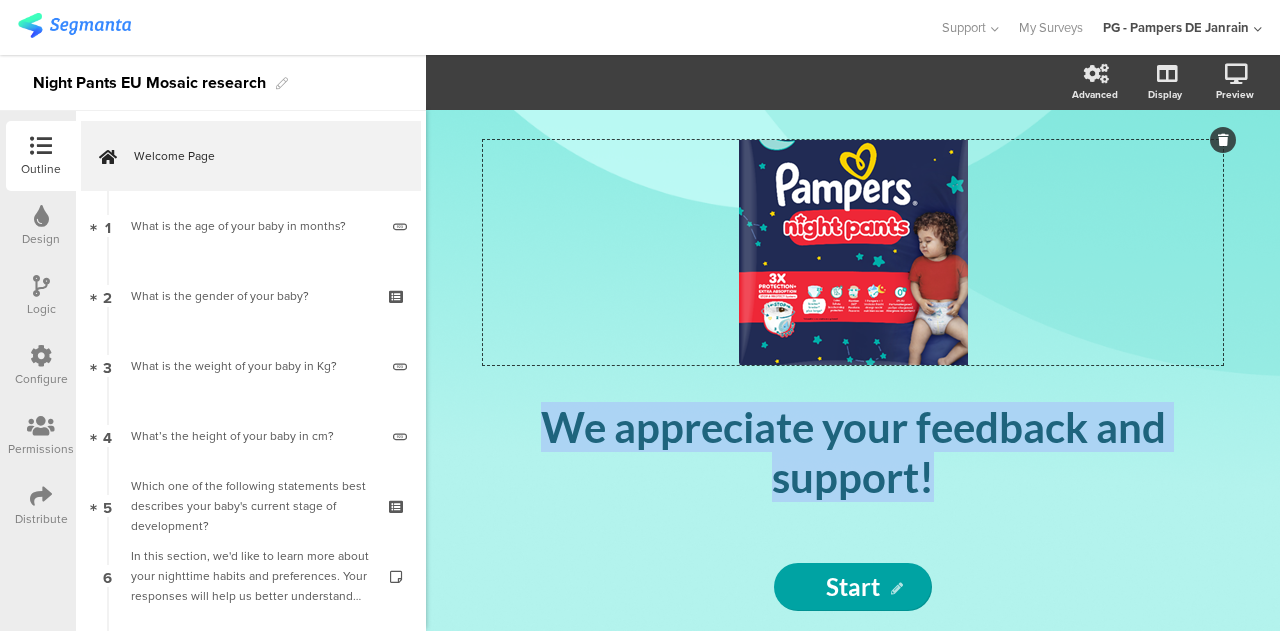 drag, startPoint x: 1015, startPoint y: 365, endPoint x: 953, endPoint y: 339, distance: 67.23094 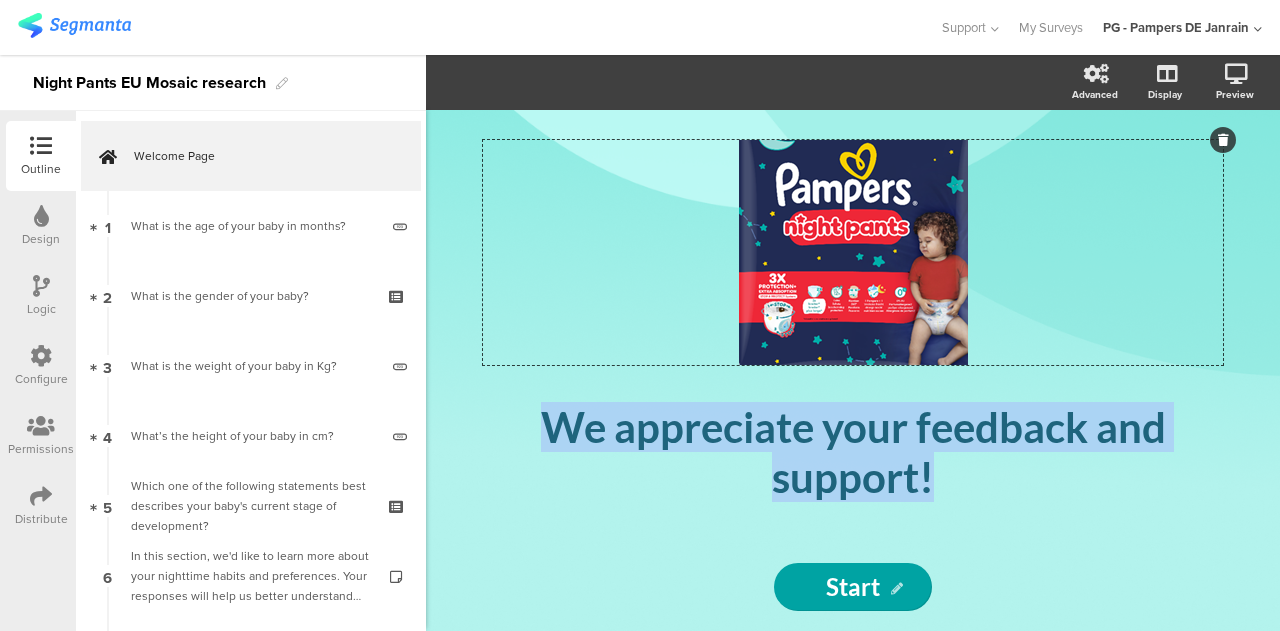 click on "/
We appreciate your feedback and support!
We appreciate your feedback and support!
Your insights help us understand your needs and experiences with  Night Pants . To better tailor our insights to your needs, we'd like to learn more about your baby's growth and development.
Your insights help us understand your needs and experiences with  Night Pants . To better tailor our insights to your needs, we'd like to learn more about your baby's growth and development." 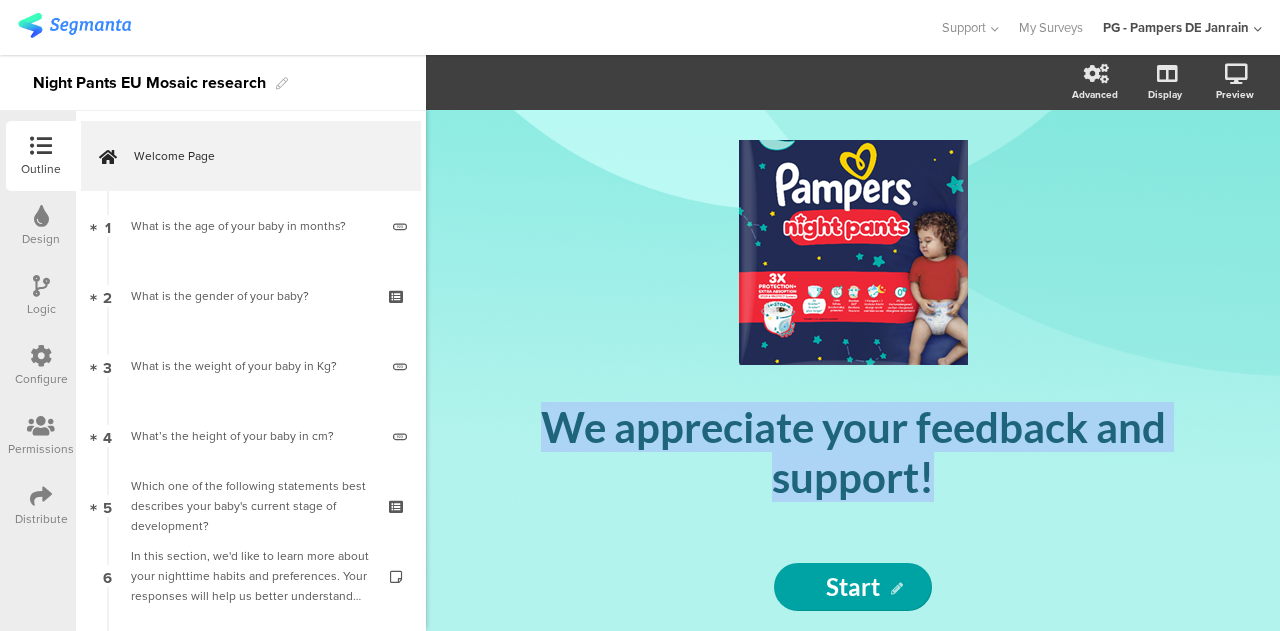 click on "/" 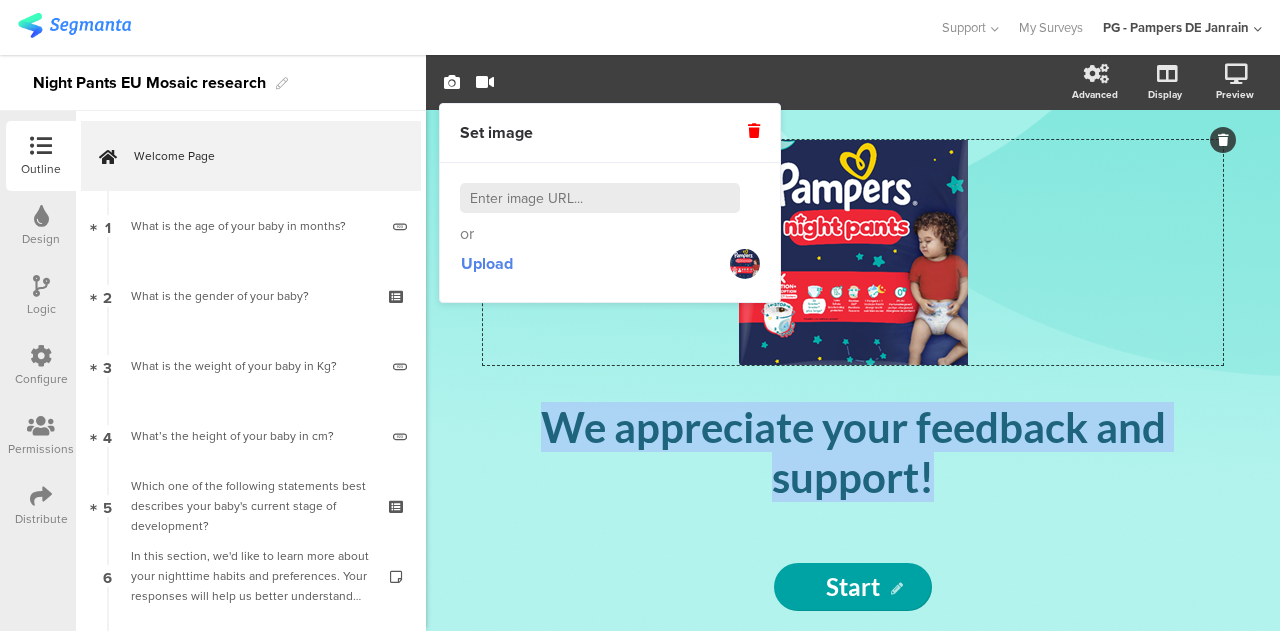 click on "/" 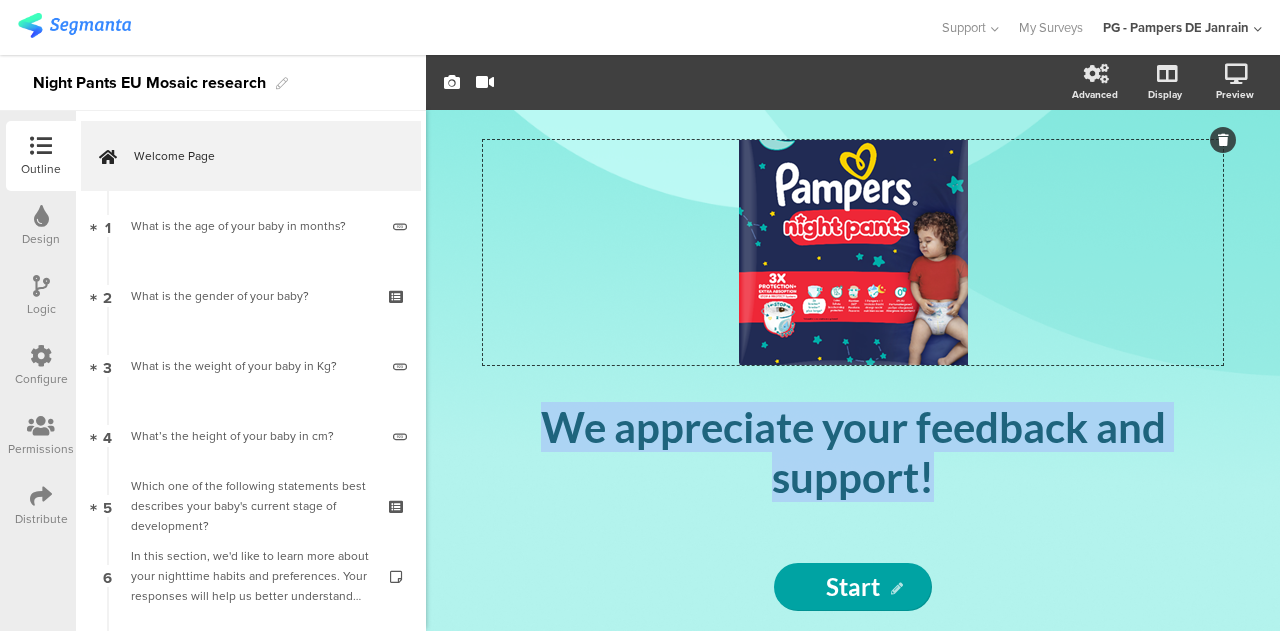 click on "/" 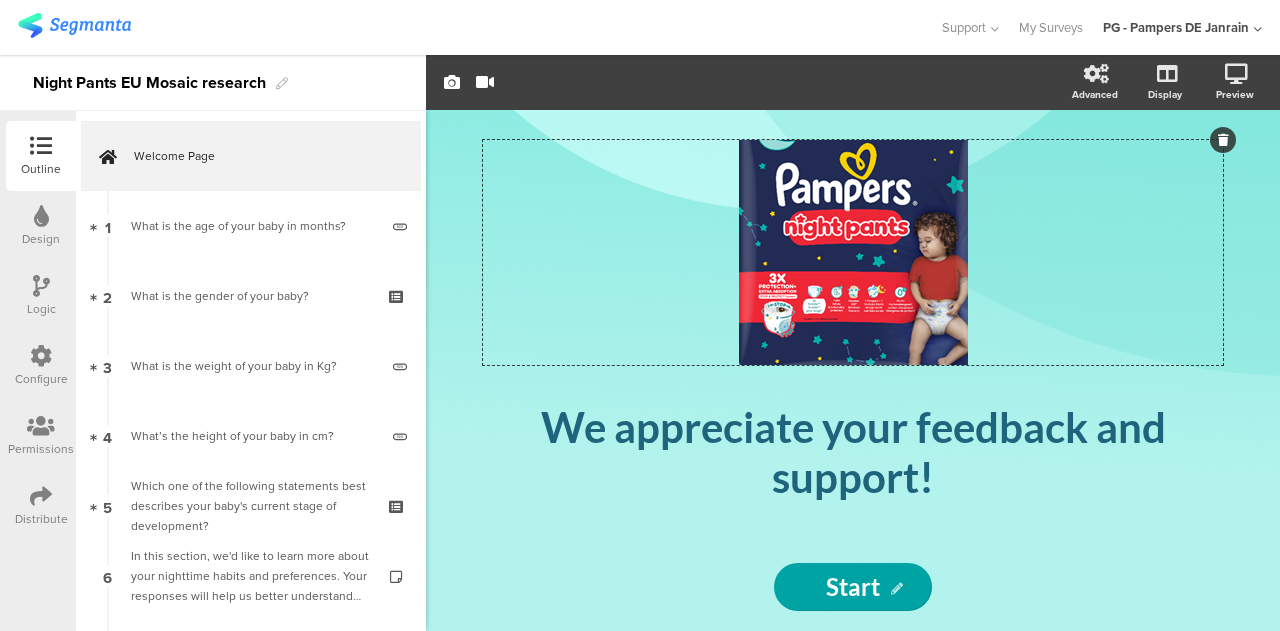 click on "/" 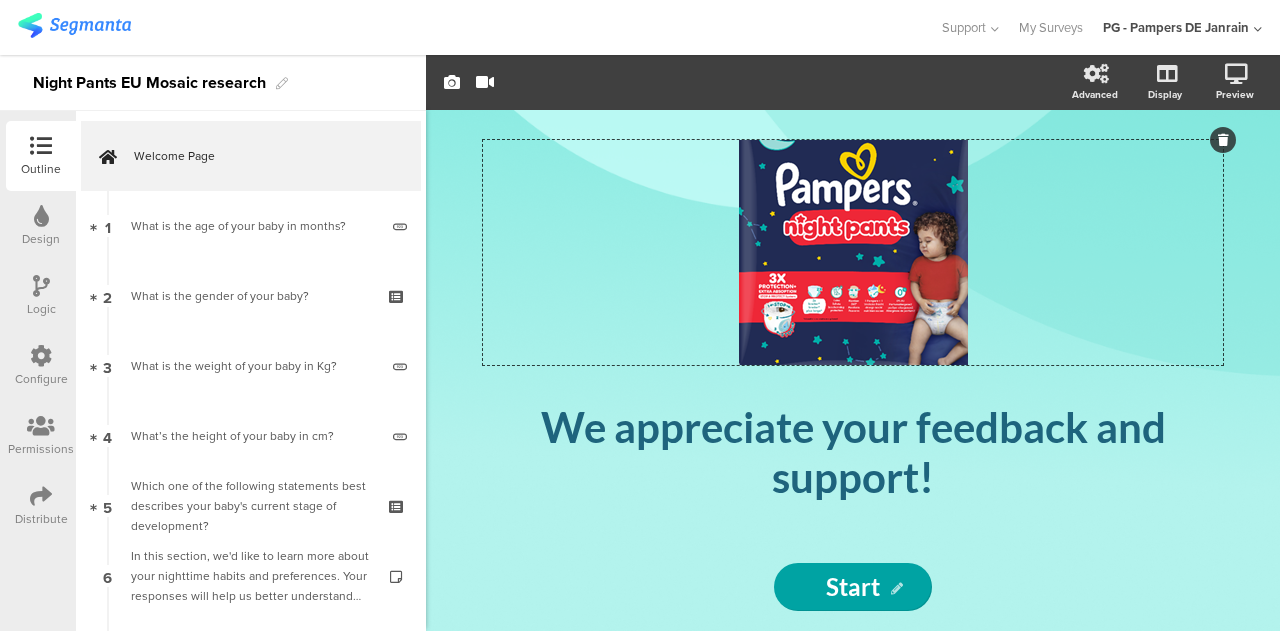drag, startPoint x: 784, startPoint y: 176, endPoint x: 905, endPoint y: 317, distance: 185.80096 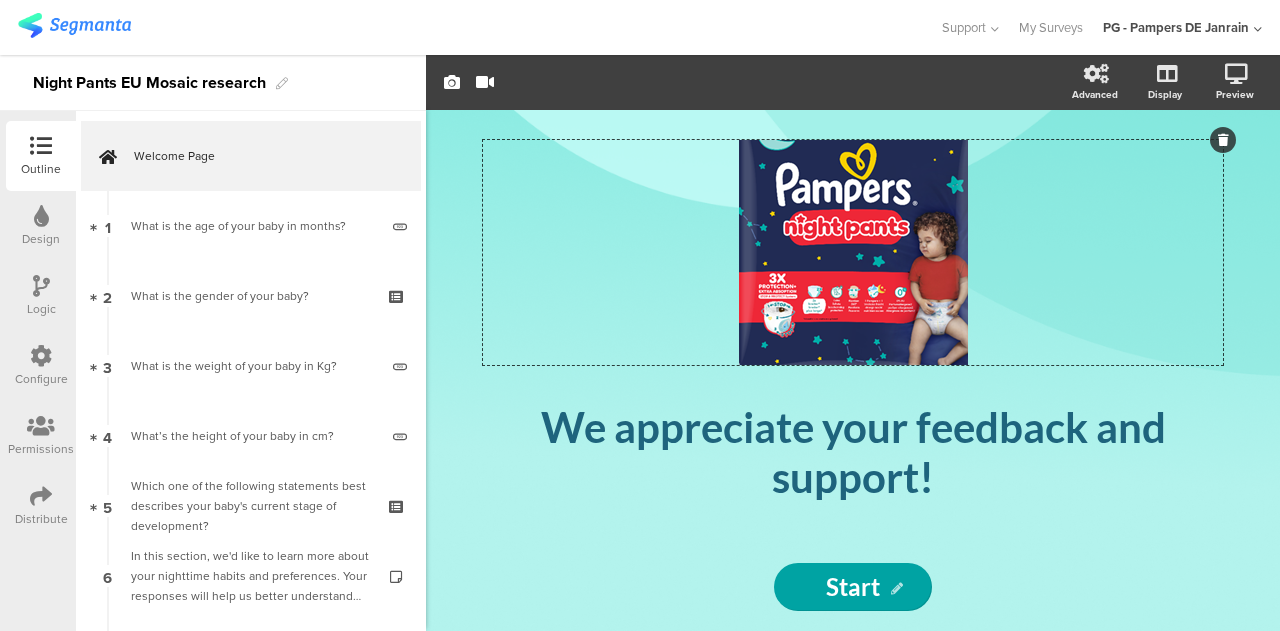 click on "/" 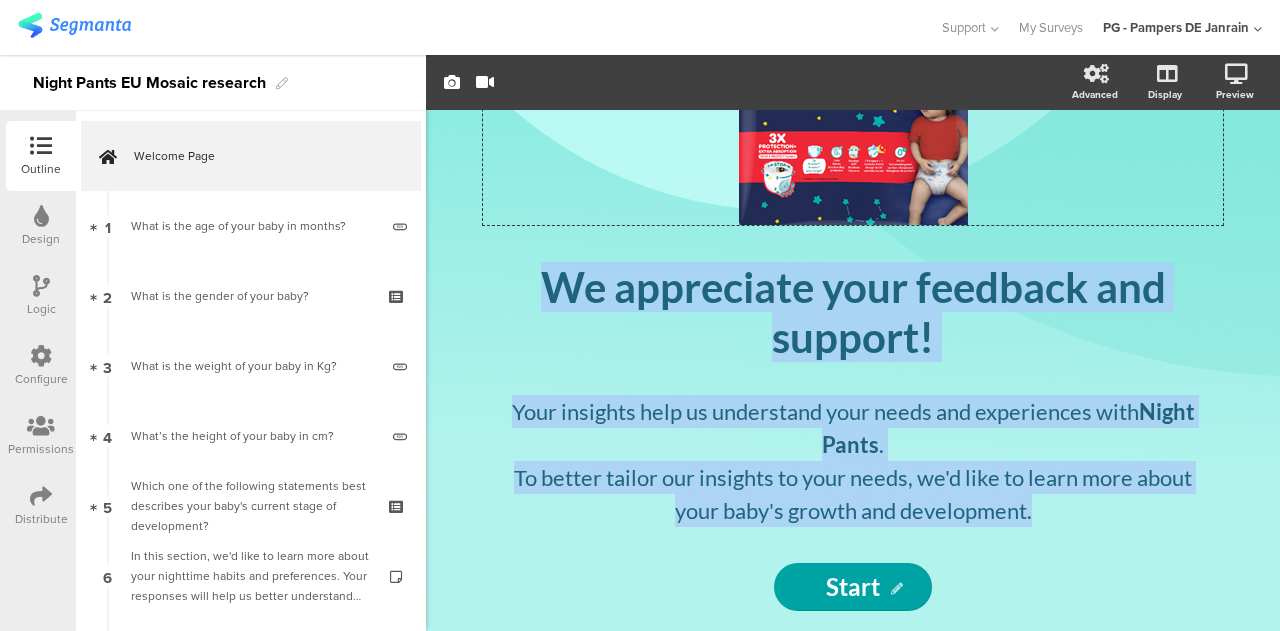 drag, startPoint x: 911, startPoint y: 317, endPoint x: 1102, endPoint y: 539, distance: 292.85663 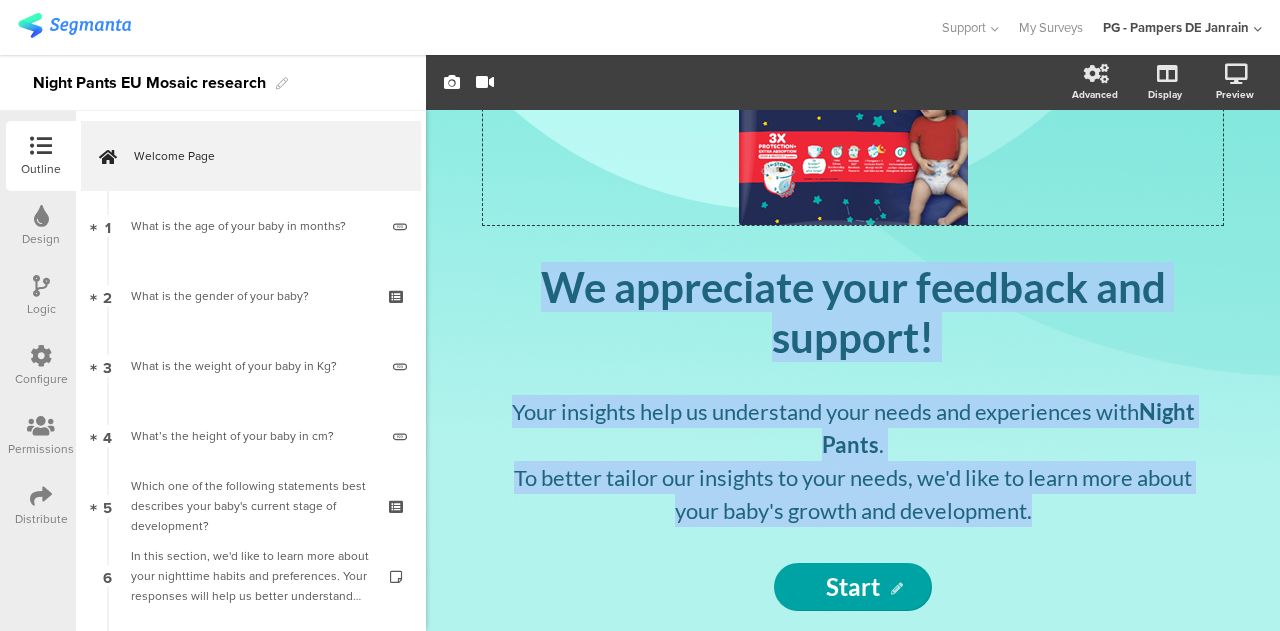click on "/
We appreciate your feedback and support!
We appreciate your feedback and support!
Your insights help us understand your needs and experiences with  Night Pants . To better tailor our insights to your needs, we'd like to learn more about your baby's growth and development.
Your insights help us understand your needs and experiences with  Night Pants . To better tailor our insights to your needs, we'd like to learn more about your baby's growth and development." 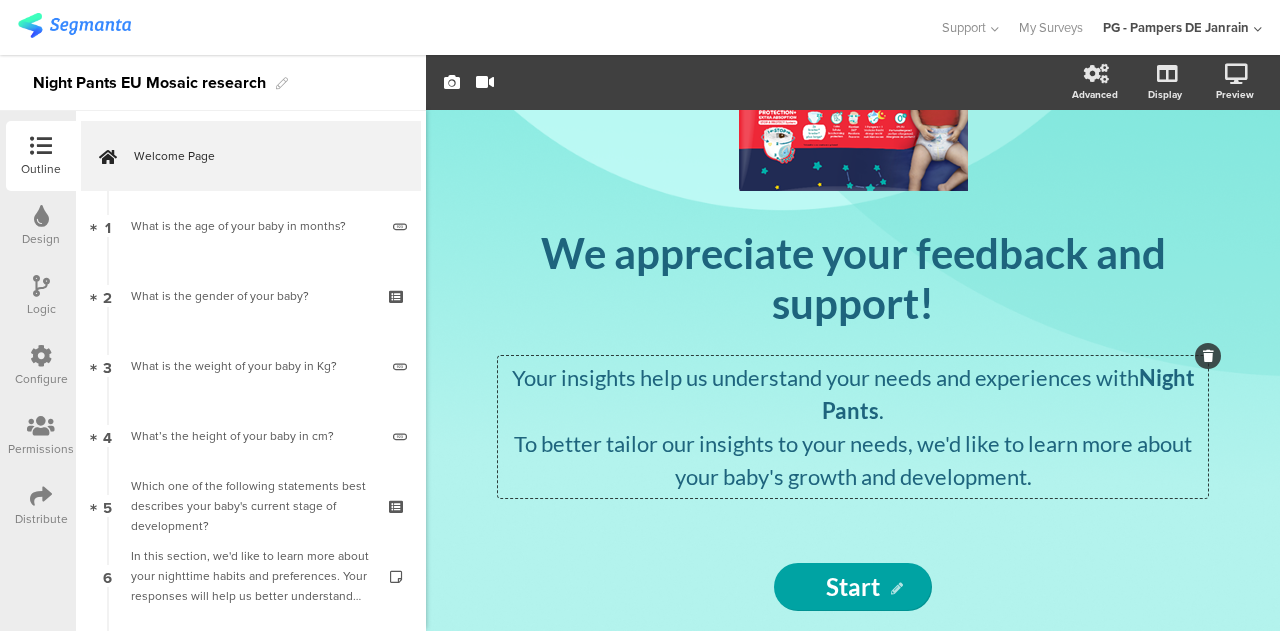 click on "Your insights help us understand your needs and experiences with  Night Pants . To better tailor our insights to your needs, we'd like to learn more about your baby's growth and development.
Your insights help us understand your needs and experiences with  Night Pants . To better tailor our insights to your needs, we'd like to learn more about your baby's growth and development.
Your insights help us understand your needs and experiences with  Night Pants . To better tailor our insights to your needs, we'd like to learn more about your baby's growth and development." 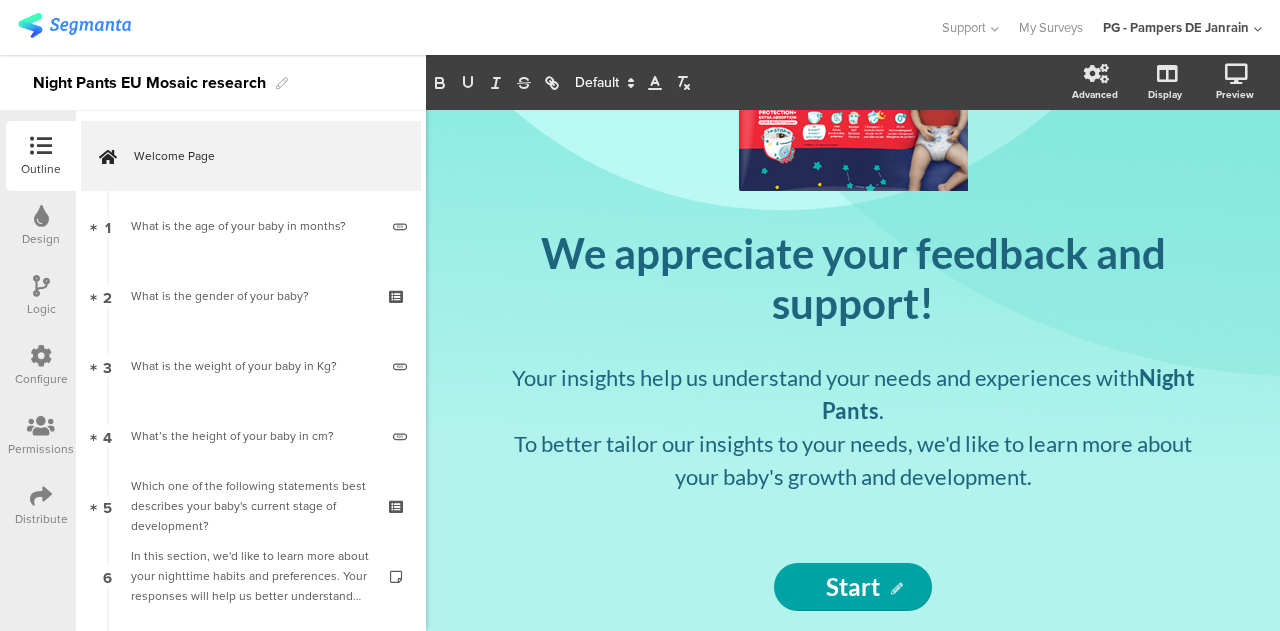 click on "Your insights help us understand your needs and experiences with  Night Pants . To better tailor our insights to your needs, we'd like to learn more about your baby's growth and development.
Your insights help us understand your needs and experiences with  Night Pants . To better tailor our insights to your needs, we'd like to learn more about your baby's growth and development." 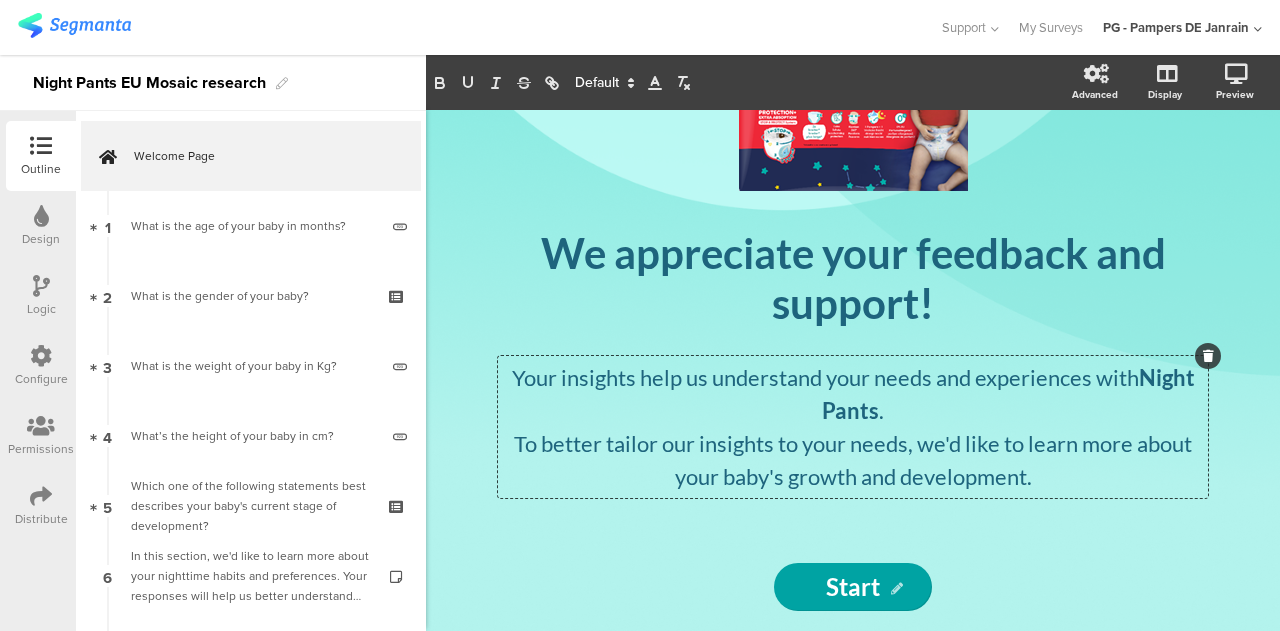 click on "Your insights help us understand your needs and experiences with  Night Pants . To better tailor our insights to your needs, we'd like to learn more about your baby's growth and development.
Your insights help us understand your needs and experiences with  Night Pants . To better tailor our insights to your needs, we'd like to learn more about your baby's growth and development.
Your insights help us understand your needs and experiences with  Night Pants . To better tailor our insights to your needs, we'd like to learn more about your baby's growth and development." 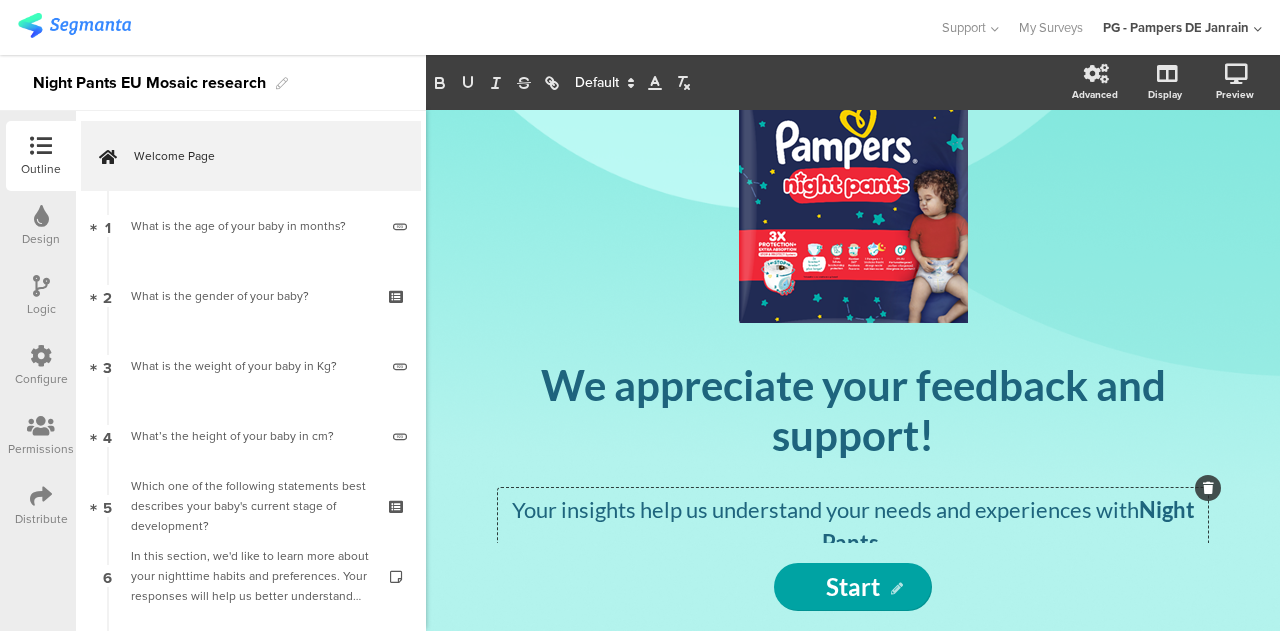 scroll, scrollTop: 174, scrollLeft: 0, axis: vertical 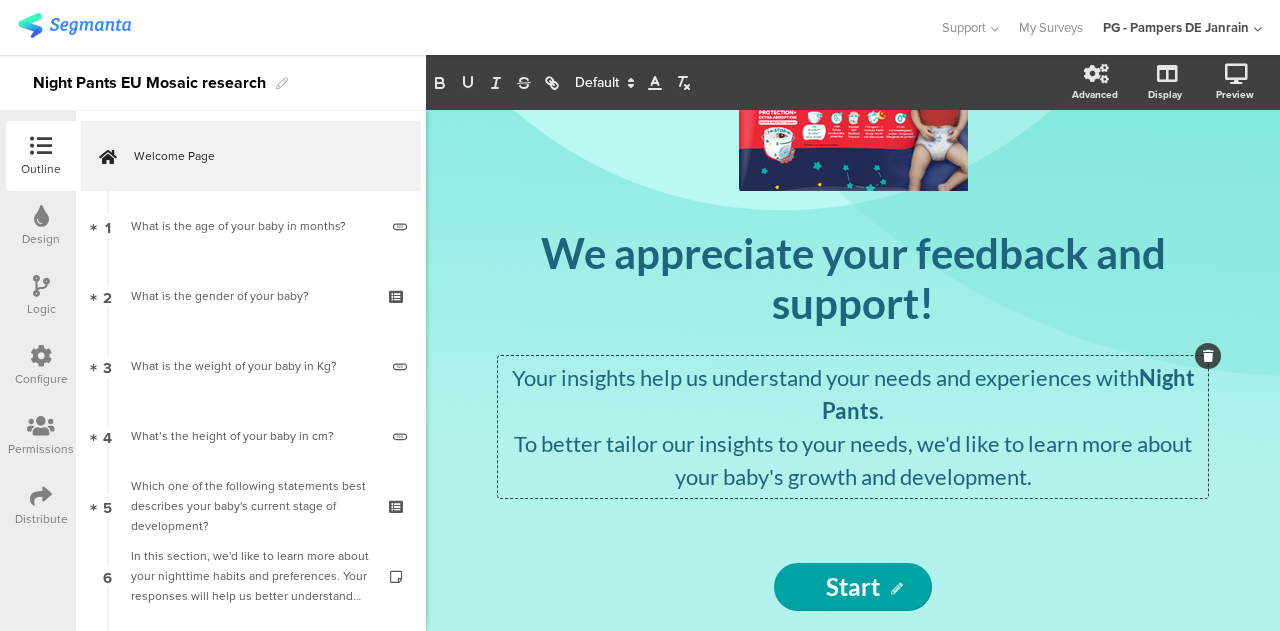 click on "Your insights help us understand your needs and experiences with  Night Pants . To better tailor our insights to your needs, we'd like to learn more about your baby's growth and development.
Your insights help us understand your needs and experiences with  Night Pants . To better tailor our insights to your needs, we'd like to learn more about your baby's growth and development.
Your insights help us understand your needs and experiences with  Night Pants . To better tailor our insights to your needs, we'd like to learn more about your baby's growth and development." 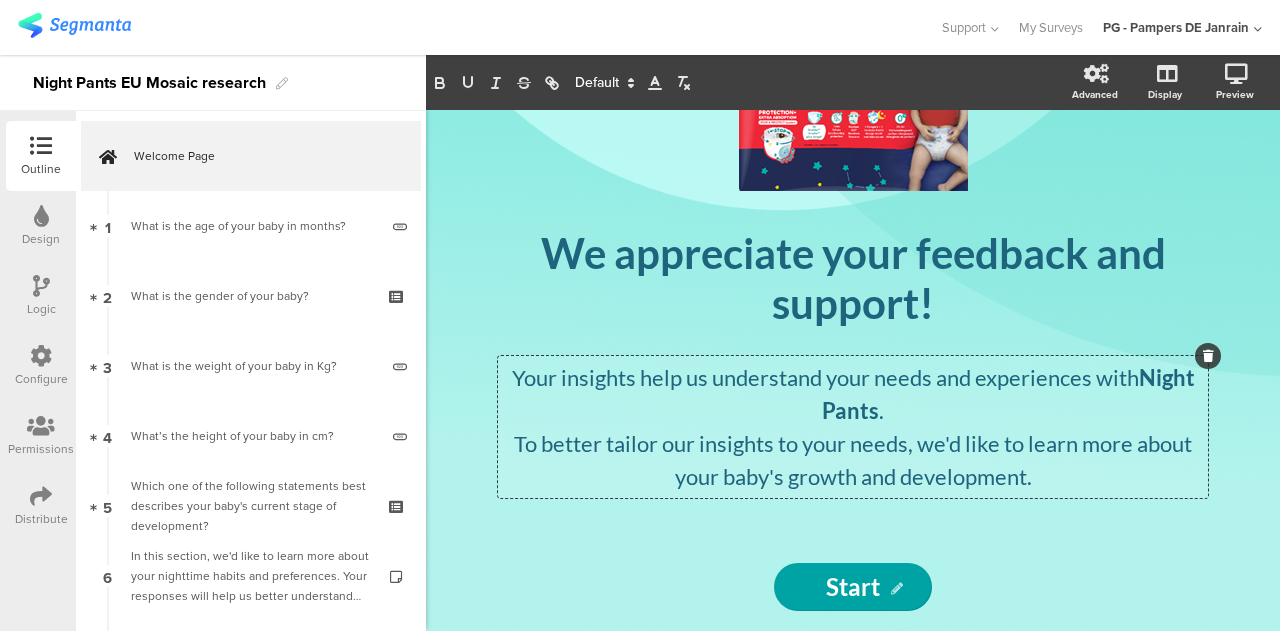 click on "To better tailor our insights to your needs, we'd like to learn more about your baby's growth and development." 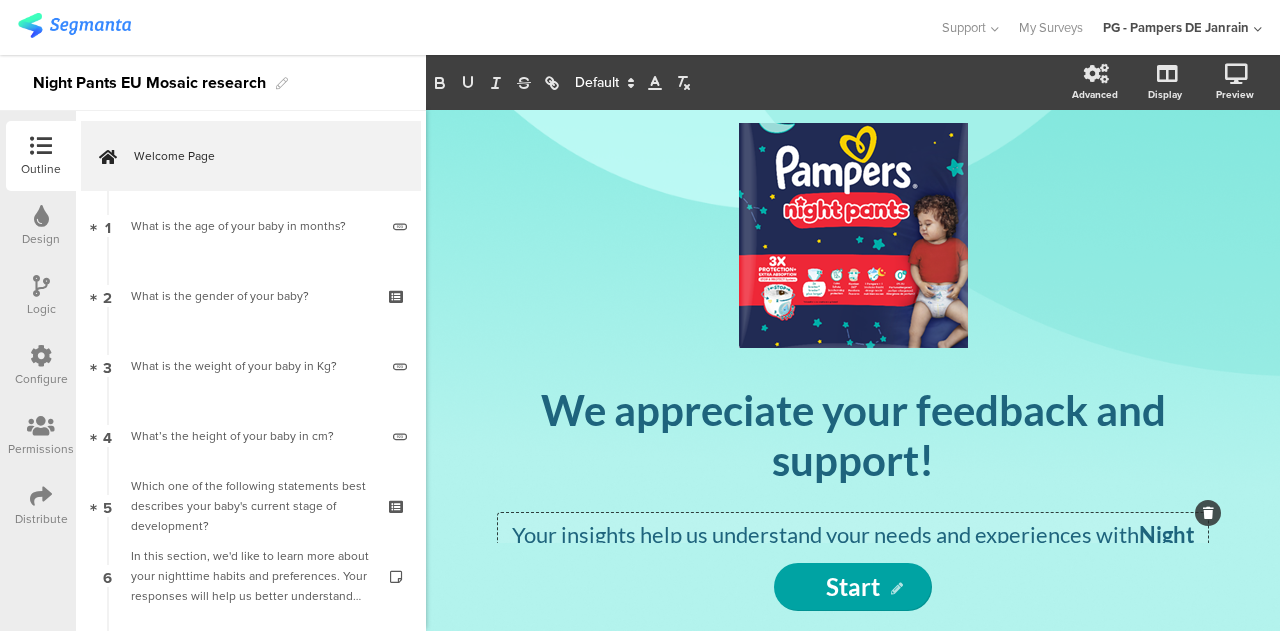 scroll, scrollTop: 18, scrollLeft: 0, axis: vertical 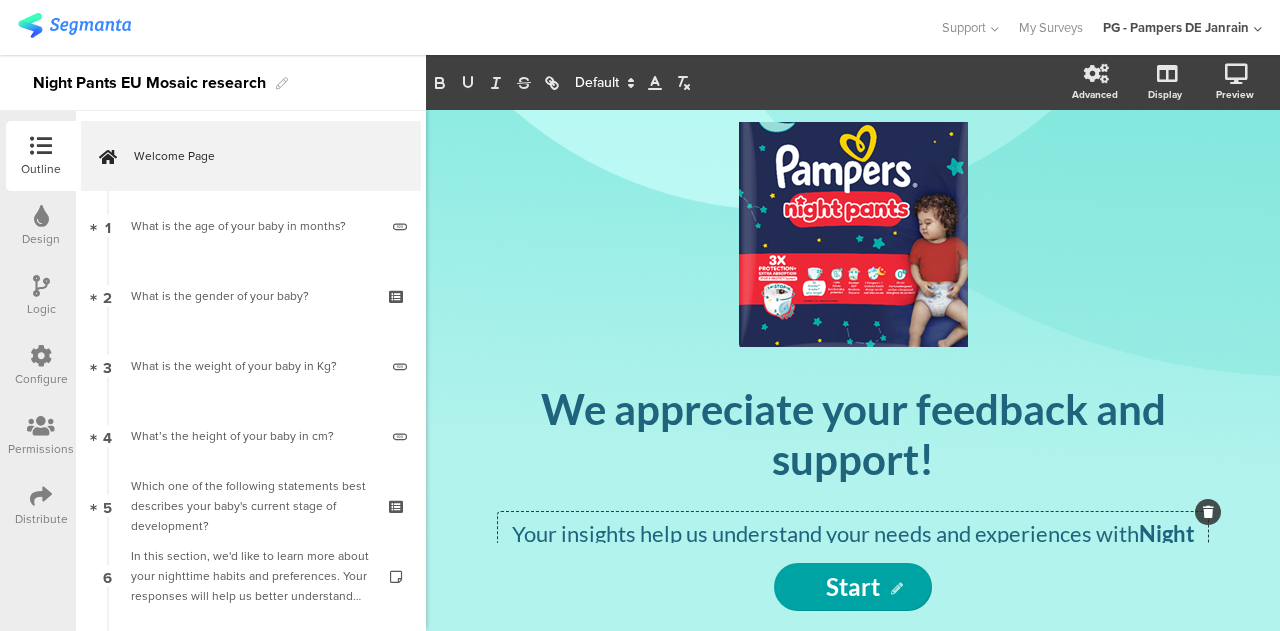 click on "/" 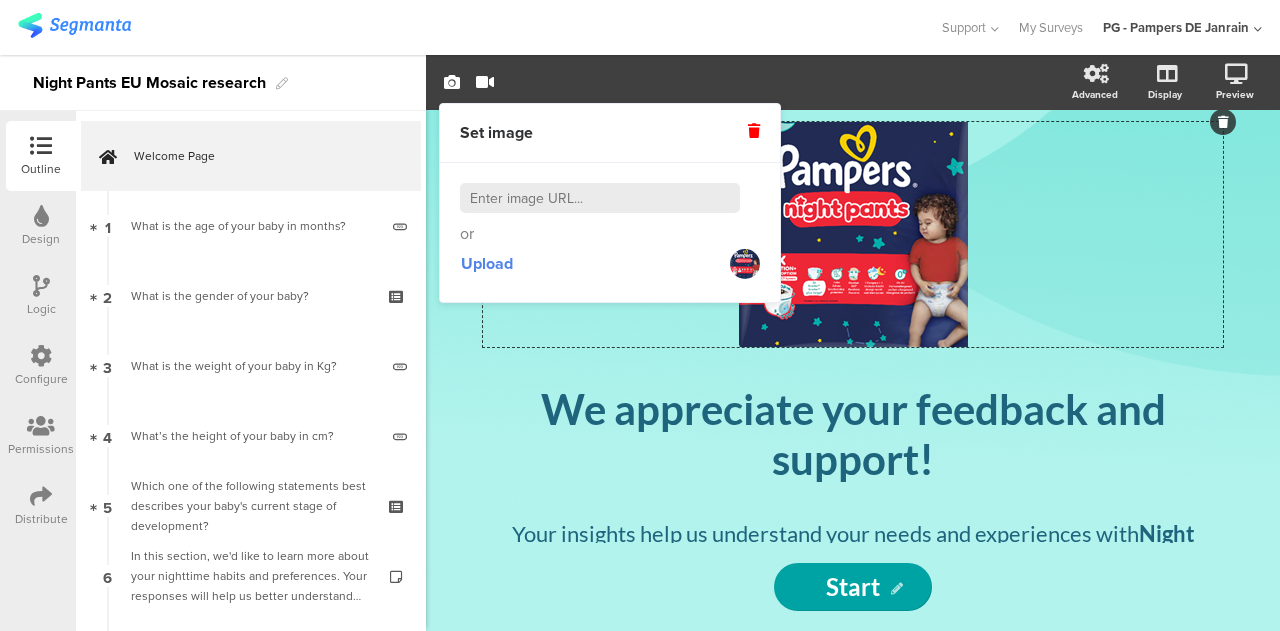 click on "/" 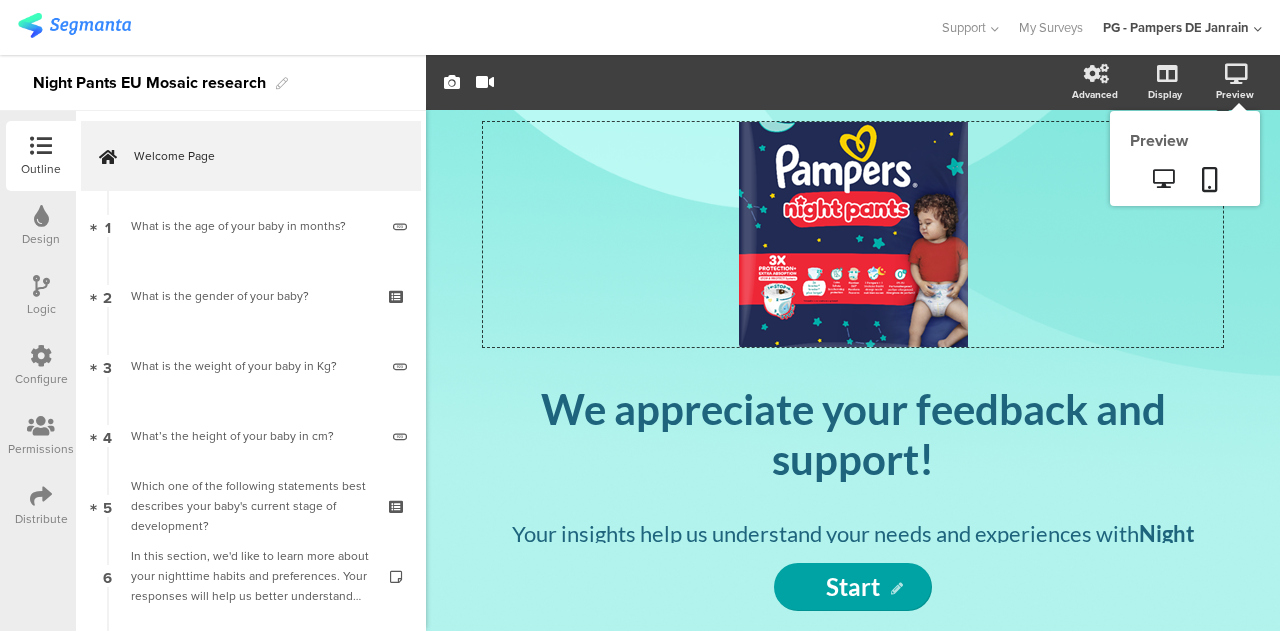 click 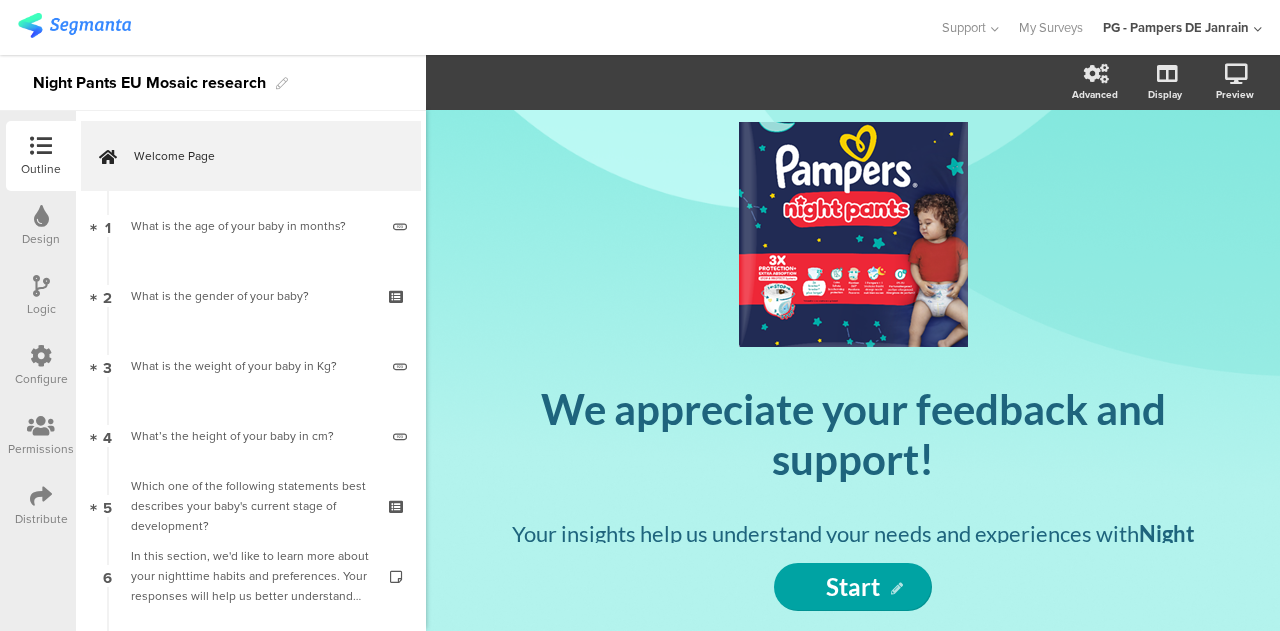 drag, startPoint x: 916, startPoint y: 282, endPoint x: 904, endPoint y: 443, distance: 161.44658 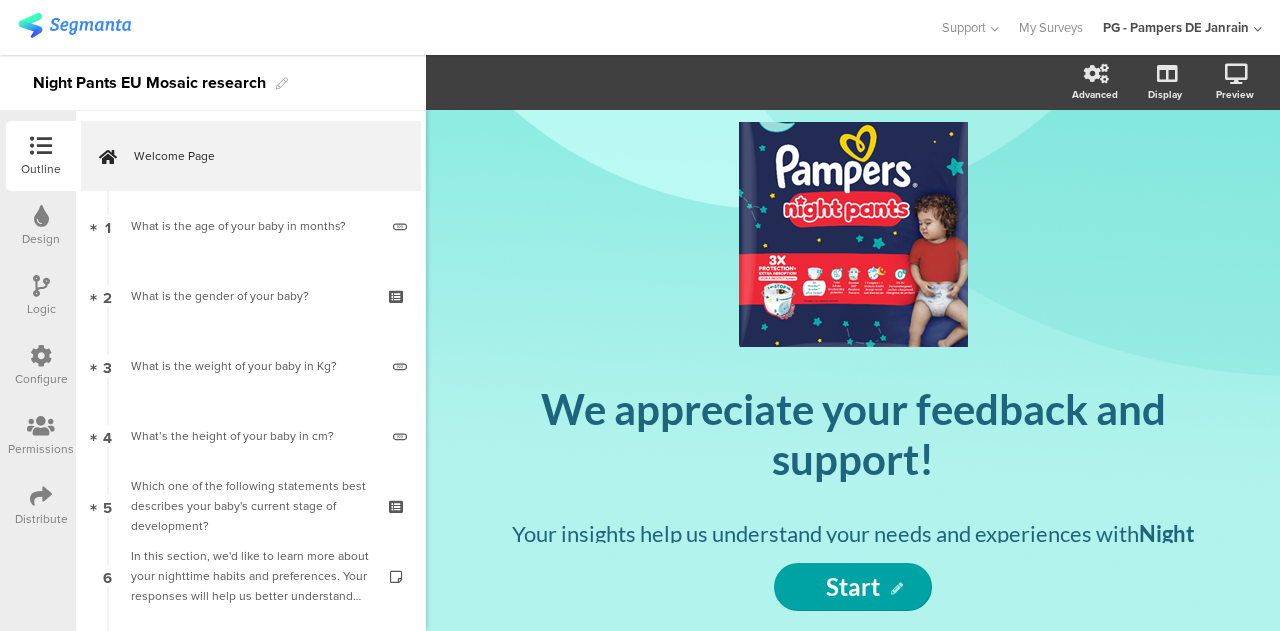 click on "/
We appreciate your feedback and support!
We appreciate your feedback and support!
Your insights help us understand your needs and experiences with  Night Pants . To better tailor our insights to your needs, we'd like to learn more about your baby's growth and development.
Your insights help us understand your needs and experiences with  Night Pants . To better tailor our insights to your needs, we'd like to learn more about your baby's growth and development." 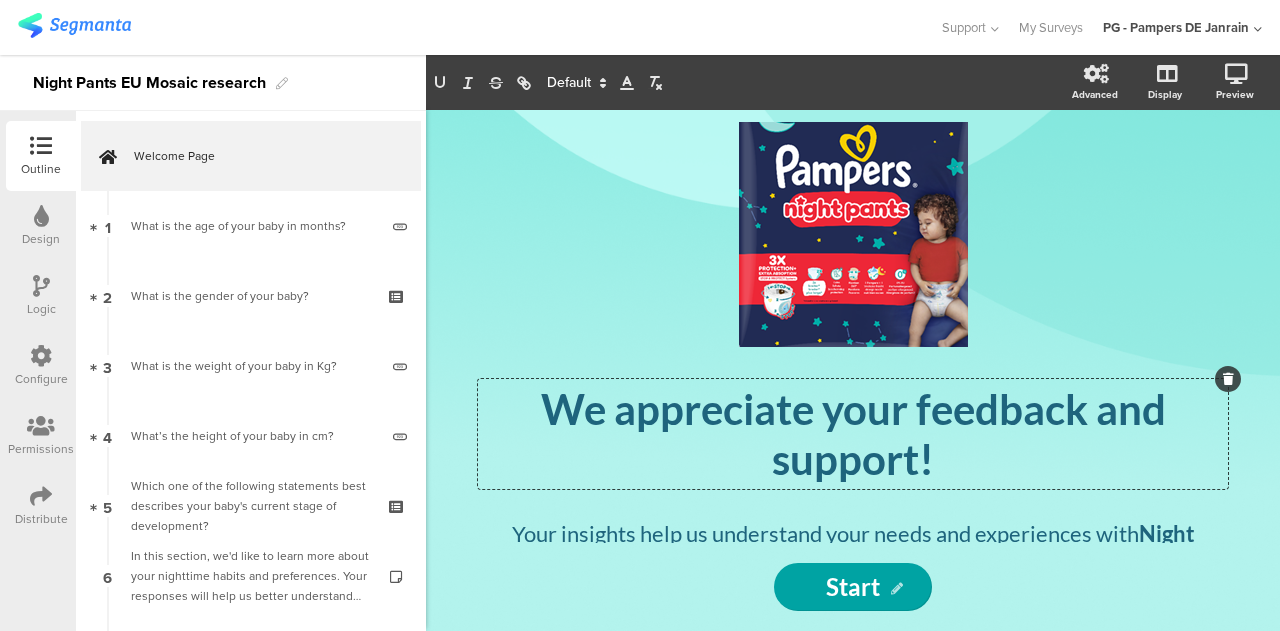 click on "We appreciate your feedback and support!
We appreciate your feedback and support!
We appreciate your feedback and support!" 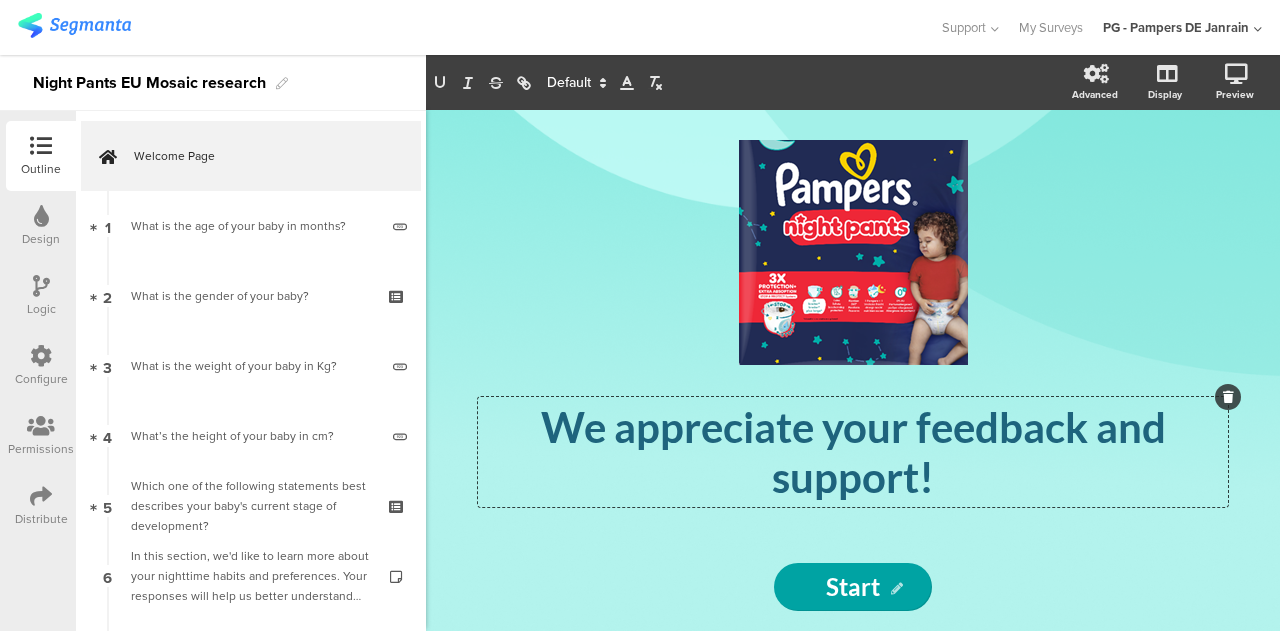 drag, startPoint x: 943, startPoint y: 399, endPoint x: 939, endPoint y: 361, distance: 38.209946 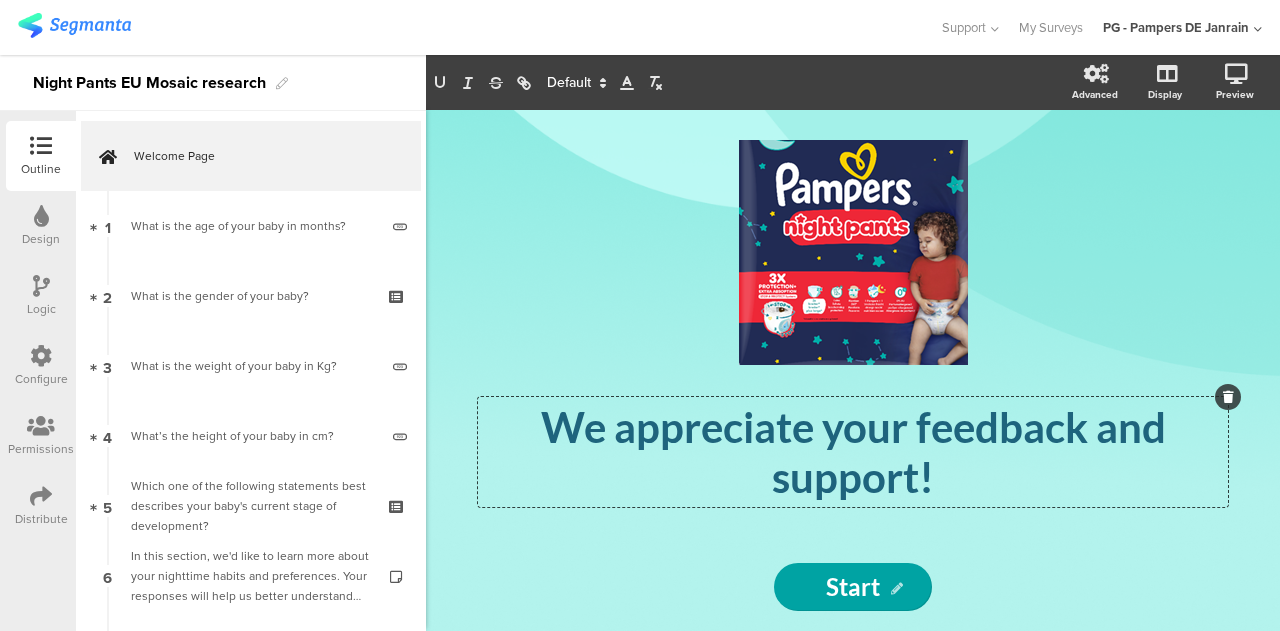 click on "/
We appreciate your feedback and support!
We appreciate your feedback and support!
We appreciate your feedback and support!
Your insights help us understand your needs and experiences with  Night Pants . To better tailor our insights to your needs, we'd like to learn more about your baby's growth and development.
Your insights help us understand your needs and experiences with  Night Pants . To better tailor our insights to your needs, we'd like to learn more about your baby's growth and development." 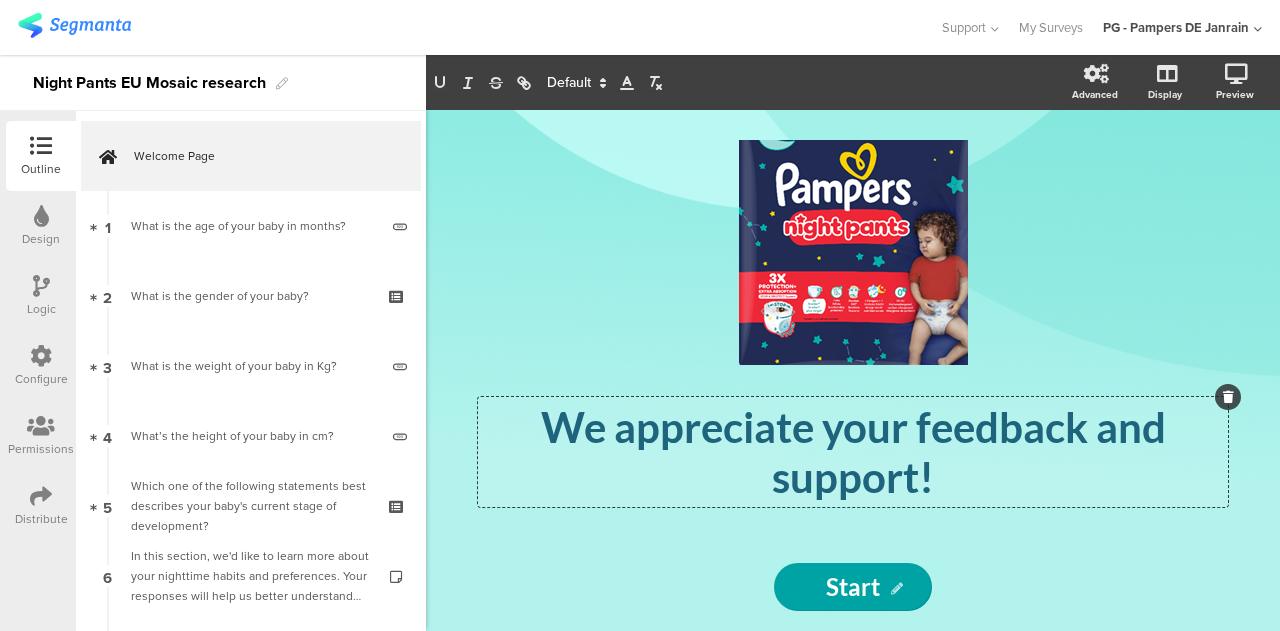 click on "We appreciate your feedback and support!" 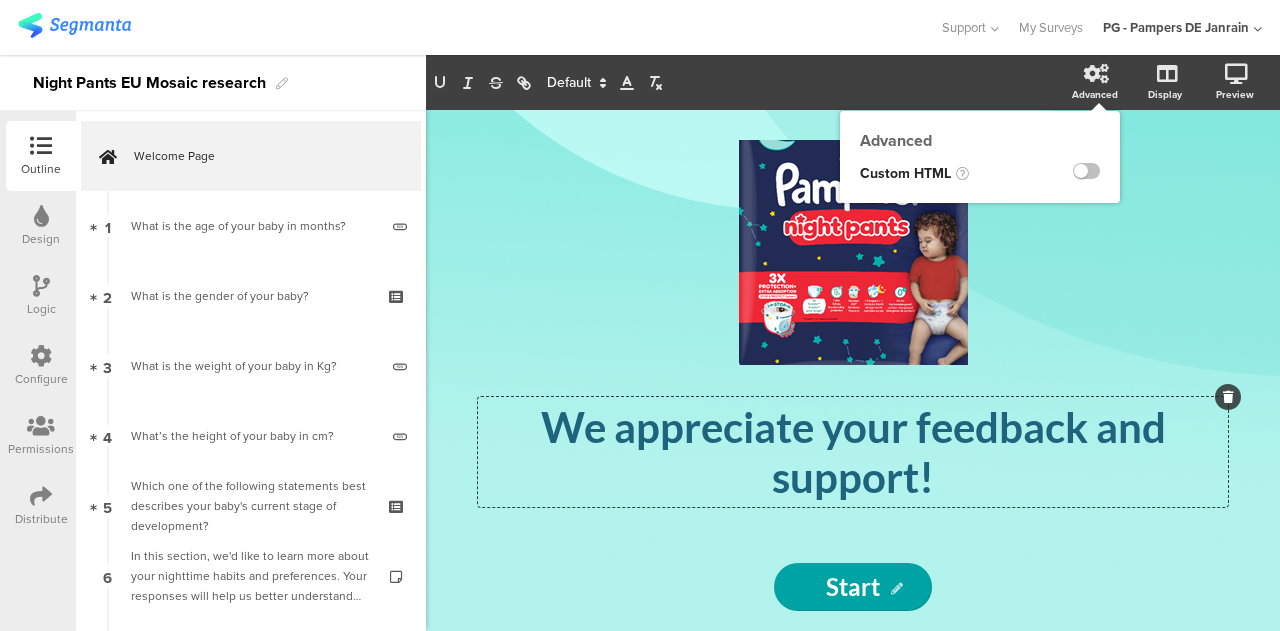 click on "Advanced" 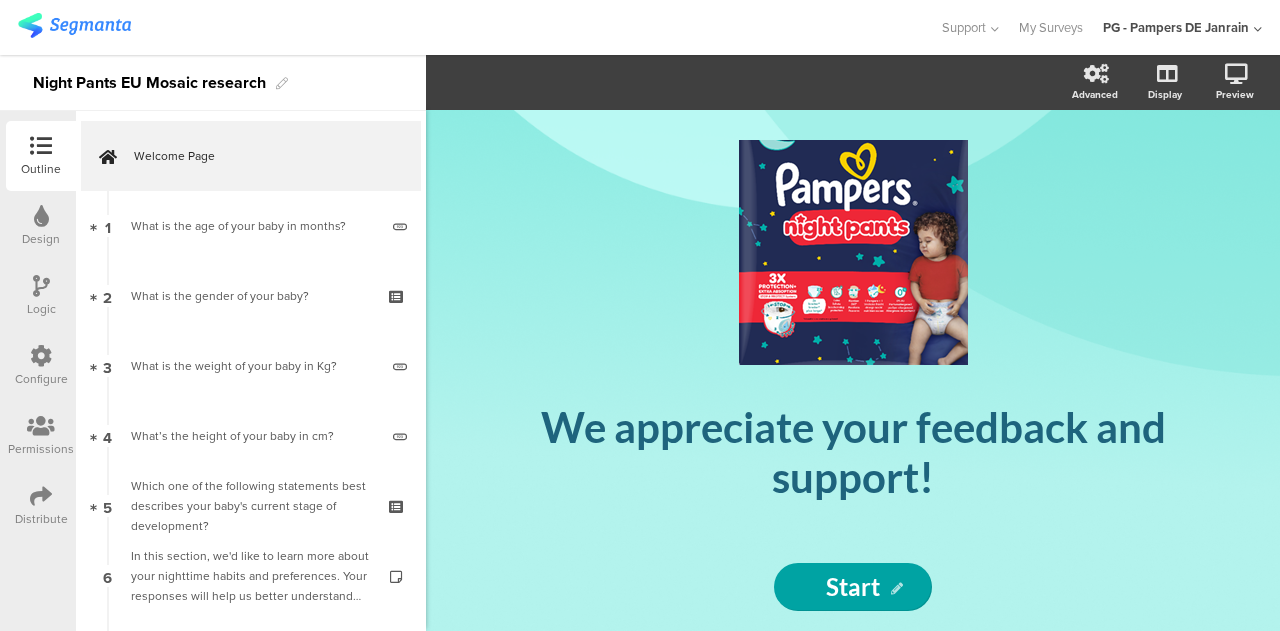 click on "We appreciate your feedback and support!" 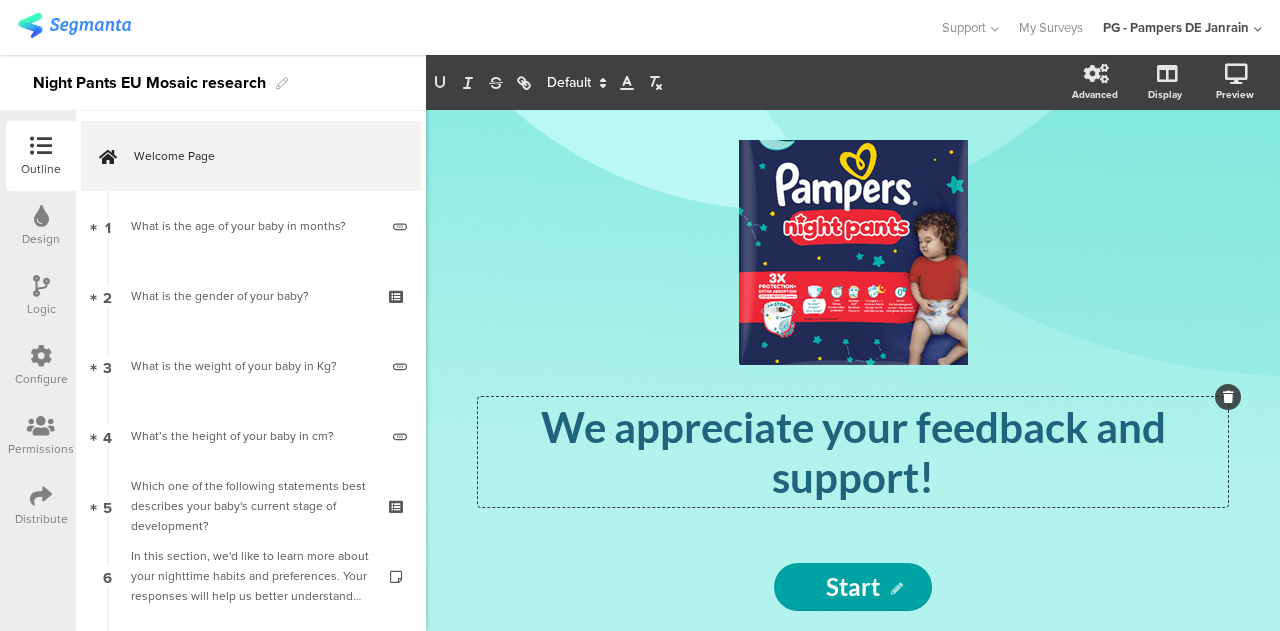 scroll, scrollTop: 0, scrollLeft: 0, axis: both 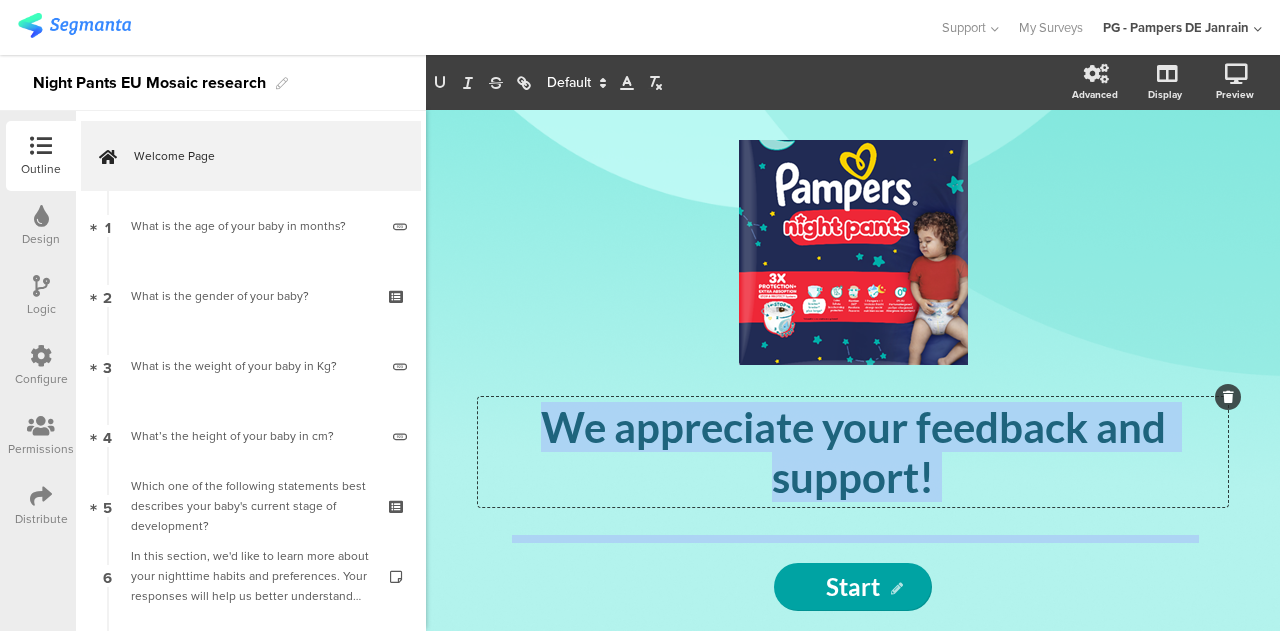 drag, startPoint x: 846, startPoint y: 159, endPoint x: 939, endPoint y: 502, distance: 355.3843 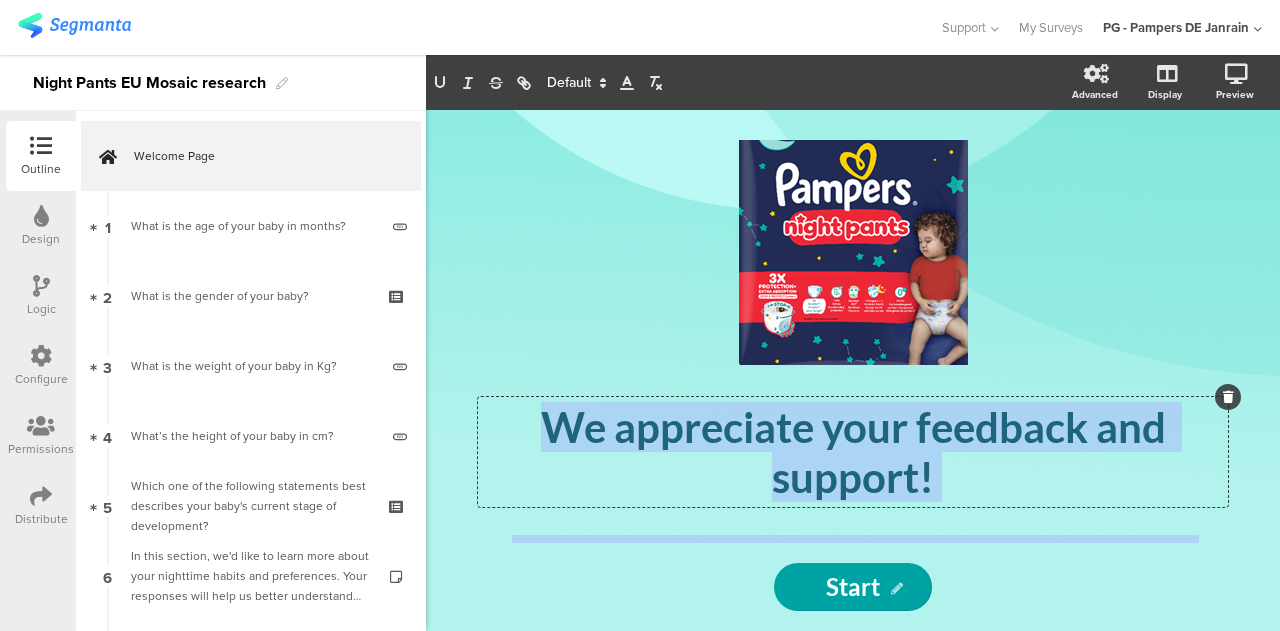 click on "/
We appreciate your feedback and support!
We appreciate your feedback and support!
We appreciate your feedback and support!
Your insights help us understand your needs and experiences with  Night Pants . To better tailor our insights to your needs, we'd like to learn more about your baby's growth and development.
Your insights help us understand your needs and experiences with  Night Pants . To better tailor our insights to your needs, we'd like to learn more about your baby's growth and development." 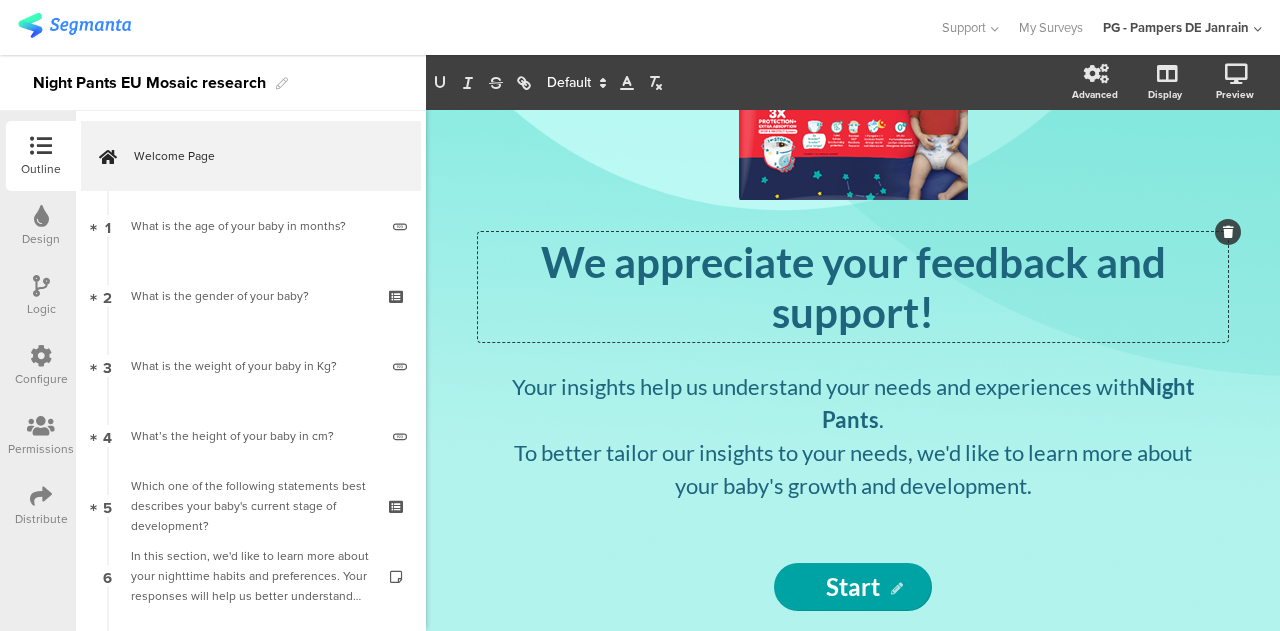 scroll, scrollTop: 174, scrollLeft: 0, axis: vertical 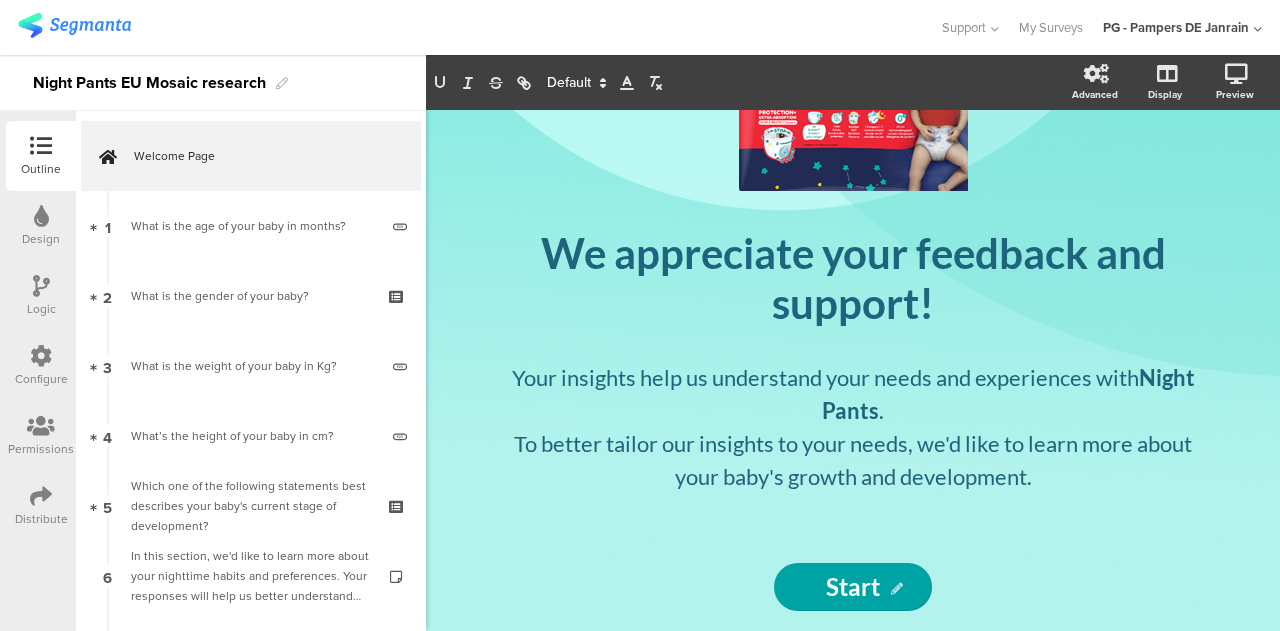 click on "/
We appreciate your feedback and support!
We appreciate your feedback and support!
Your insights help us understand your needs and experiences with  Night Pants . To better tailor our insights to your needs, we'd like to learn more about your baby's growth and development.
Your insights help us understand your needs and experiences with  Night Pants . To better tailor our insights to your needs, we'd like to learn more about your baby's growth and development." 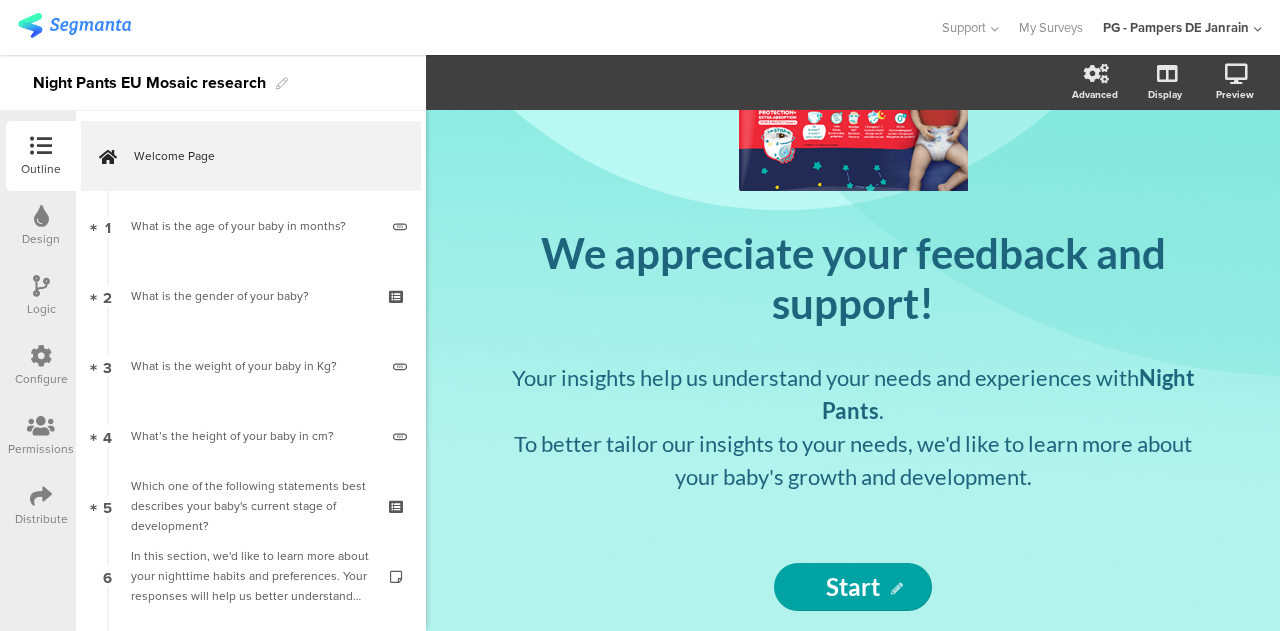 click on "/
We appreciate your feedback and support!
We appreciate your feedback and support!
Your insights help us understand your needs and experiences with  Night Pants . To better tailor our insights to your needs, we'd like to learn more about your baby's growth and development.
Your insights help us understand your needs and experiences with  Night Pants . To better tailor our insights to your needs, we'd like to learn more about your baby's growth and development." 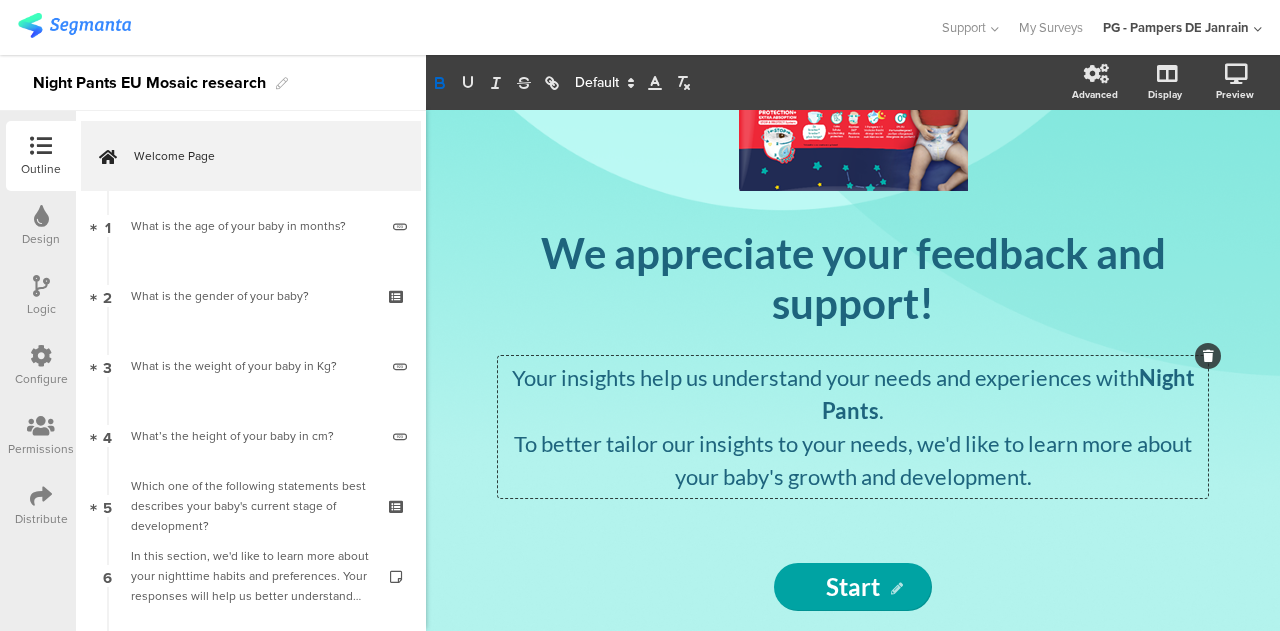 scroll, scrollTop: 42, scrollLeft: 0, axis: vertical 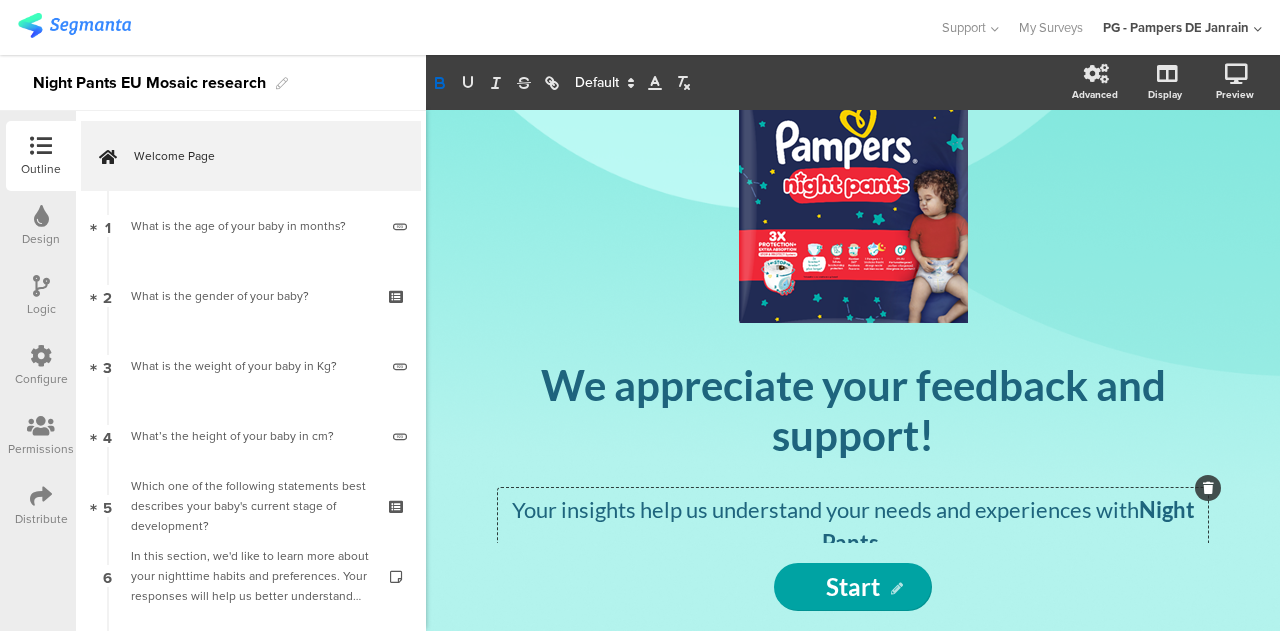 click on "/" 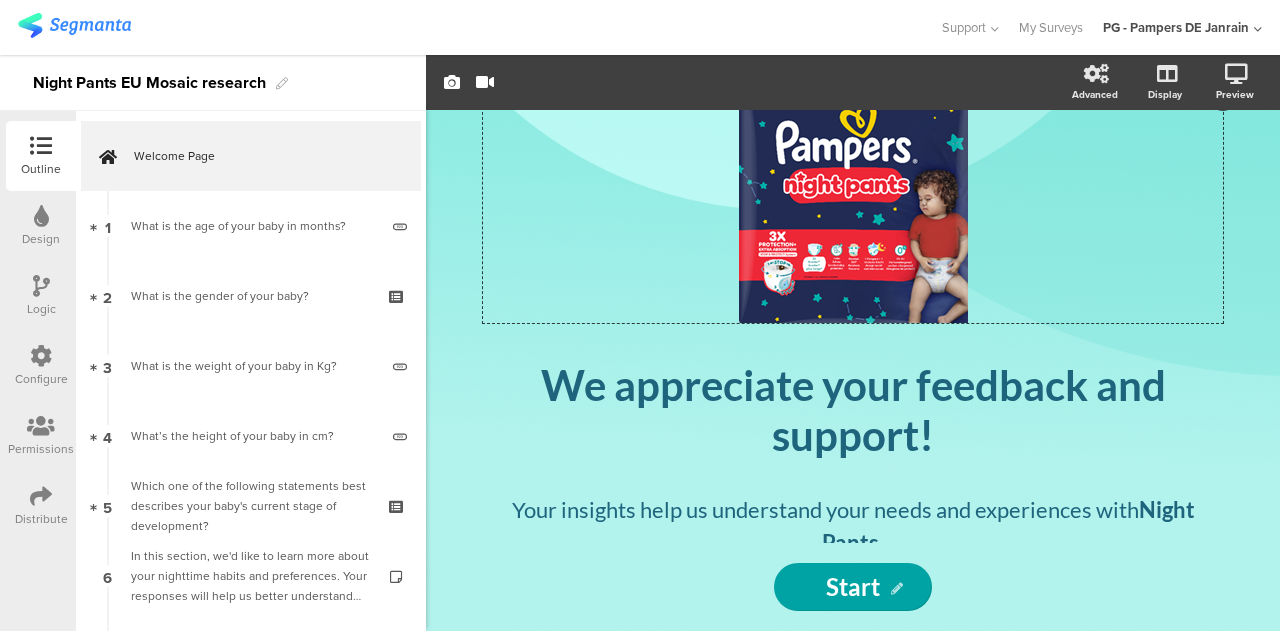 drag, startPoint x: 916, startPoint y: 285, endPoint x: 684, endPoint y: 311, distance: 233.45235 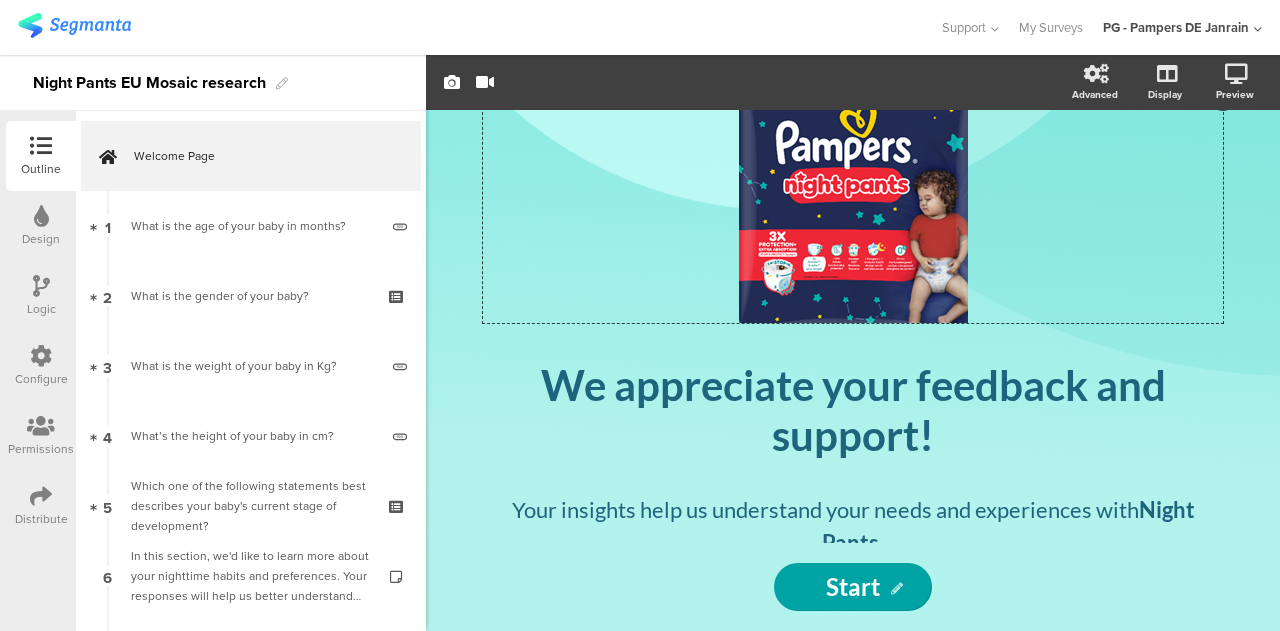 click on "/" 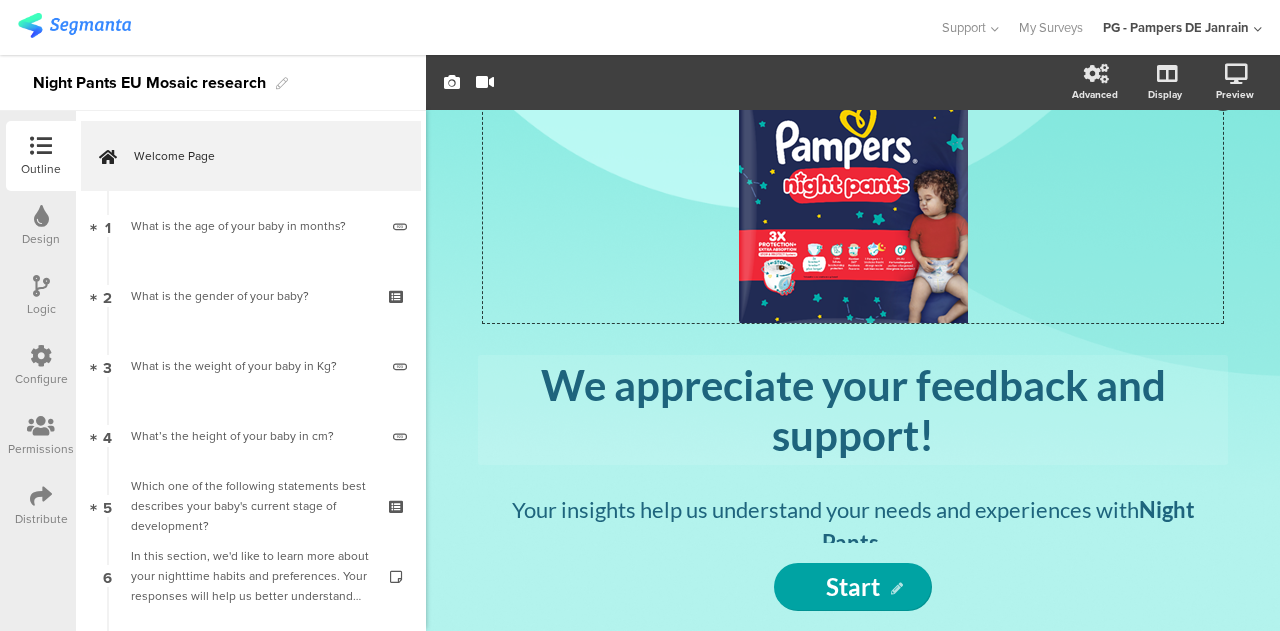 type 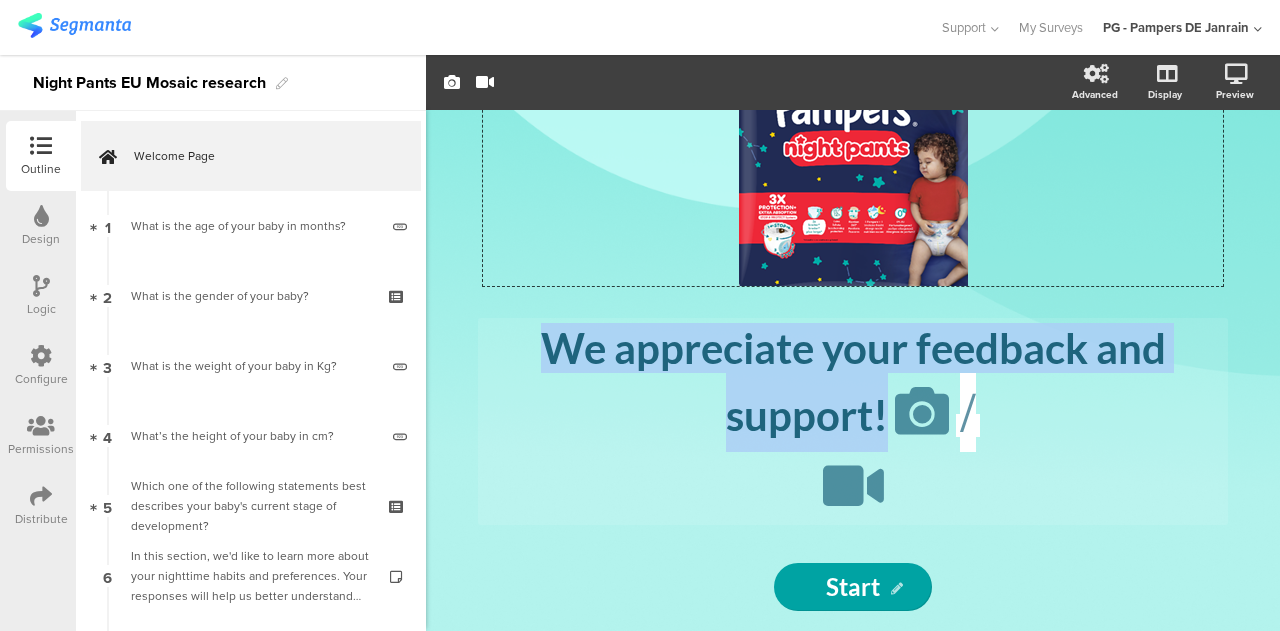 scroll, scrollTop: 85, scrollLeft: 0, axis: vertical 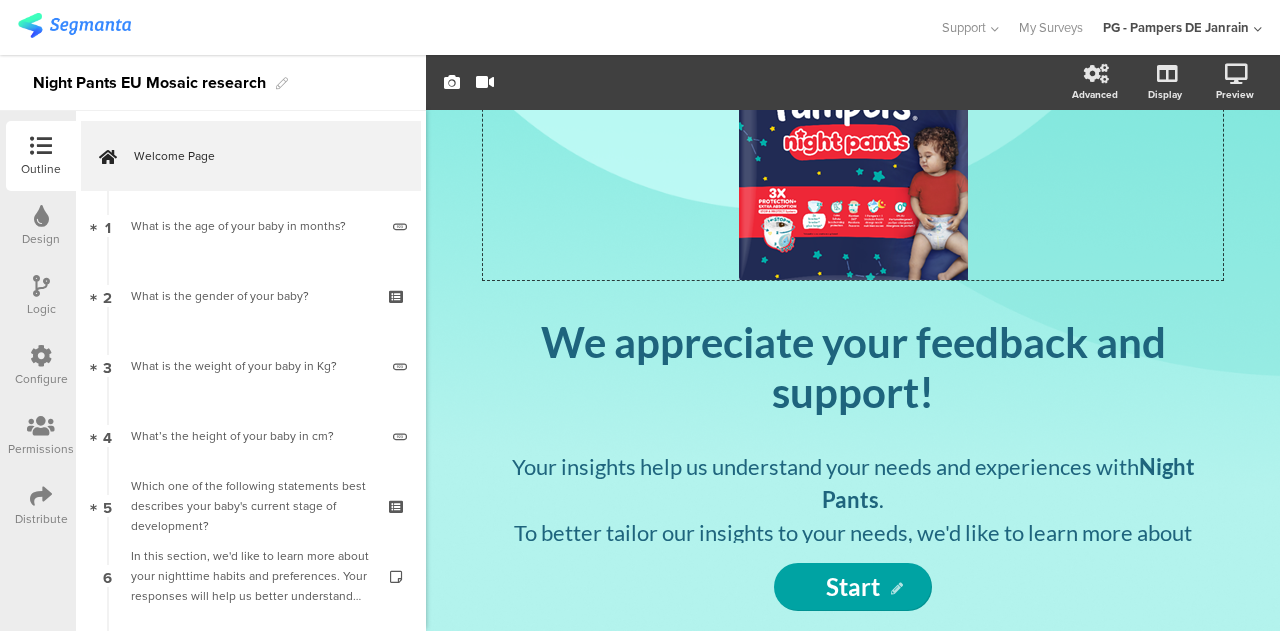 click on "/" 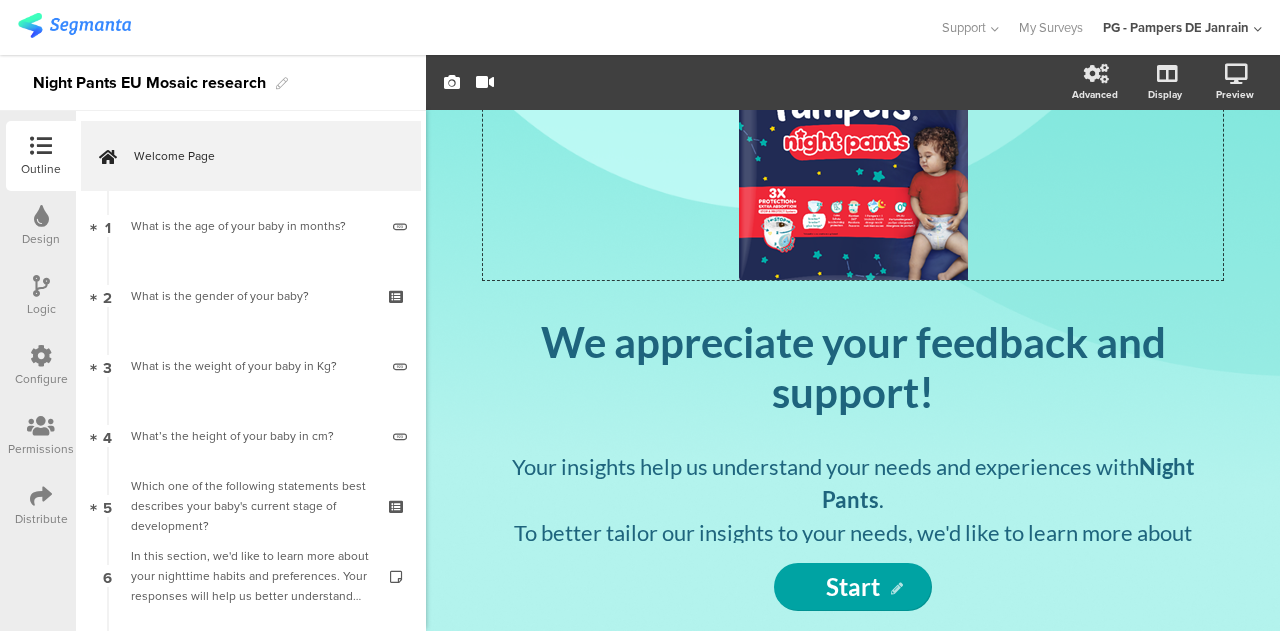 scroll, scrollTop: 174, scrollLeft: 0, axis: vertical 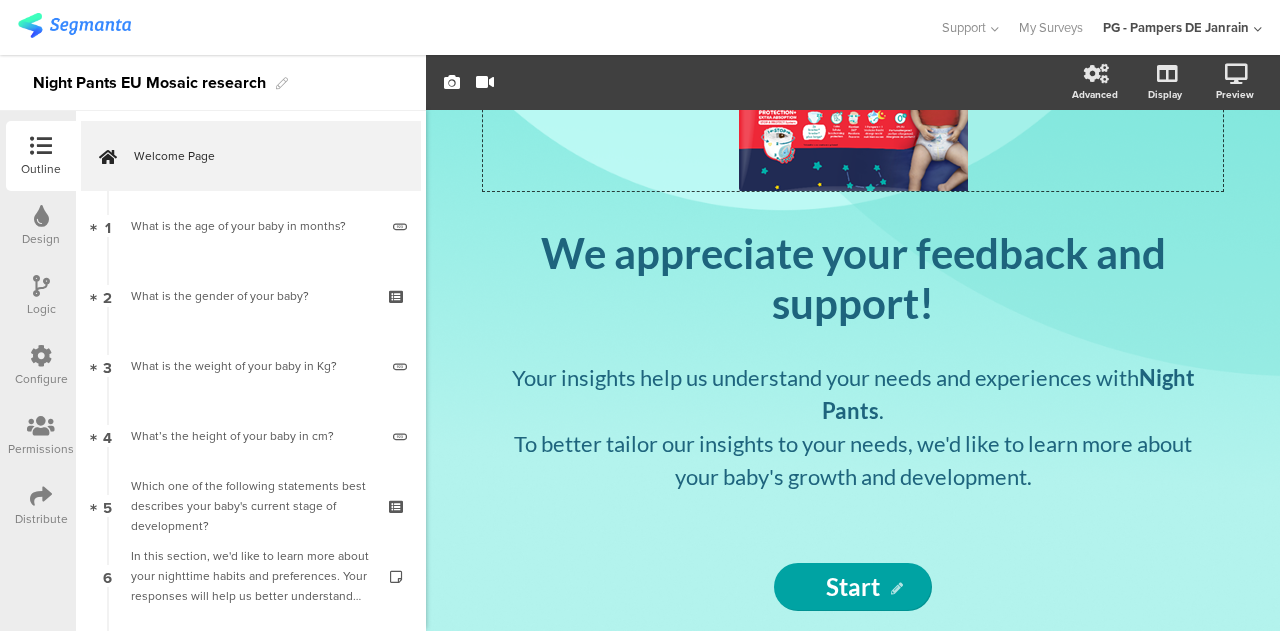 click on "/
We appreciate your feedback and support!
We appreciate your feedback and support!
Your insights help us understand your needs and experiences with  Night Pants . To better tailor our insights to your needs, we'd like to learn more about your baby's growth and development.
Your insights help us understand your needs and experiences with  Night Pants . To better tailor our insights to your needs, we'd like to learn more about your baby's growth and development." 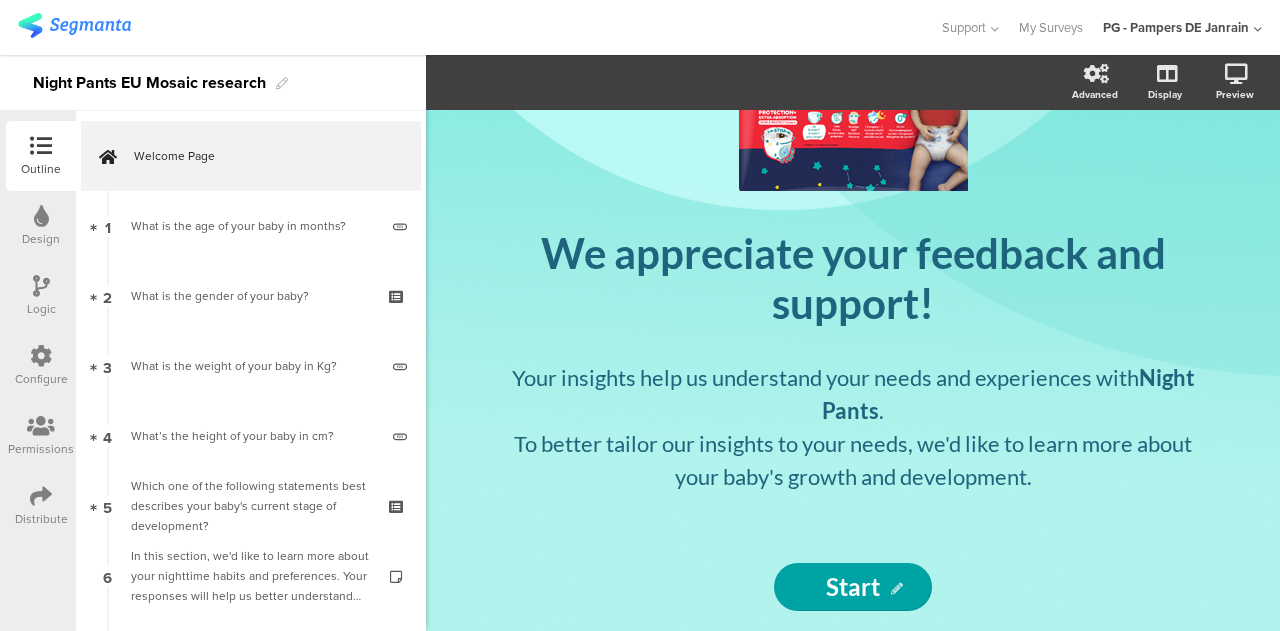 click on "/
We appreciate your feedback and support!
We appreciate your feedback and support!
Your insights help us understand your needs and experiences with  Night Pants . To better tailor our insights to your needs, we'd like to learn more about your baby's growth and development.
Your insights help us understand your needs and experiences with  Night Pants . To better tailor our insights to your needs, we'd like to learn more about your baby's growth and development." 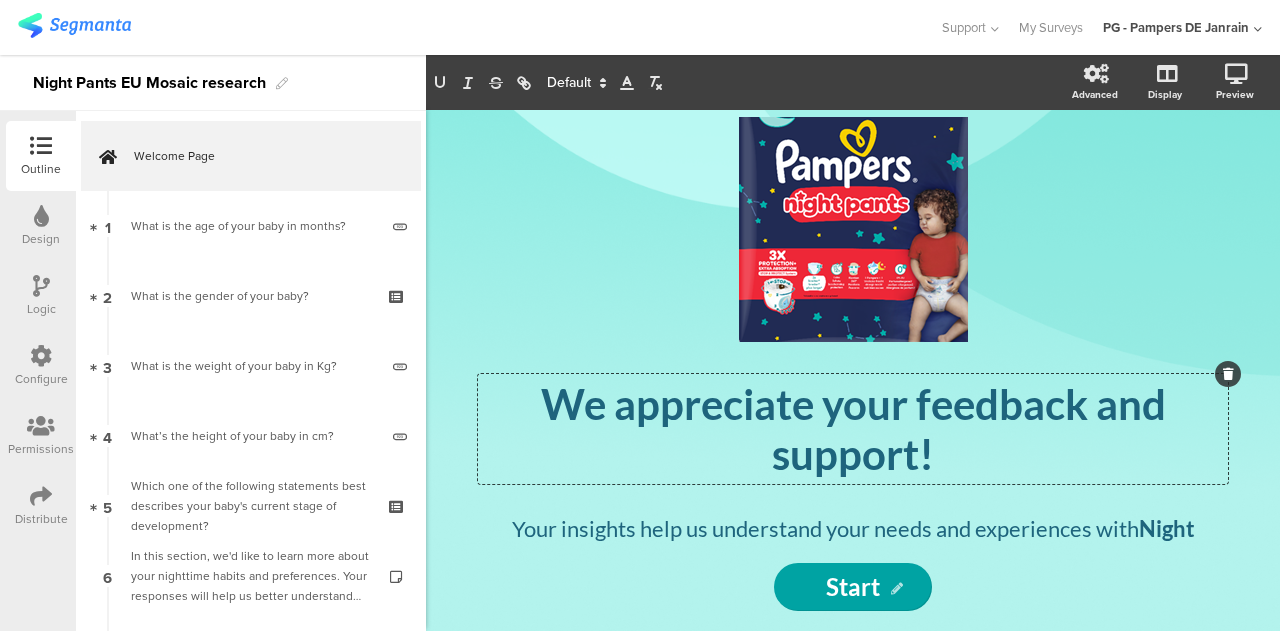 scroll, scrollTop: 22, scrollLeft: 0, axis: vertical 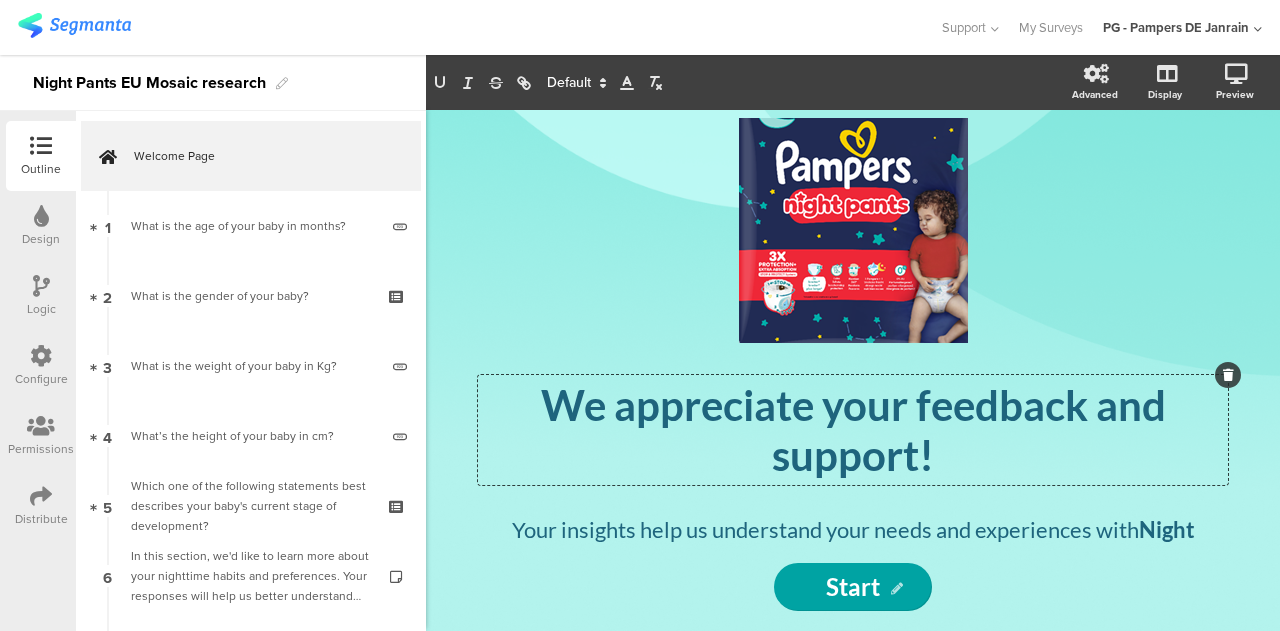 click on "/" 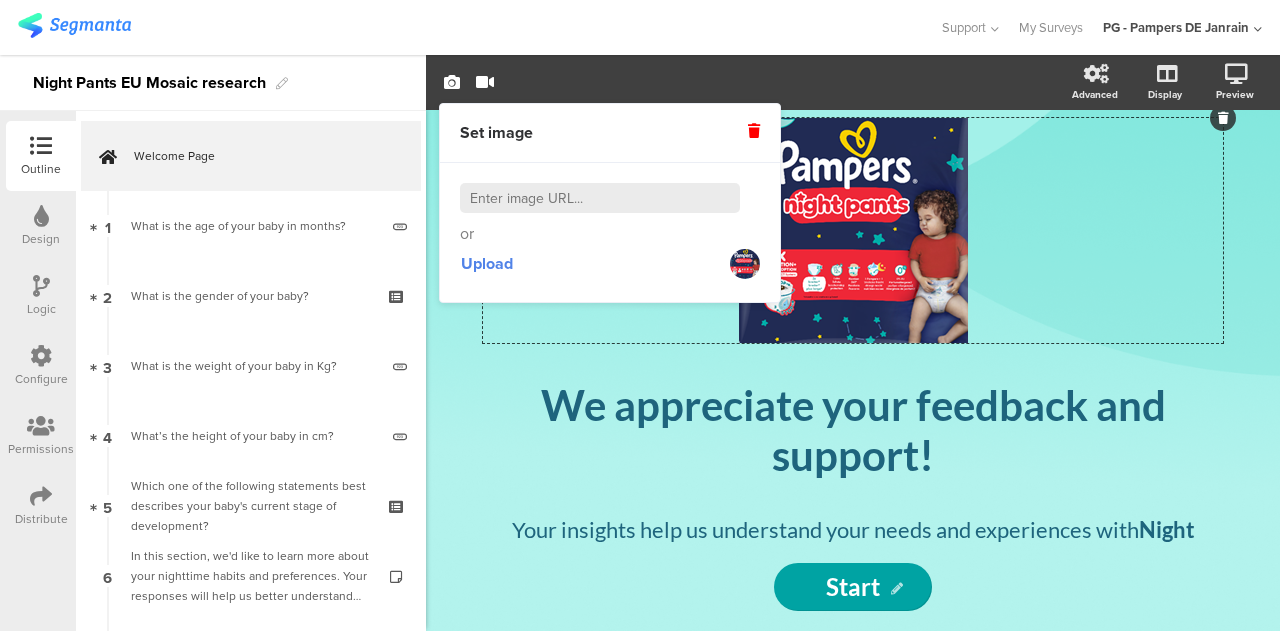 click on "/" 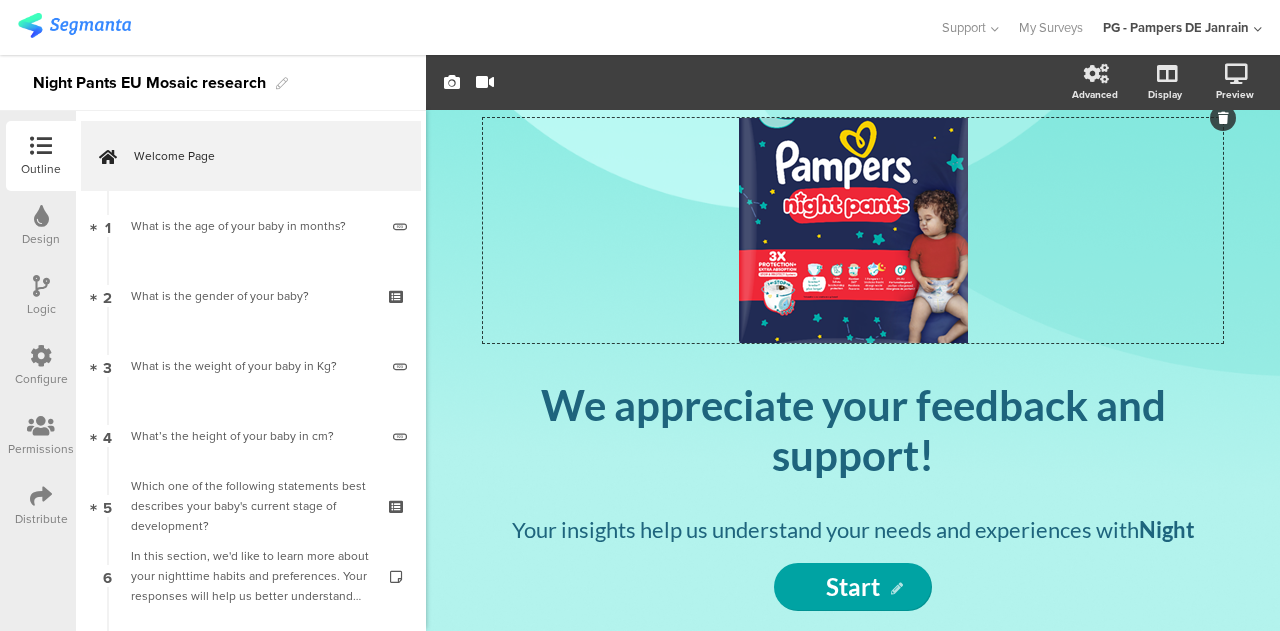scroll, scrollTop: 0, scrollLeft: 0, axis: both 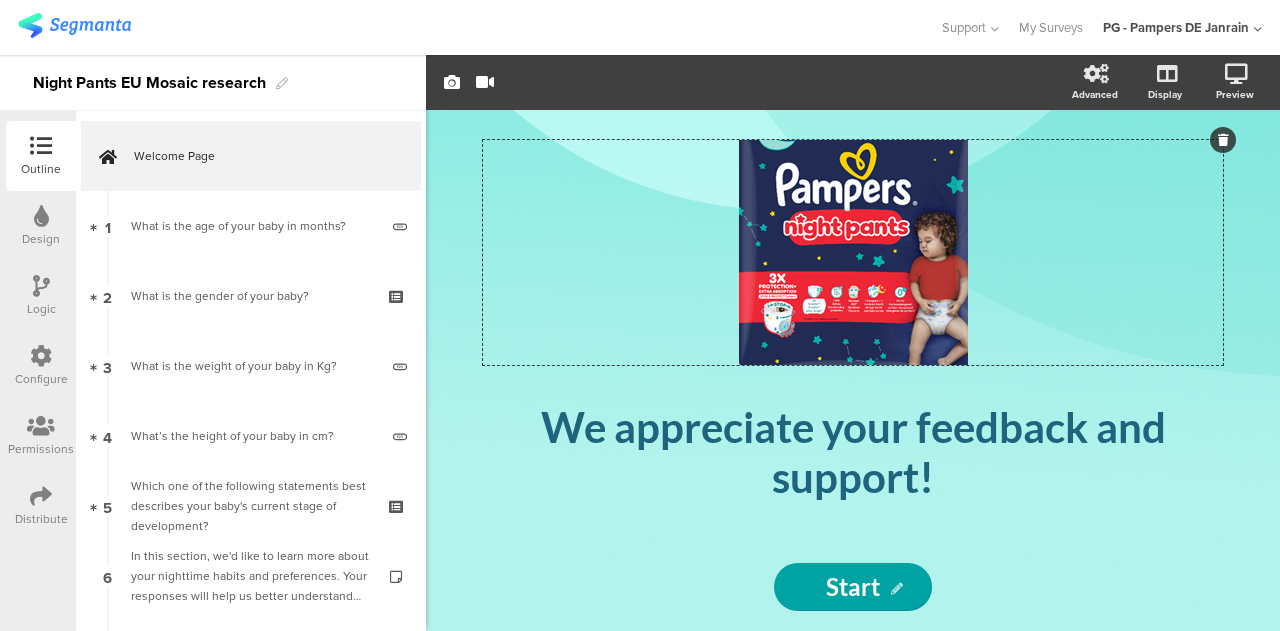 click on "/" 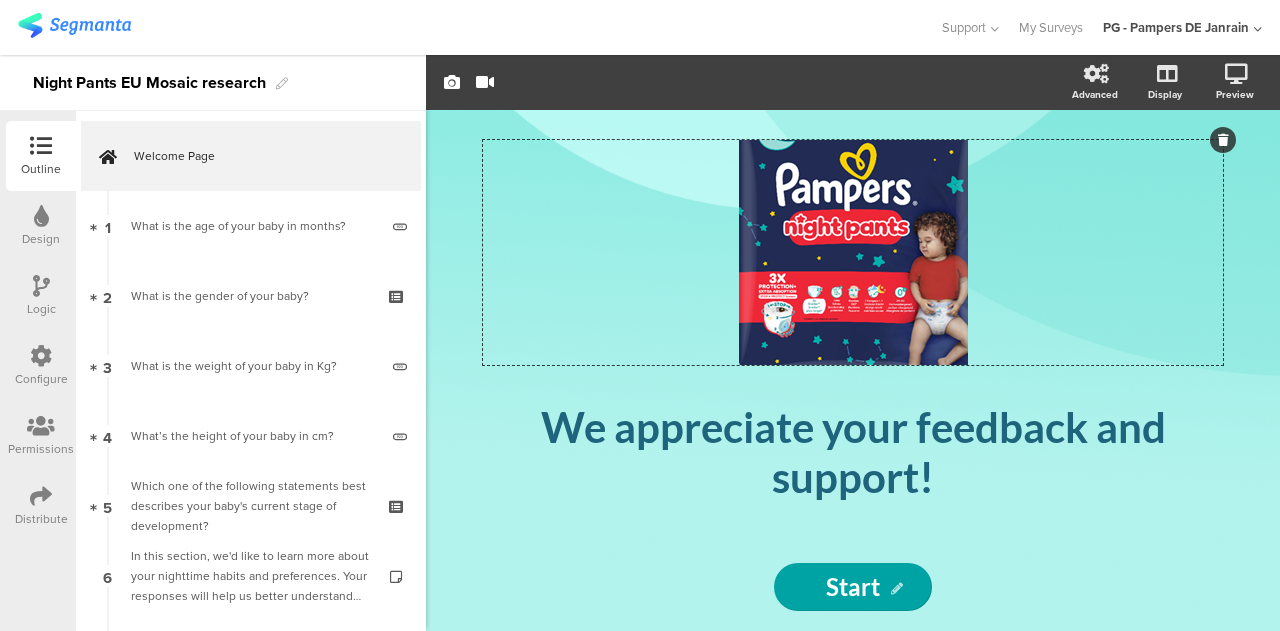 click on "/" 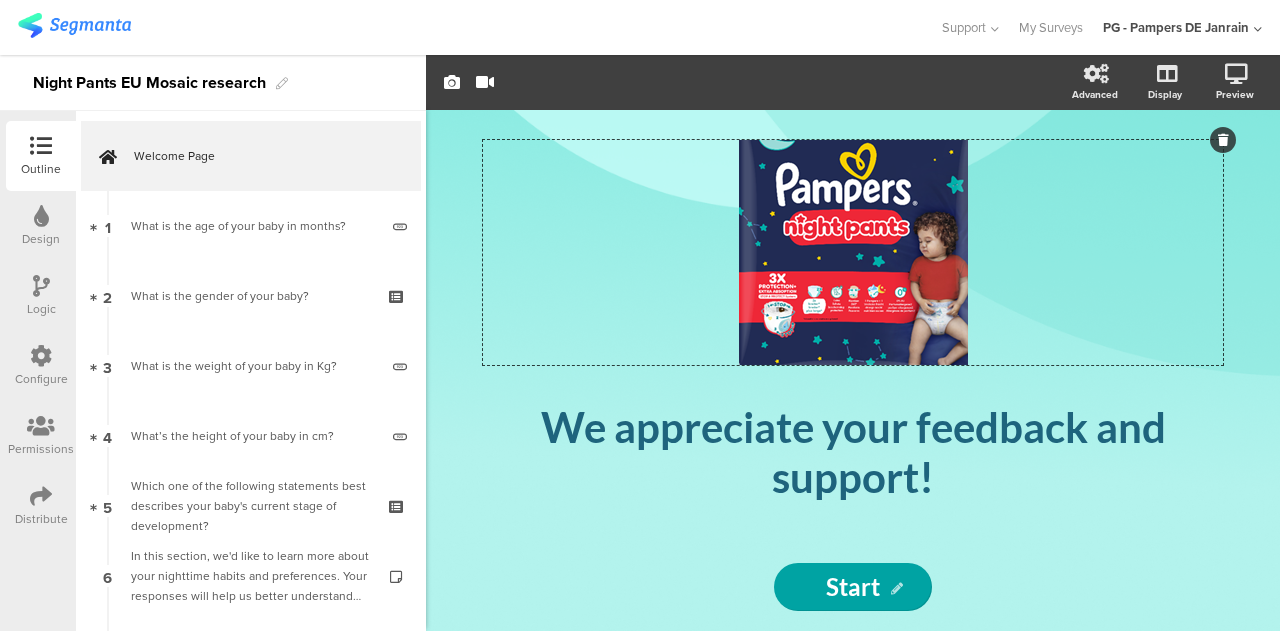 drag, startPoint x: 758, startPoint y: 345, endPoint x: 987, endPoint y: 492, distance: 272.1213 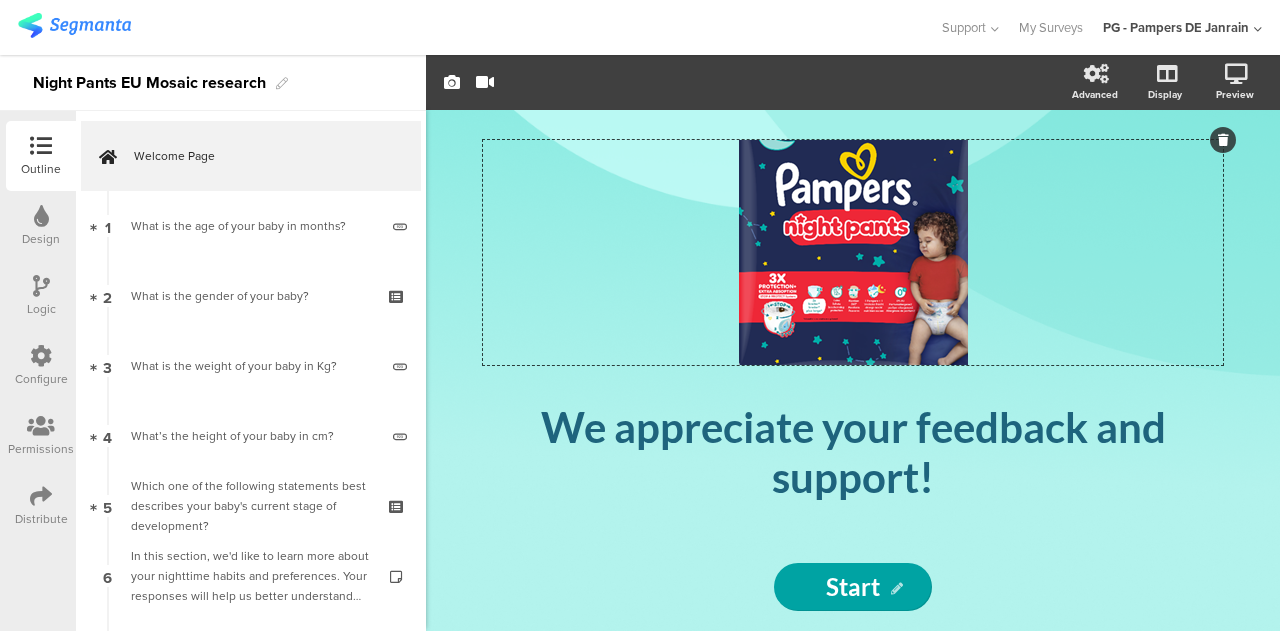 click on "/
We appreciate your feedback and support!
We appreciate your feedback and support!
Your insights help us understand your needs and experiences with  Night Pants . To better tailor our insights to your needs, we'd like to learn more about your baby's growth and development.
Your insights help us understand your needs and experiences with  Night Pants . To better tailor our insights to your needs, we'd like to learn more about your baby's growth and development." 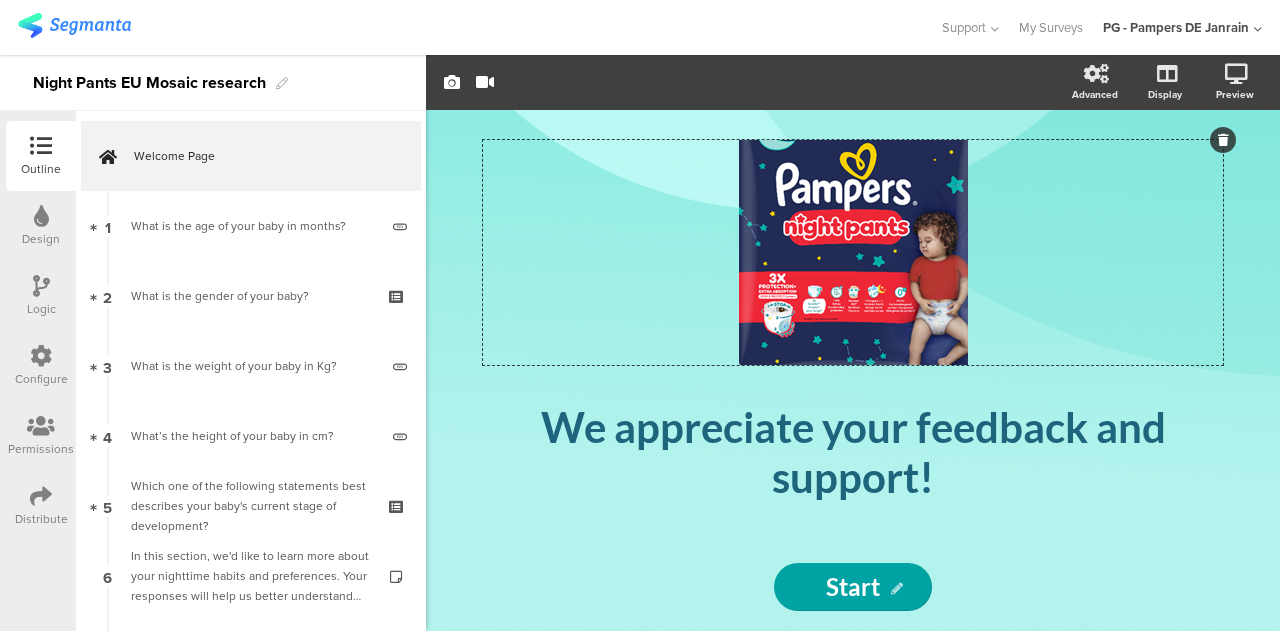 scroll, scrollTop: 174, scrollLeft: 0, axis: vertical 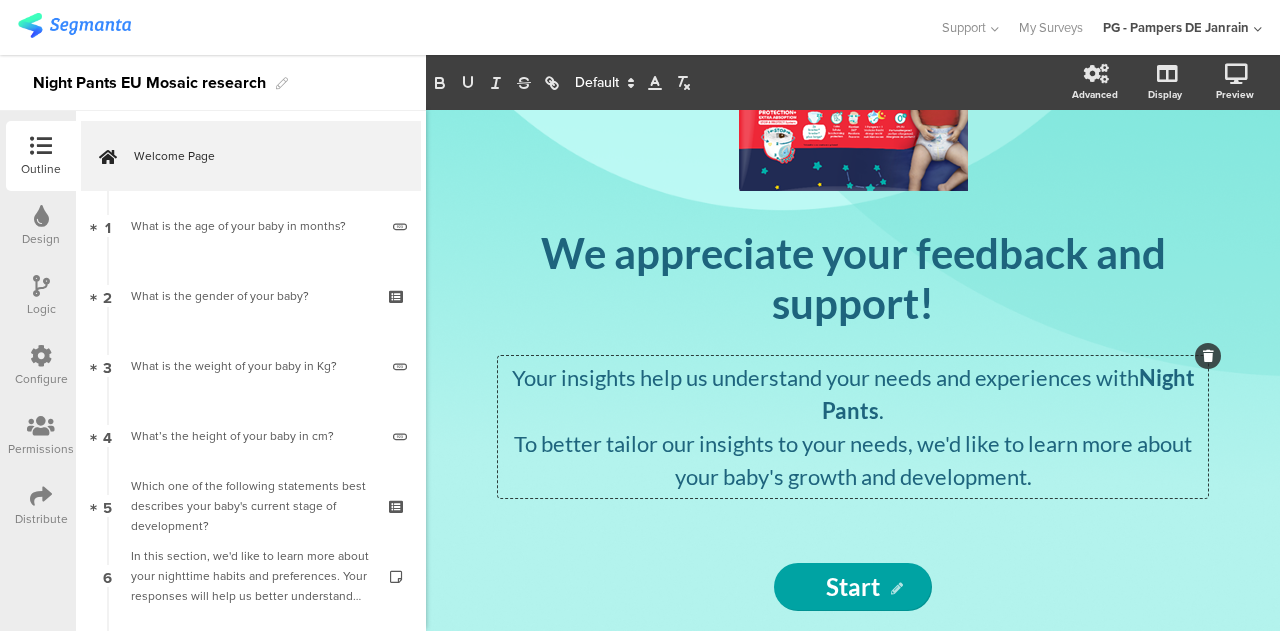 drag, startPoint x: 1067, startPoint y: 418, endPoint x: 1106, endPoint y: 440, distance: 44.777225 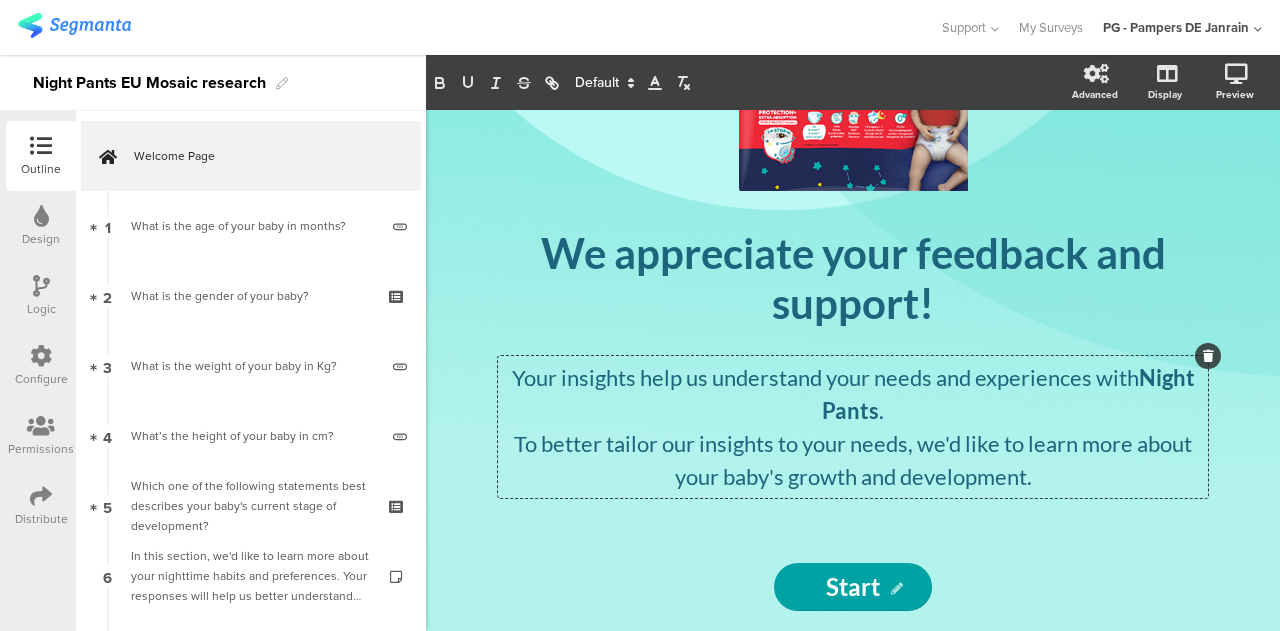 click on "To better tailor our insights to your needs, we'd like to learn more about your baby's growth and development." 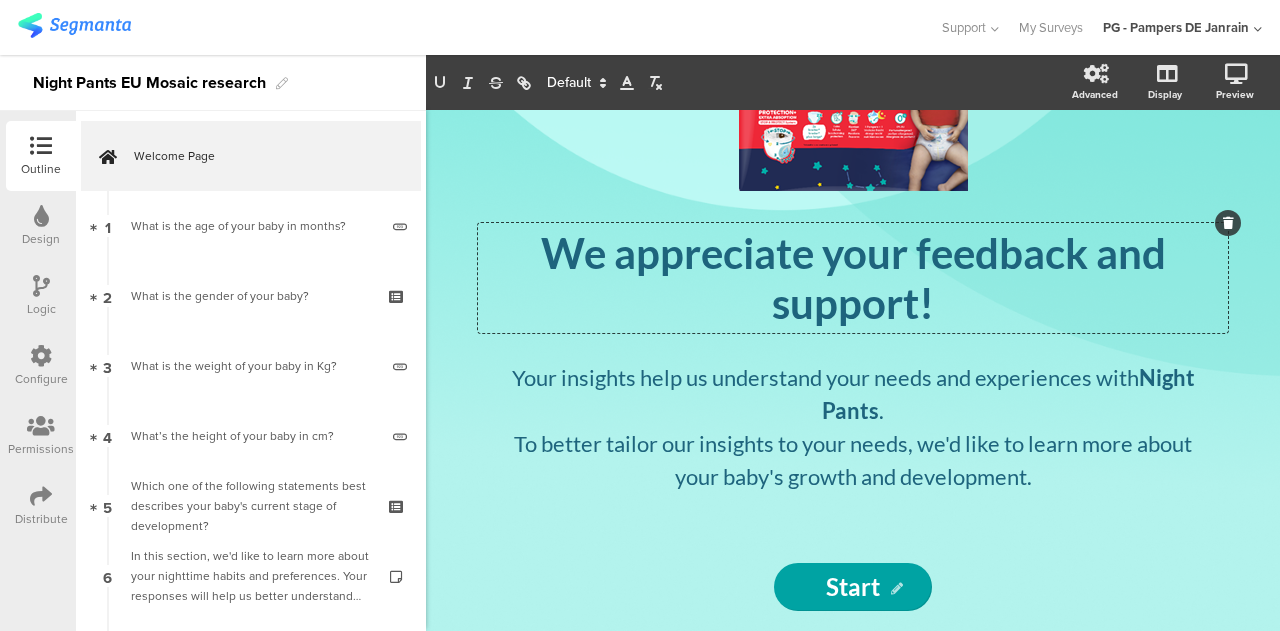 scroll, scrollTop: 0, scrollLeft: 0, axis: both 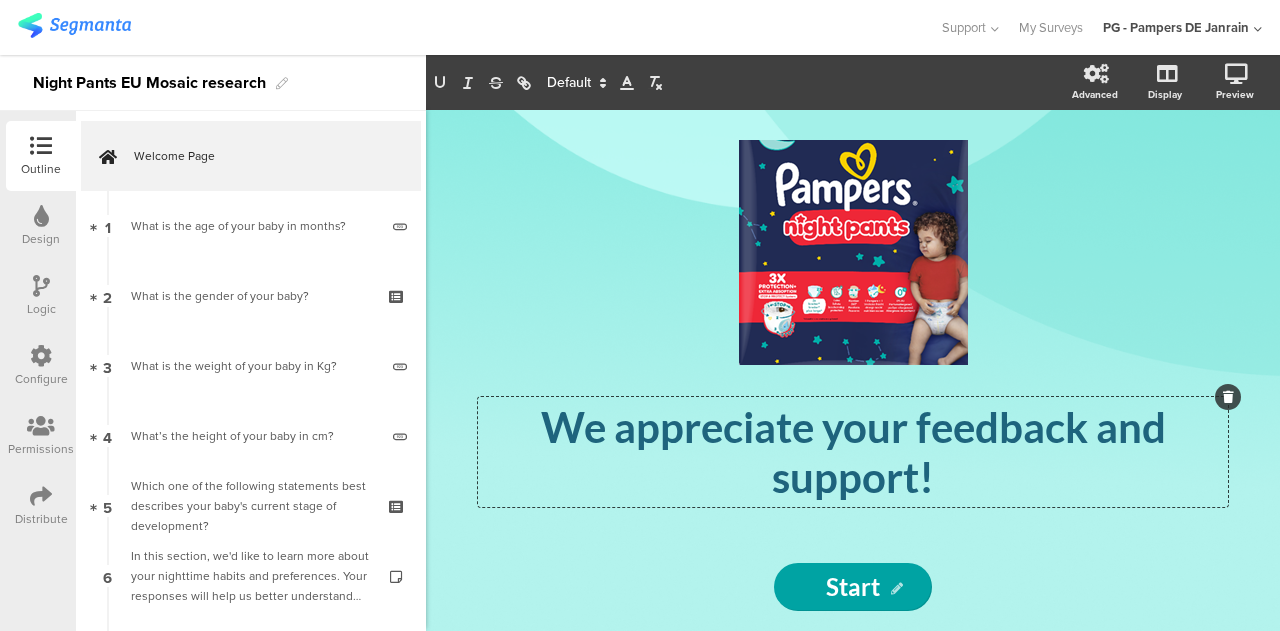 click 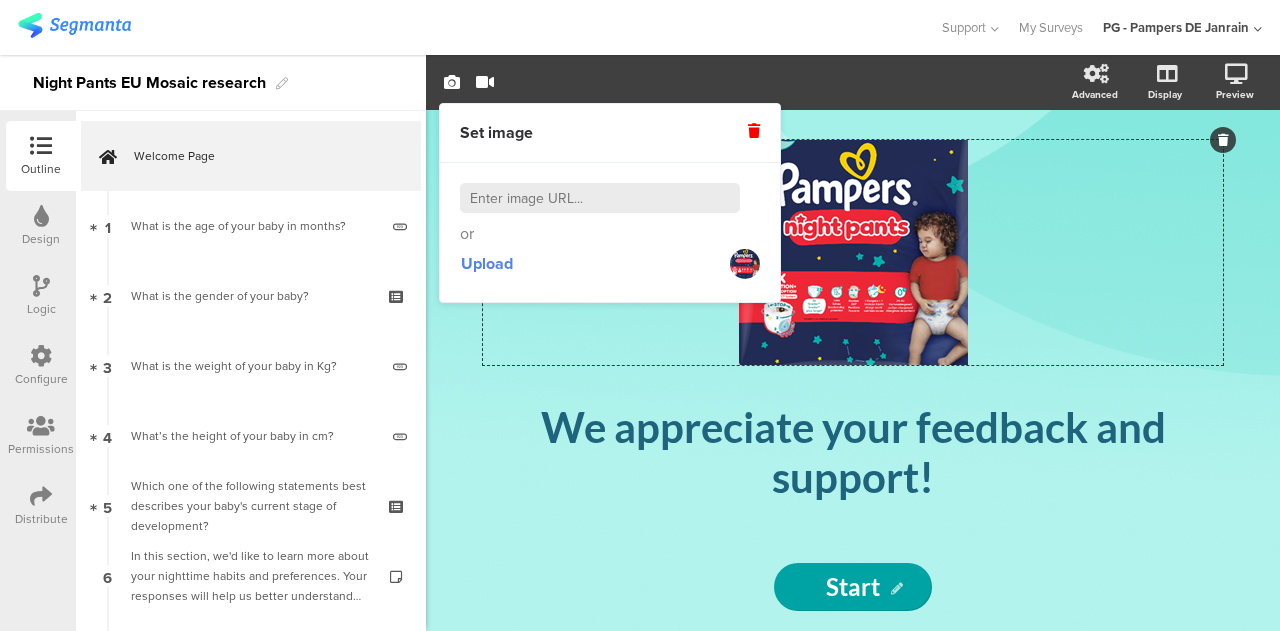 click on "/" 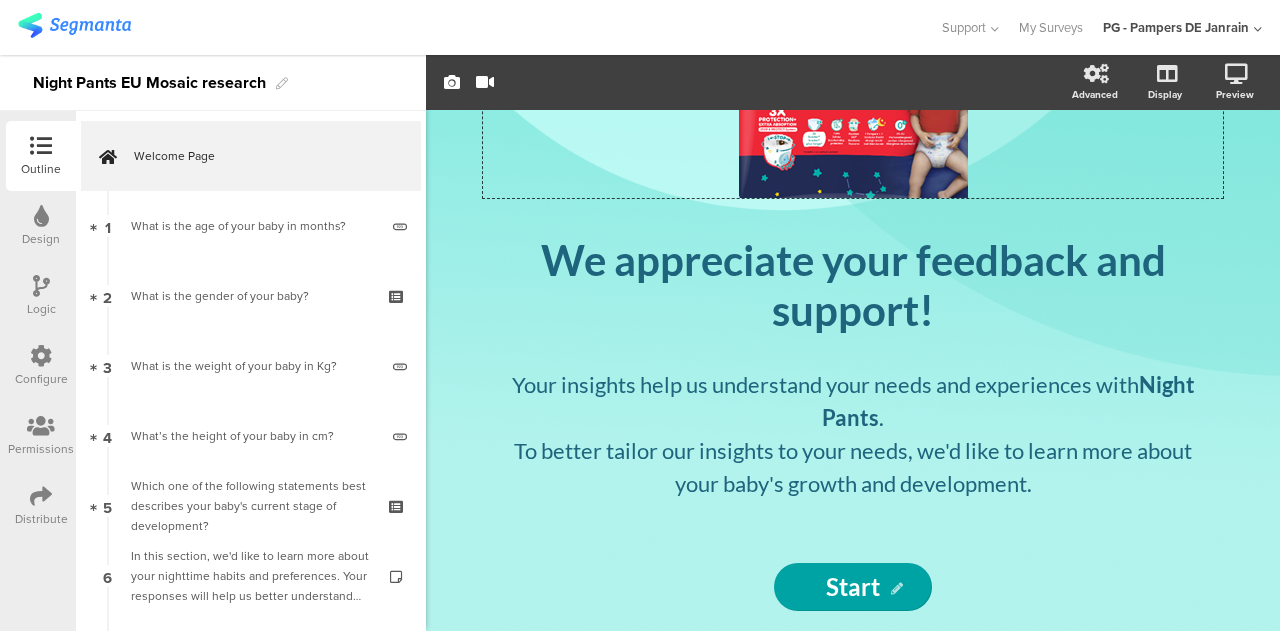 scroll, scrollTop: 166, scrollLeft: 0, axis: vertical 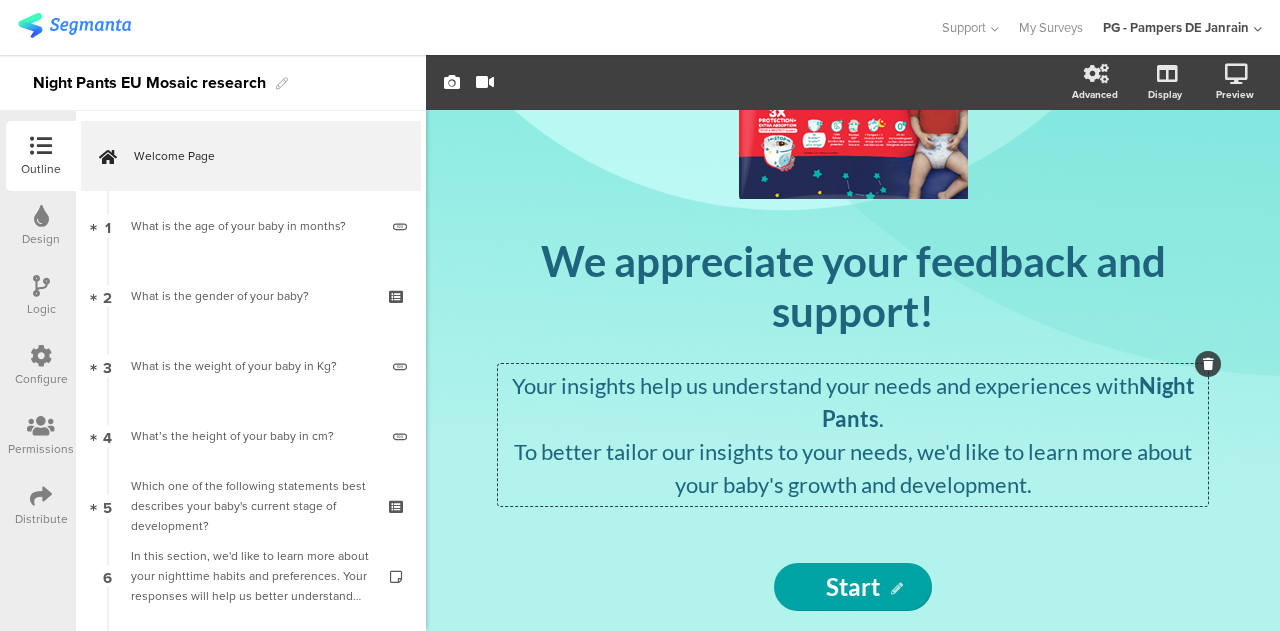 click on "Your insights help us understand your needs and experiences with  Night Pants . To better tailor our insights to your needs, we'd like to learn more about your baby's growth and development.
Your insights help us understand your needs and experiences with  Night Pants . To better tailor our insights to your needs, we'd like to learn more about your baby's growth and development.
Your insights help us understand your needs and experiences with  Night Pants . To better tailor our insights to your needs, we'd like to learn more about your baby's growth and development." 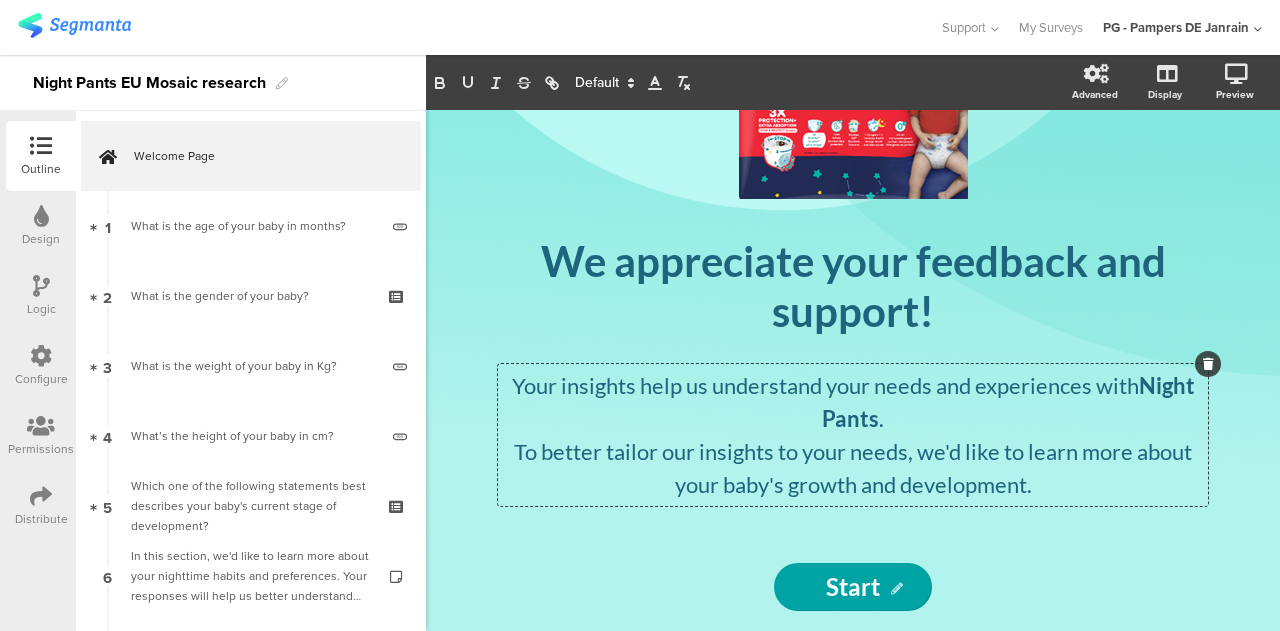 type 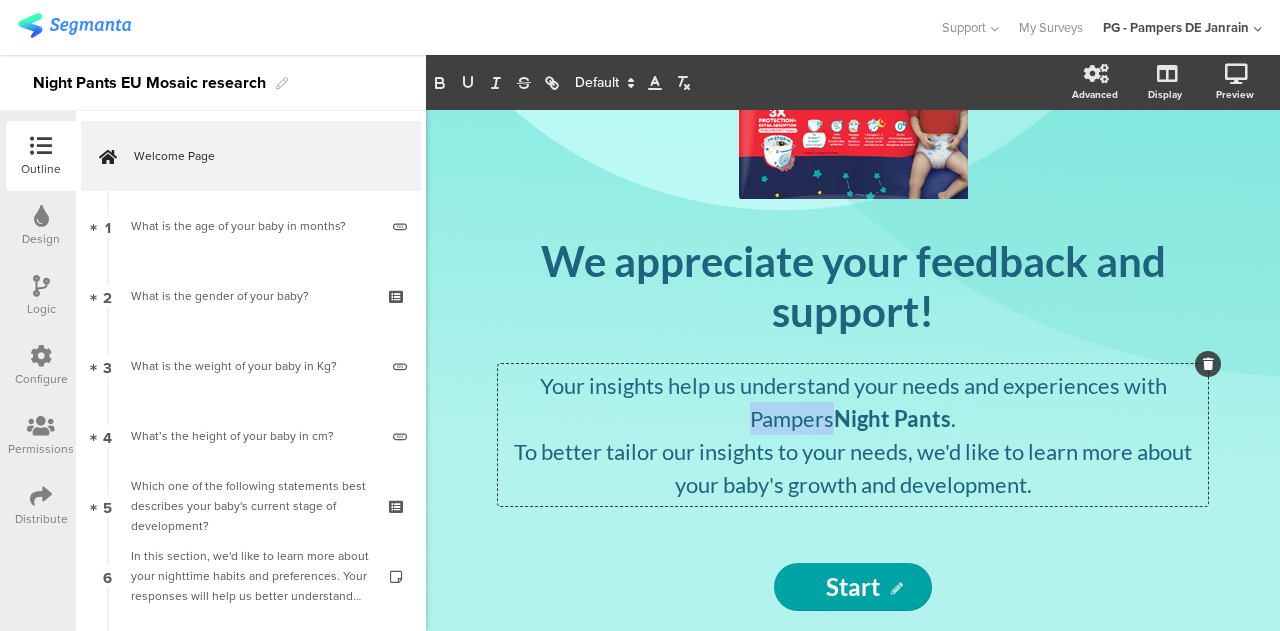 drag, startPoint x: 826, startPoint y: 422, endPoint x: 742, endPoint y: 417, distance: 84.14868 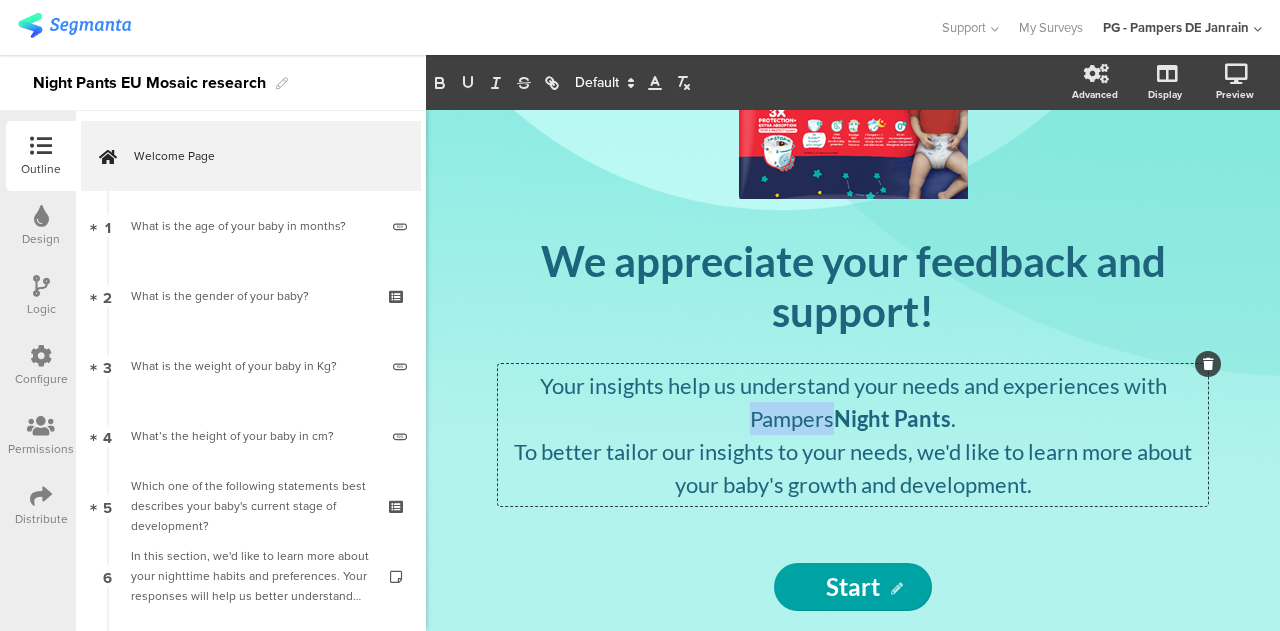 click on "Your insights help us understand your needs and experiences with Pampers  Night Pants ." 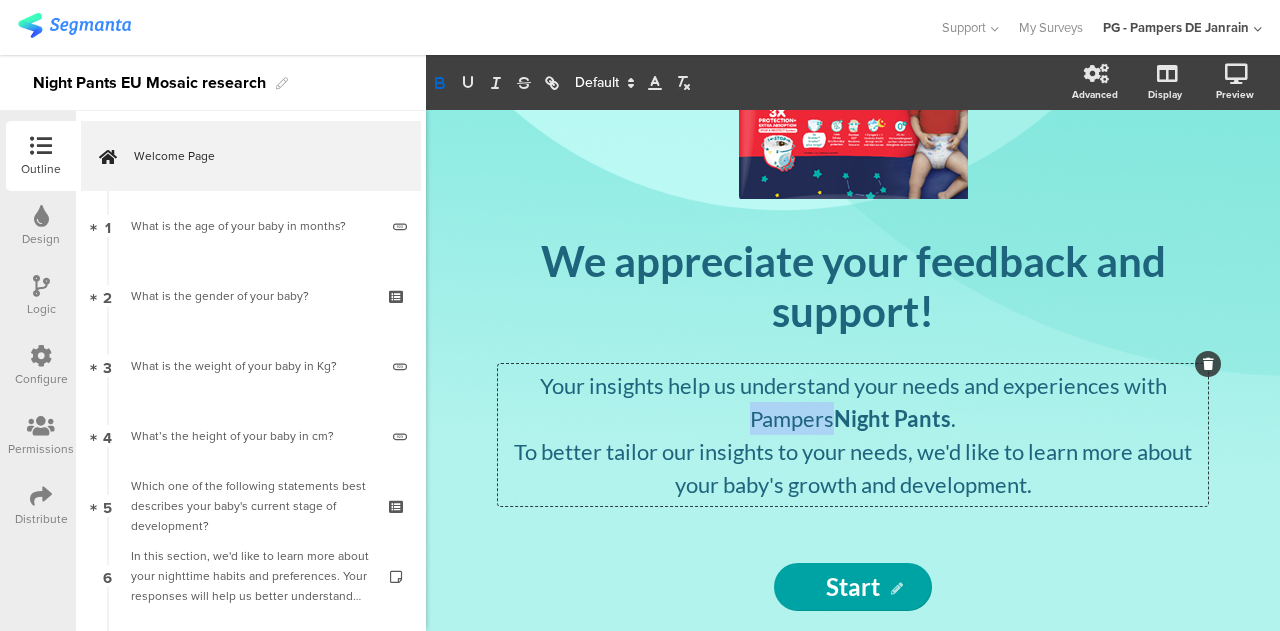 click 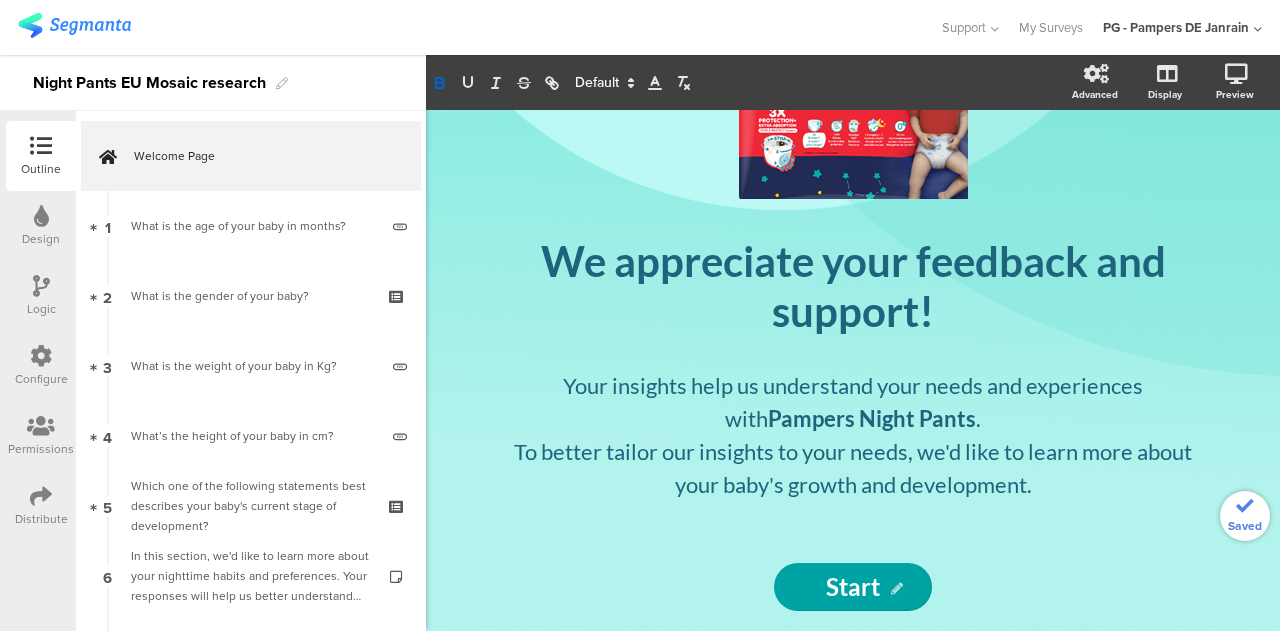 click on "Configure" at bounding box center [41, 366] 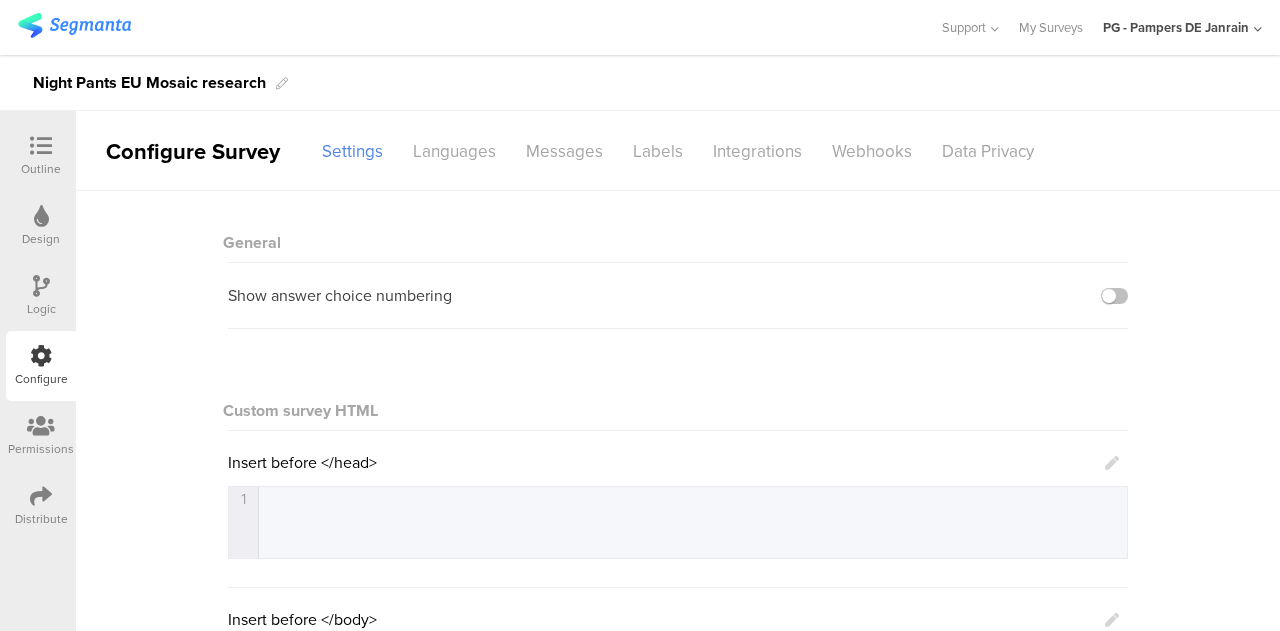 click on "Logic" at bounding box center [41, 309] 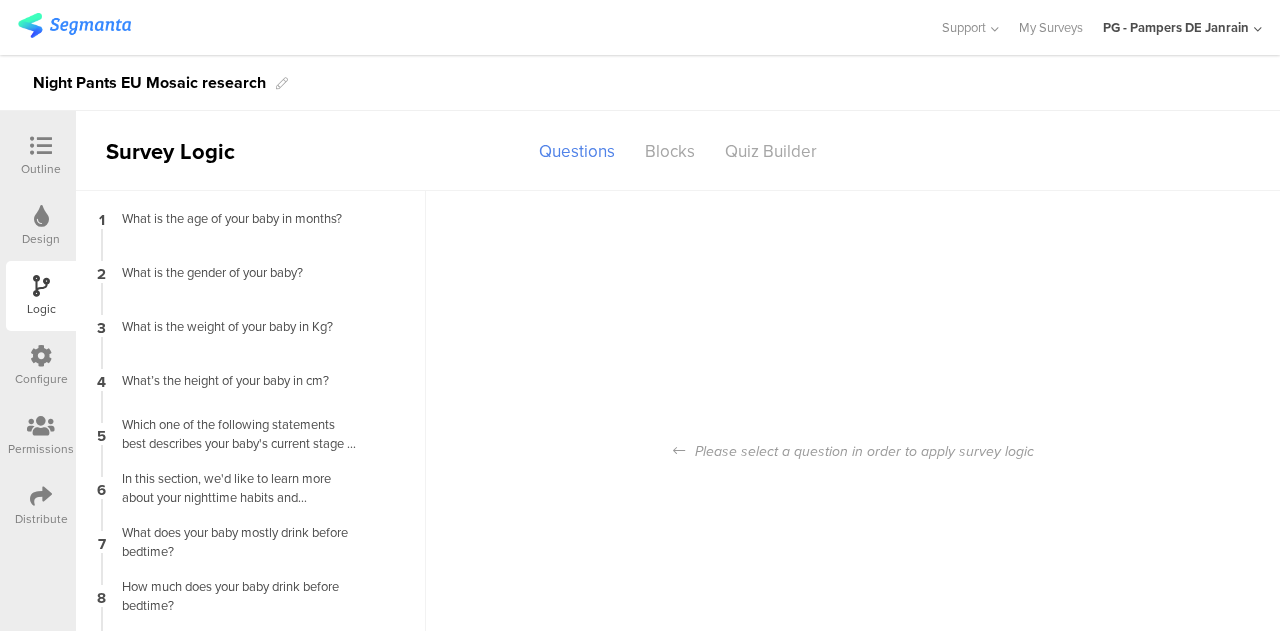 click on "Configure" at bounding box center (41, 379) 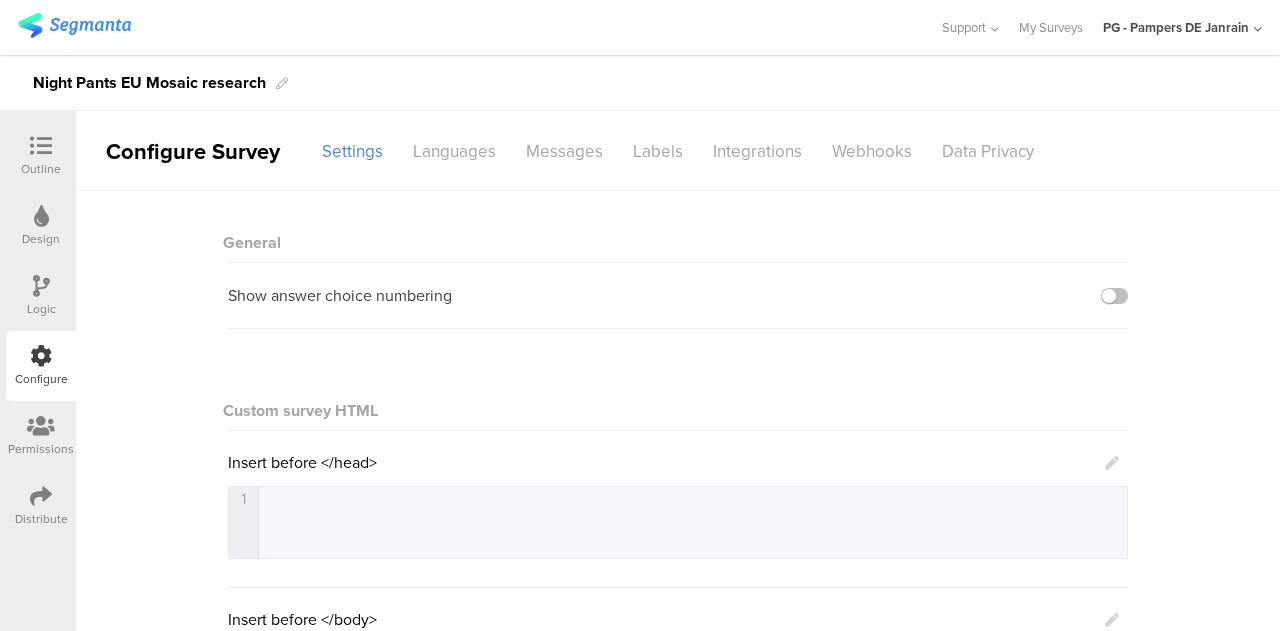 click on "Languages" at bounding box center (454, 151) 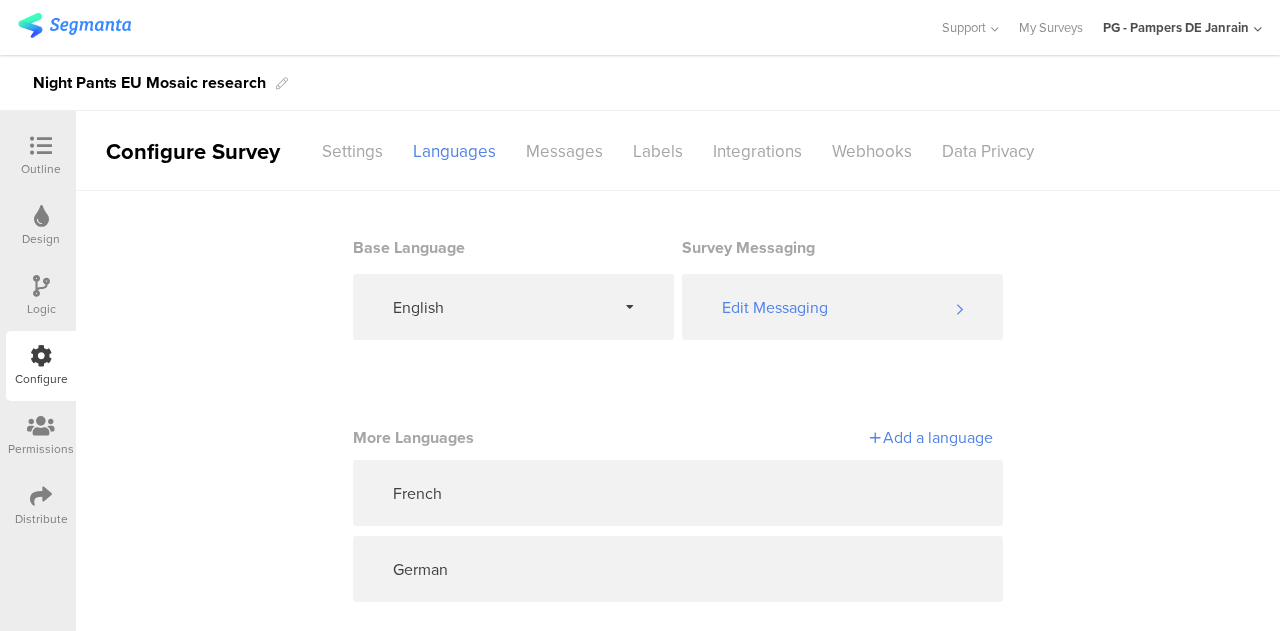 scroll, scrollTop: 21, scrollLeft: 0, axis: vertical 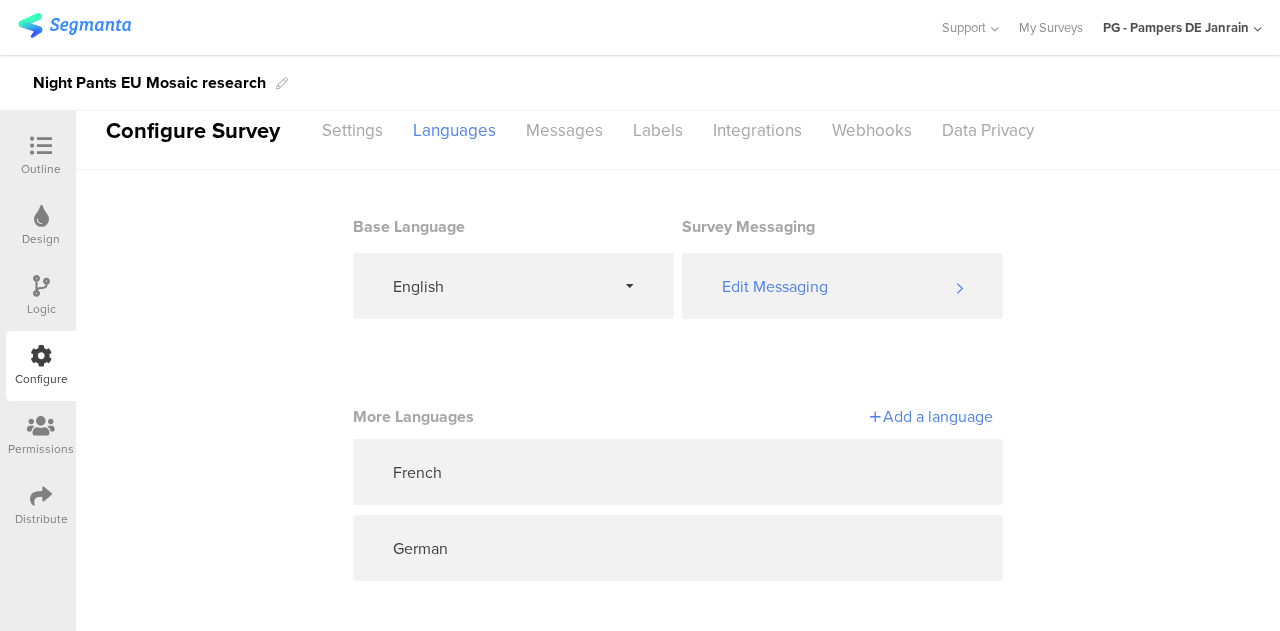 click at bounding box center (843, 472) 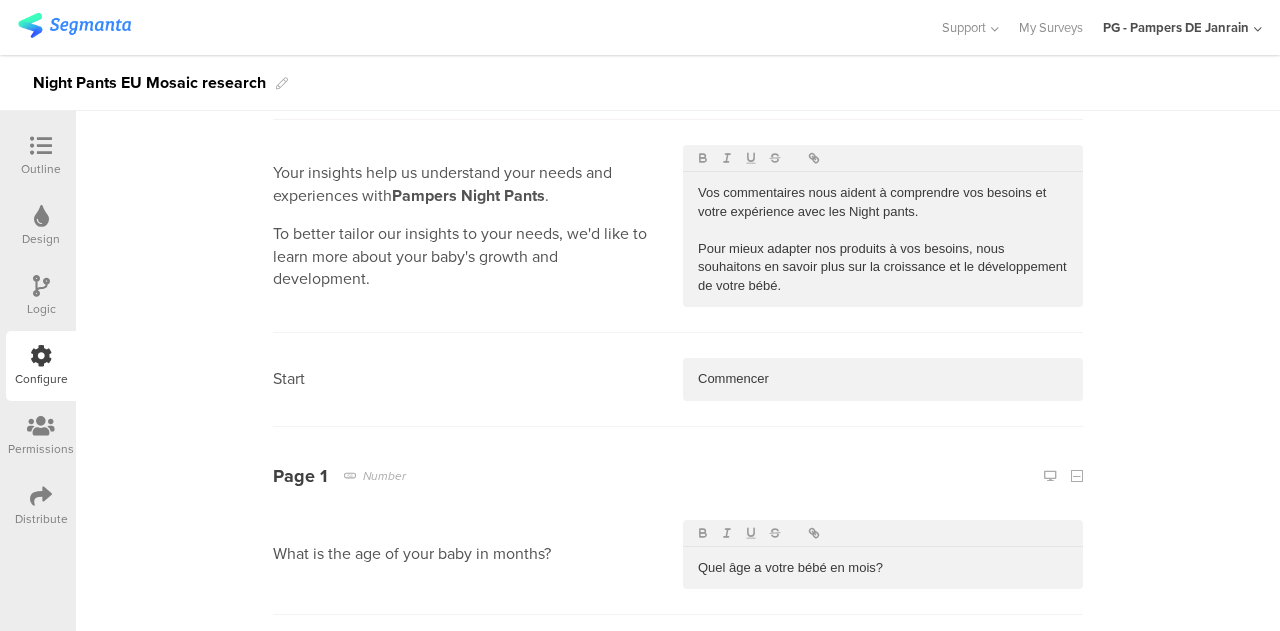scroll, scrollTop: 355, scrollLeft: 0, axis: vertical 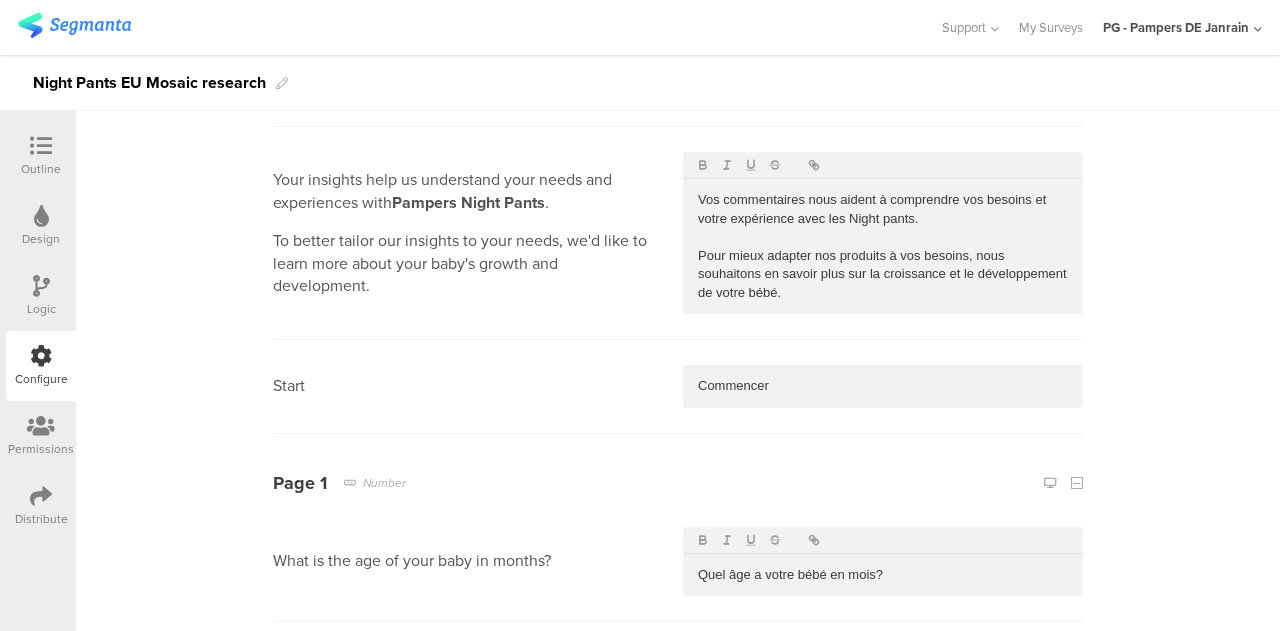 click on "Vos commentaires nous aident à comprendre vos besoins et votre expérience avec les Night pants." at bounding box center (883, 209) 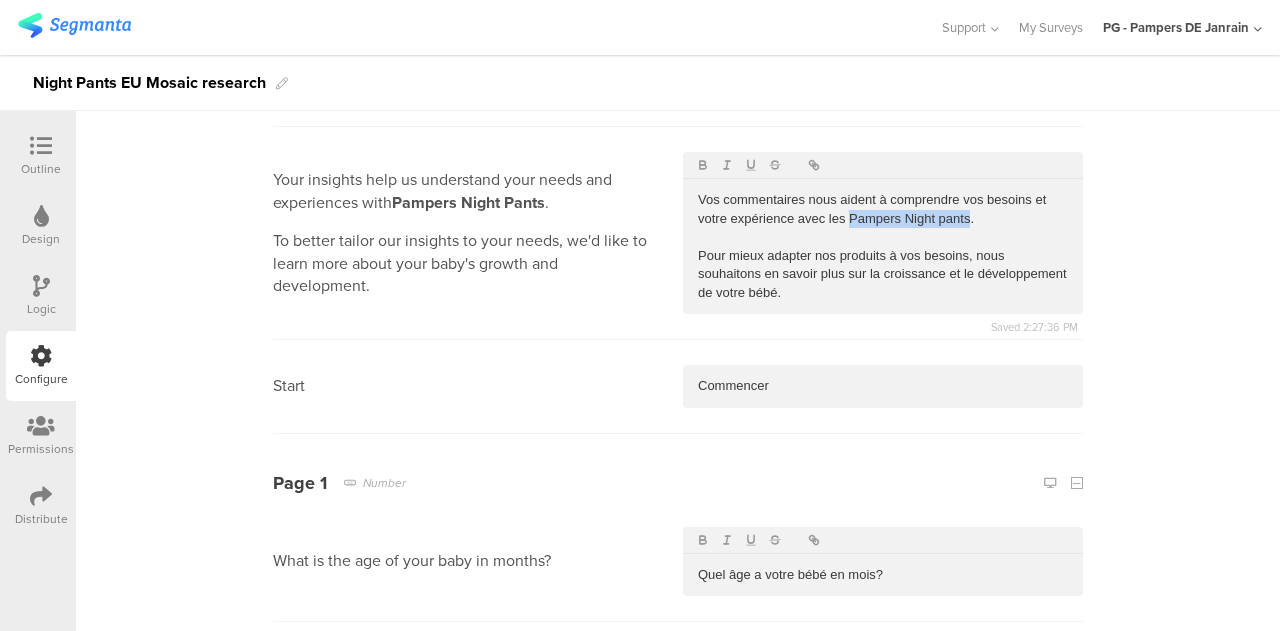 drag, startPoint x: 843, startPoint y: 221, endPoint x: 960, endPoint y: 215, distance: 117.15375 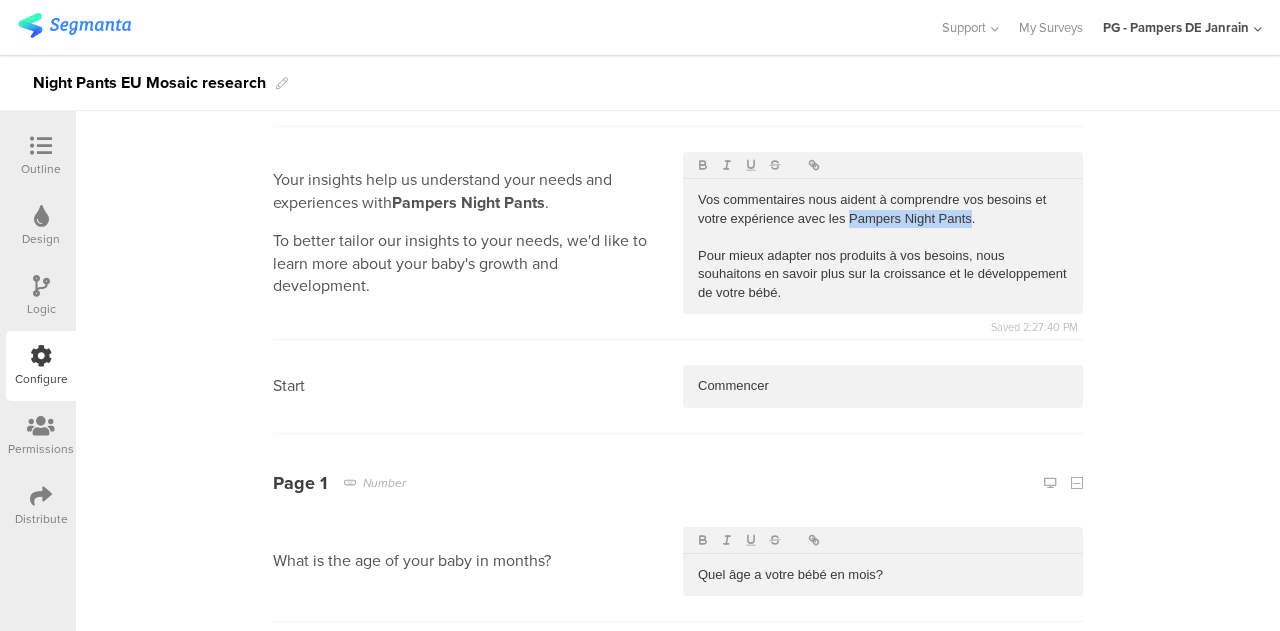drag, startPoint x: 964, startPoint y: 221, endPoint x: 843, endPoint y: 217, distance: 121.0661 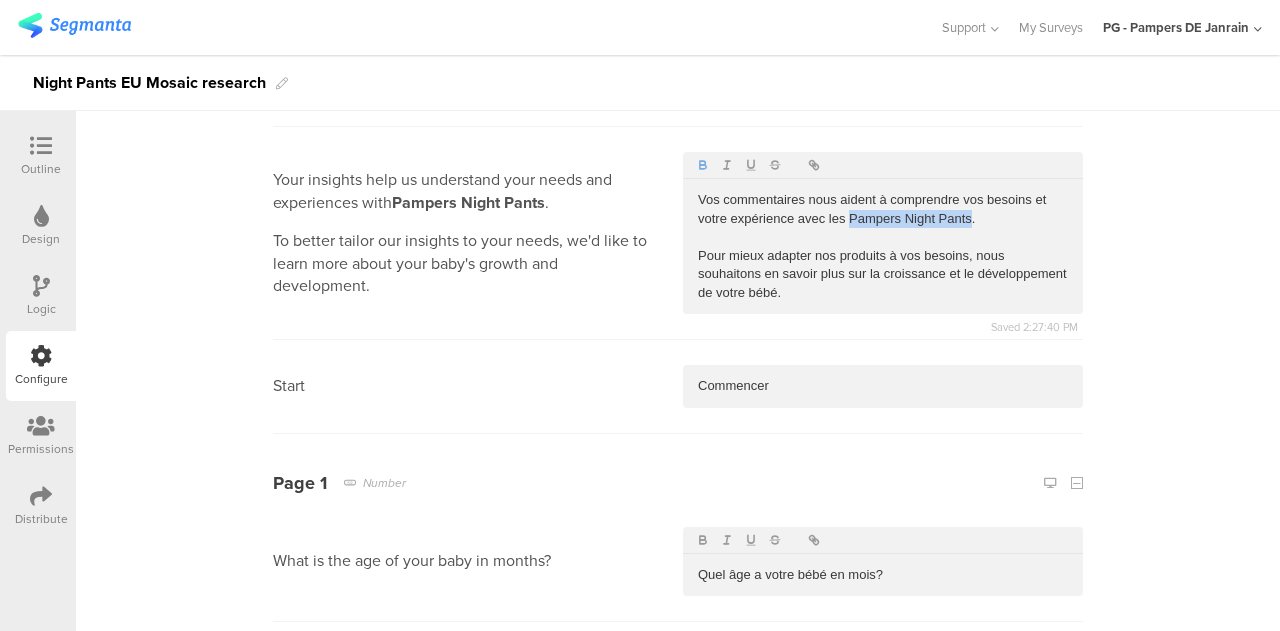 click at bounding box center [703, 165] 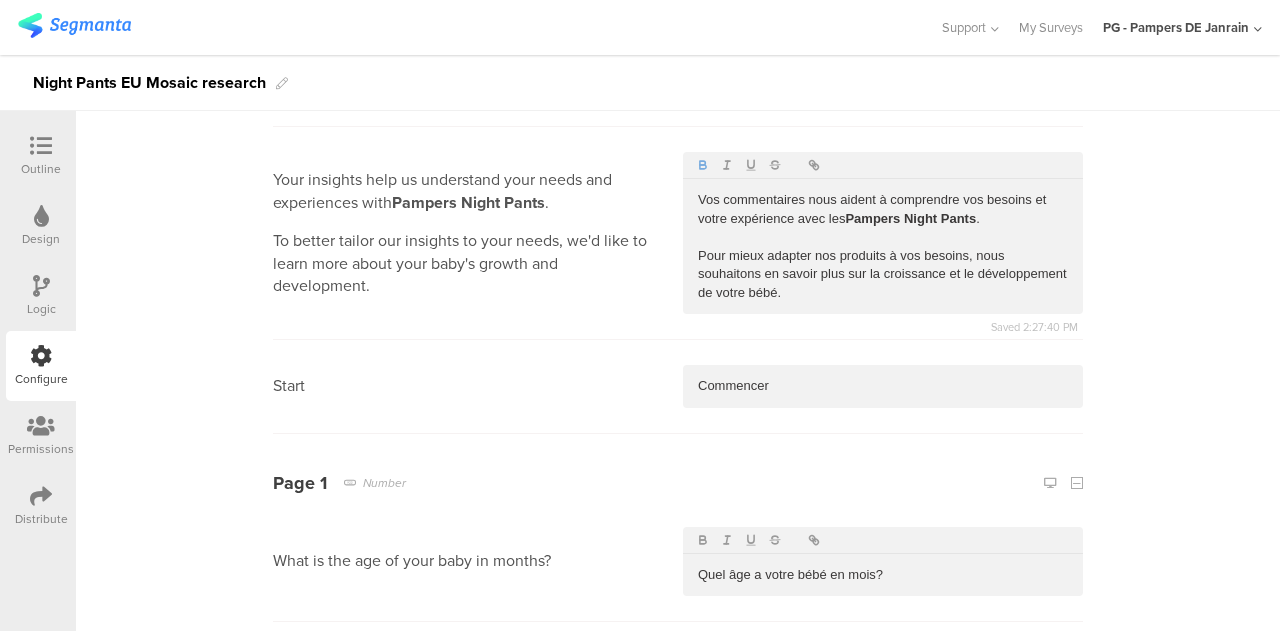 click on "Pour mieux adapter nos produits à vos besoins, nous souhaitons en savoir plus sur la croissance et le développement de votre bébé." at bounding box center [883, 274] 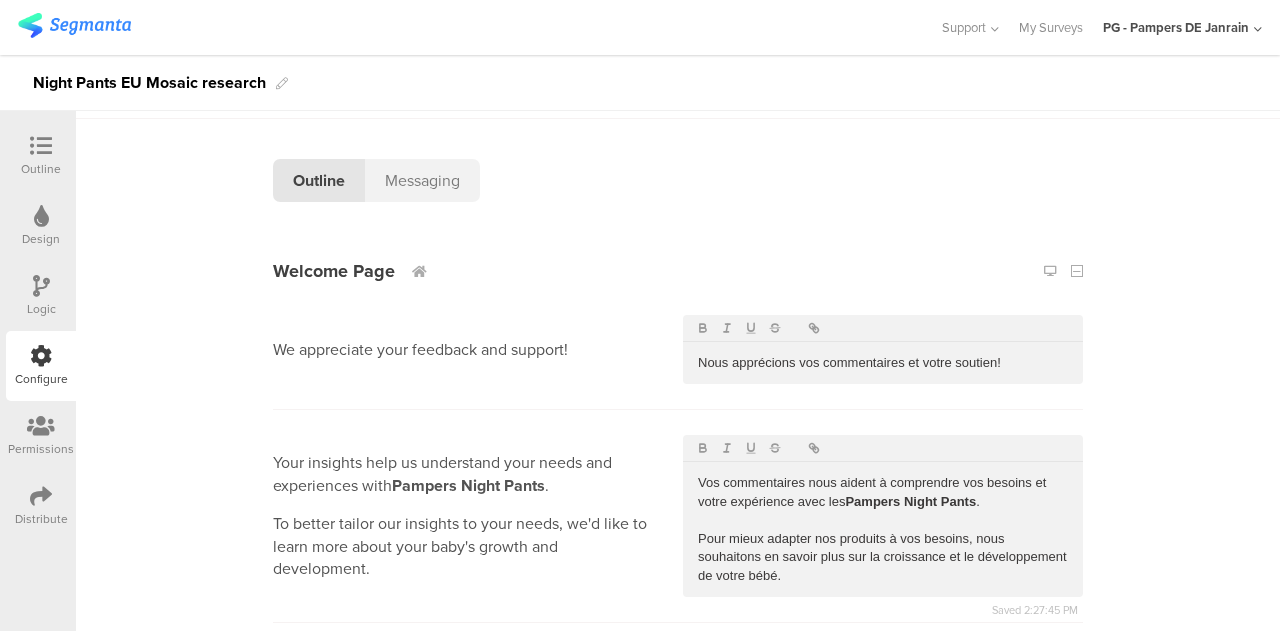 scroll, scrollTop: 0, scrollLeft: 0, axis: both 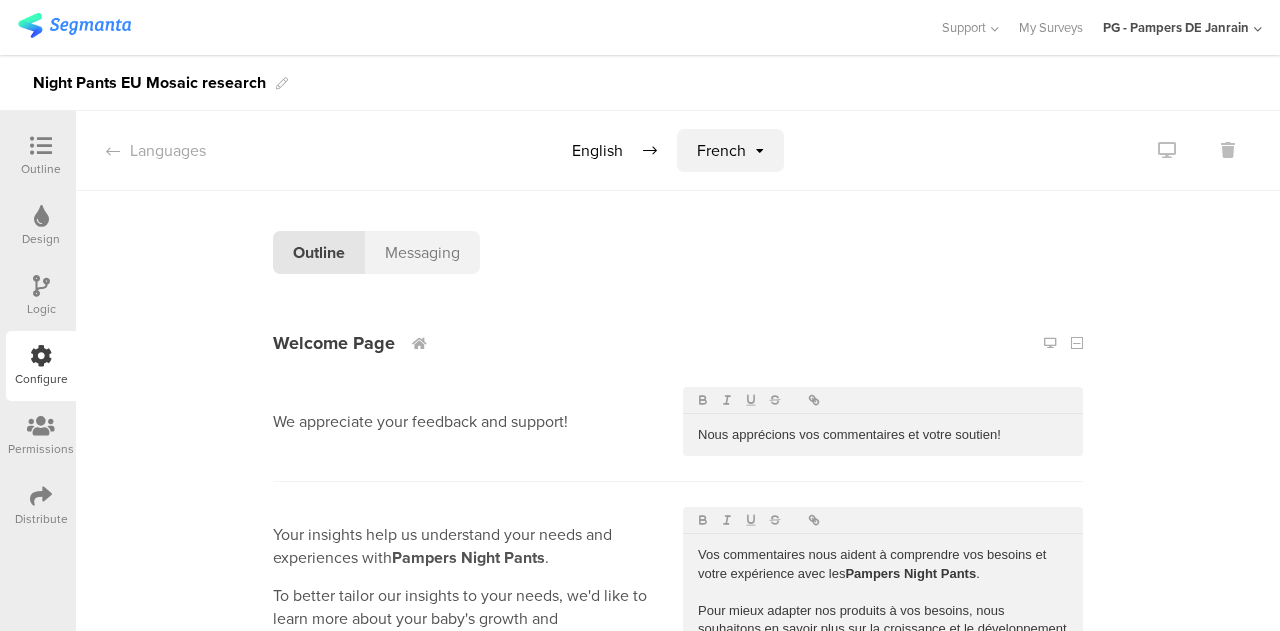 click at bounding box center (113, 151) 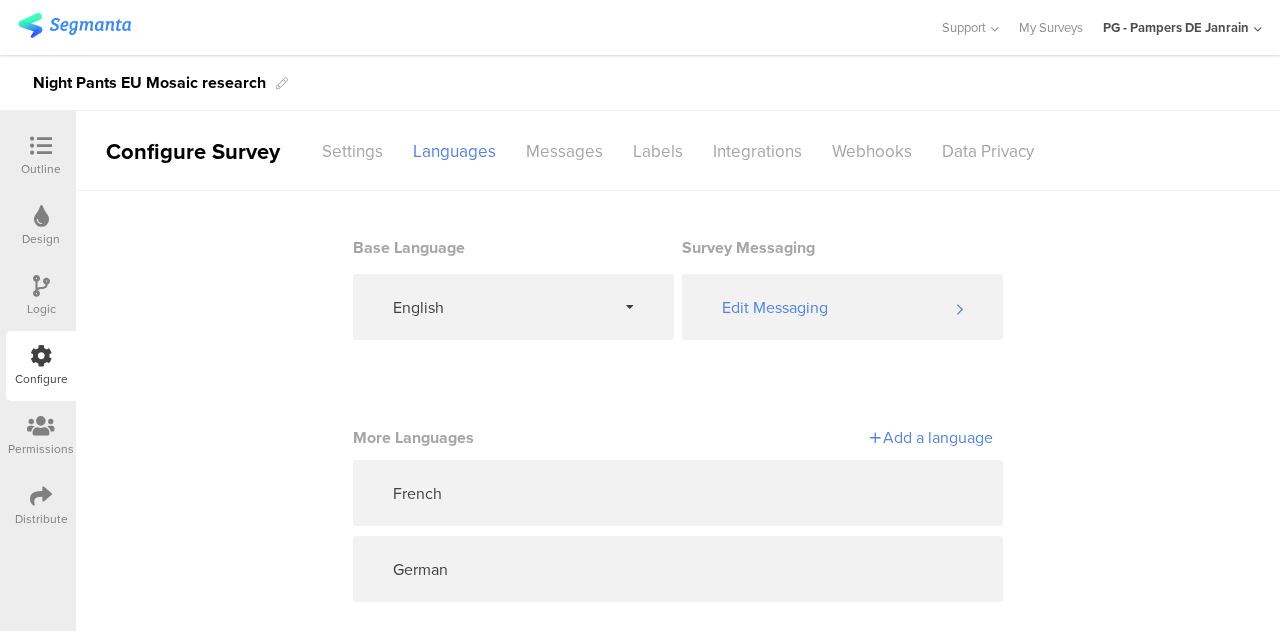 scroll, scrollTop: 21, scrollLeft: 0, axis: vertical 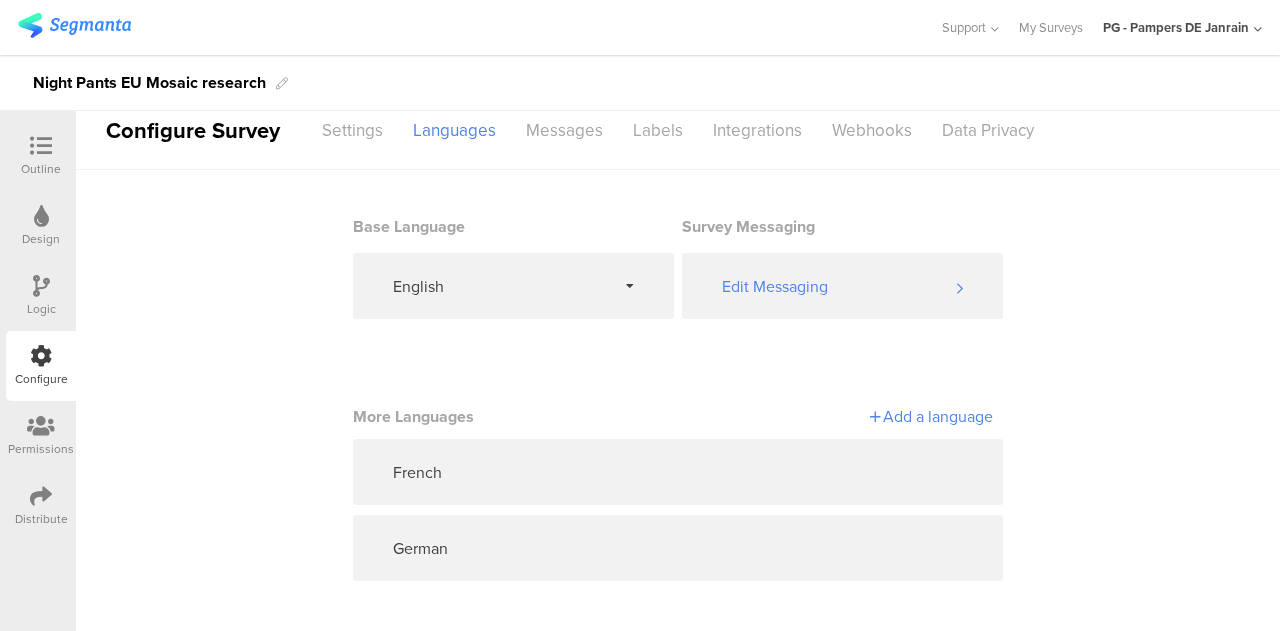 click at bounding box center (843, 548) 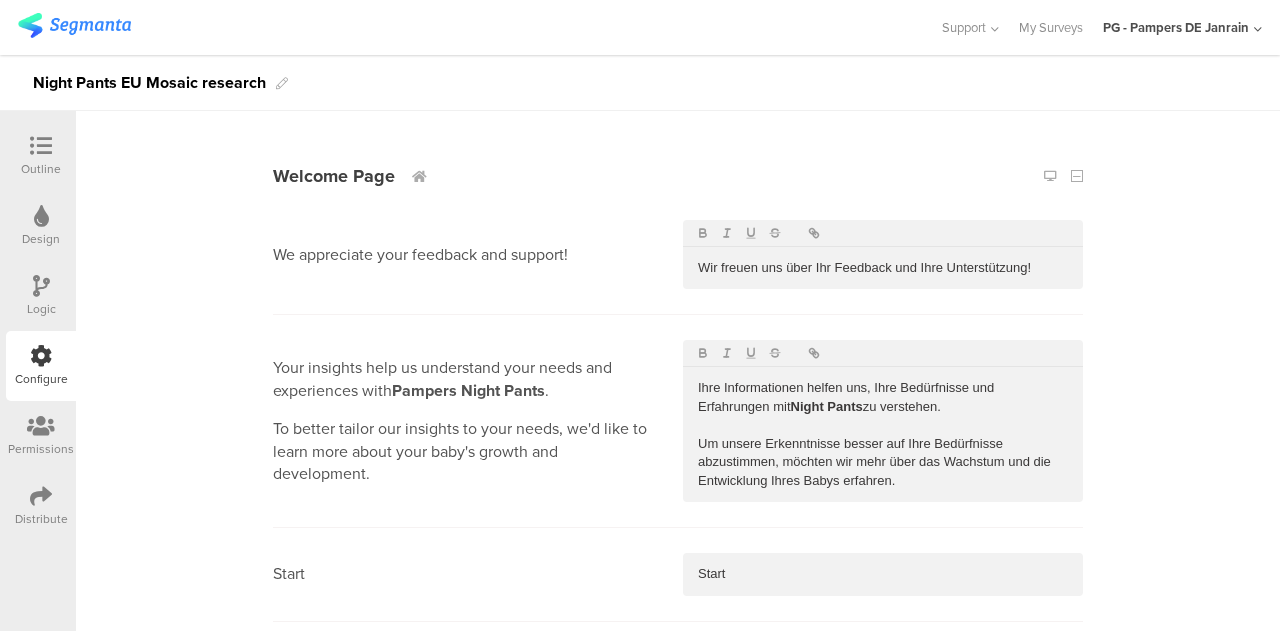 scroll, scrollTop: 168, scrollLeft: 0, axis: vertical 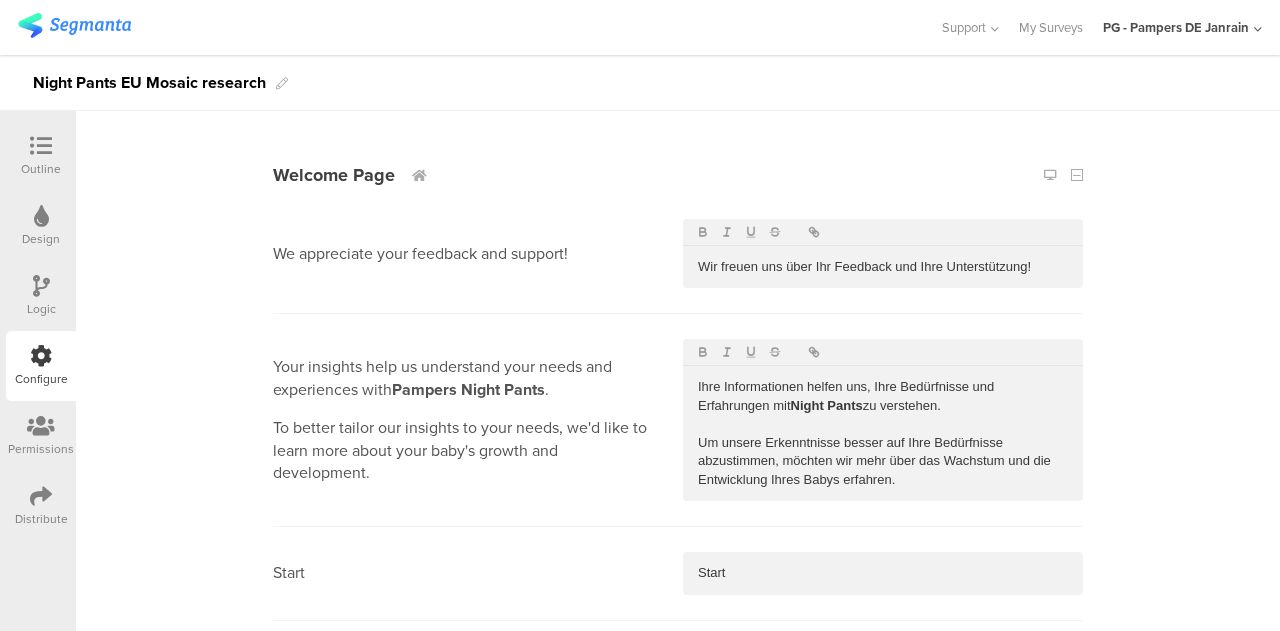 click on "Night Pants" at bounding box center [827, 405] 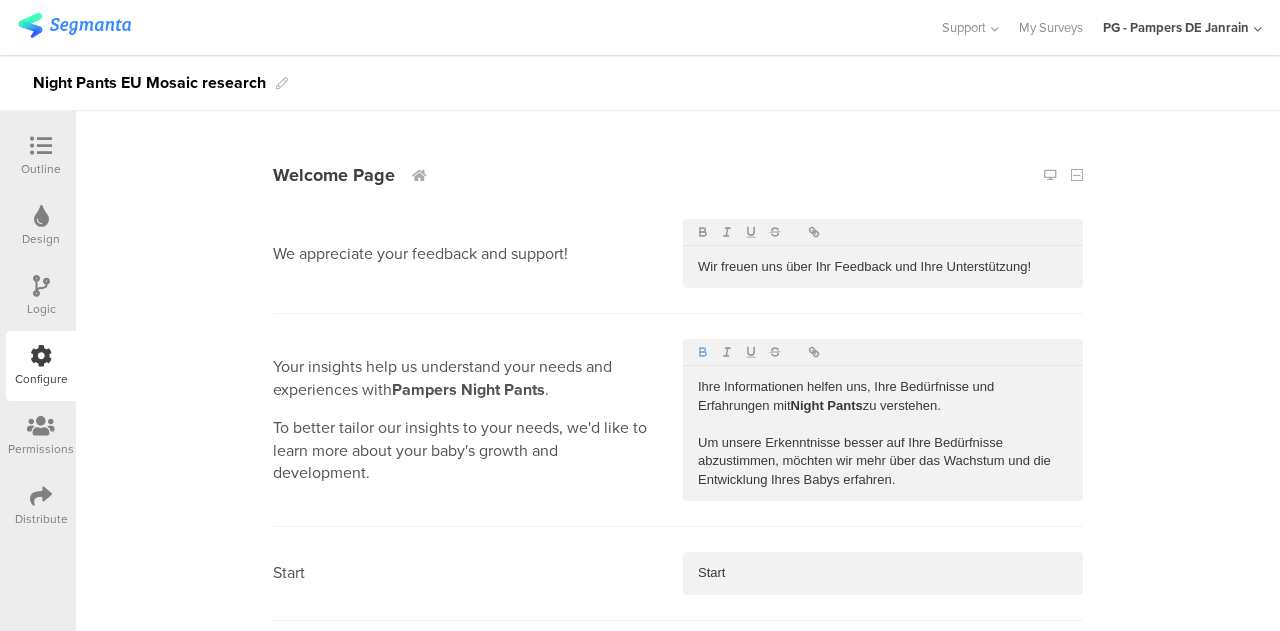 click on "Night Pants" at bounding box center [827, 405] 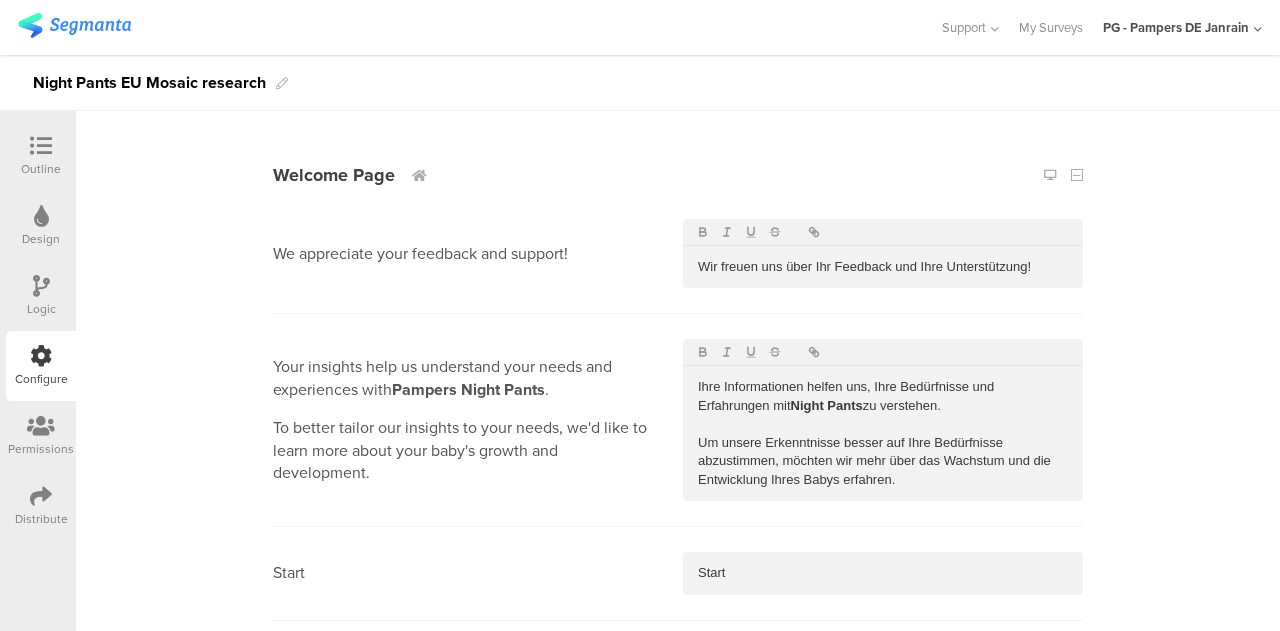 type 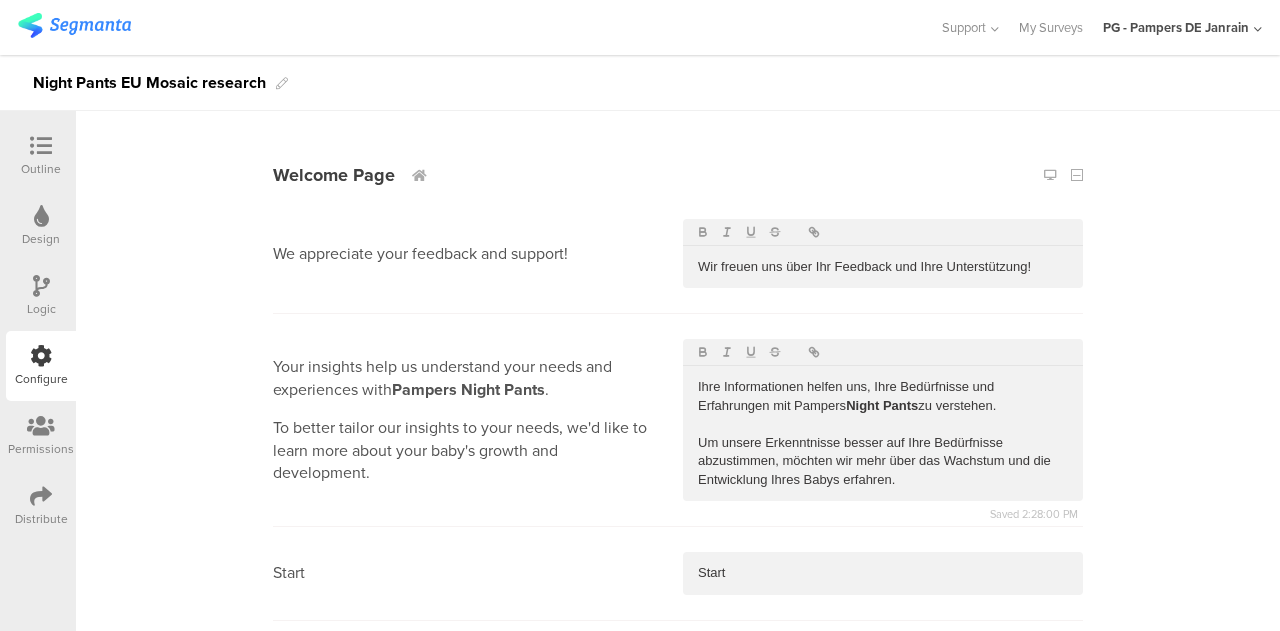 drag, startPoint x: 841, startPoint y: 409, endPoint x: 786, endPoint y: 403, distance: 55.326305 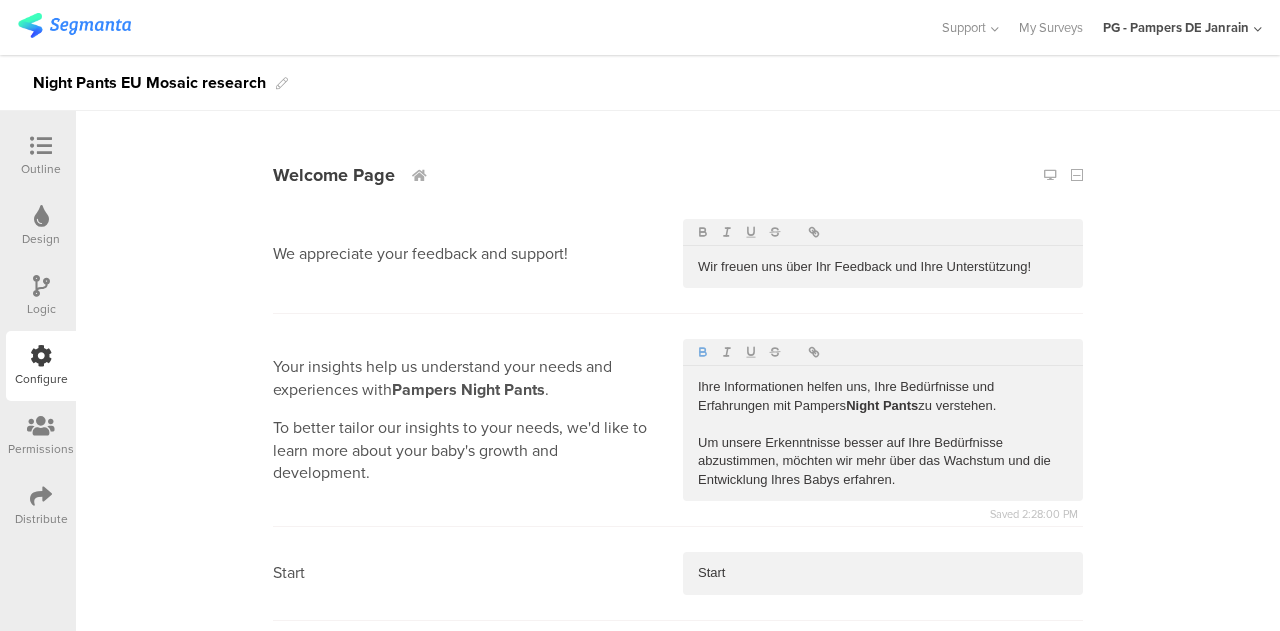 click 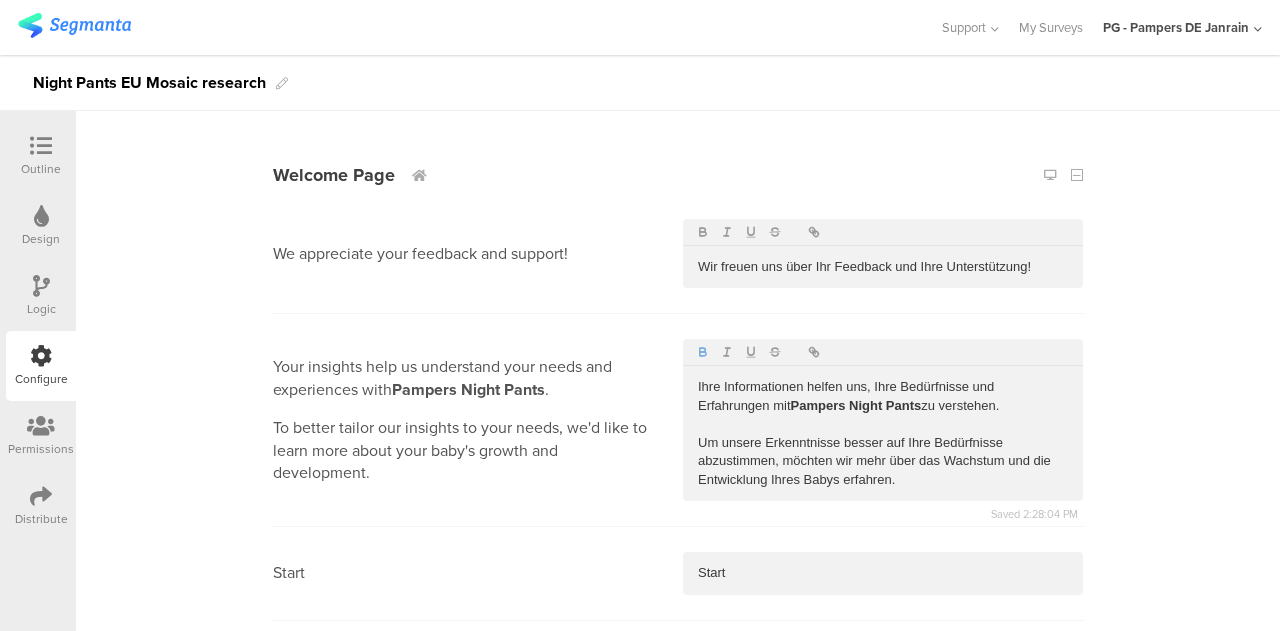 click on "Ihre Informationen helfen uns, Ihre Bedürfnisse und Erfahrungen mit  Pampers Night Pants  zu verstehen." at bounding box center (883, 396) 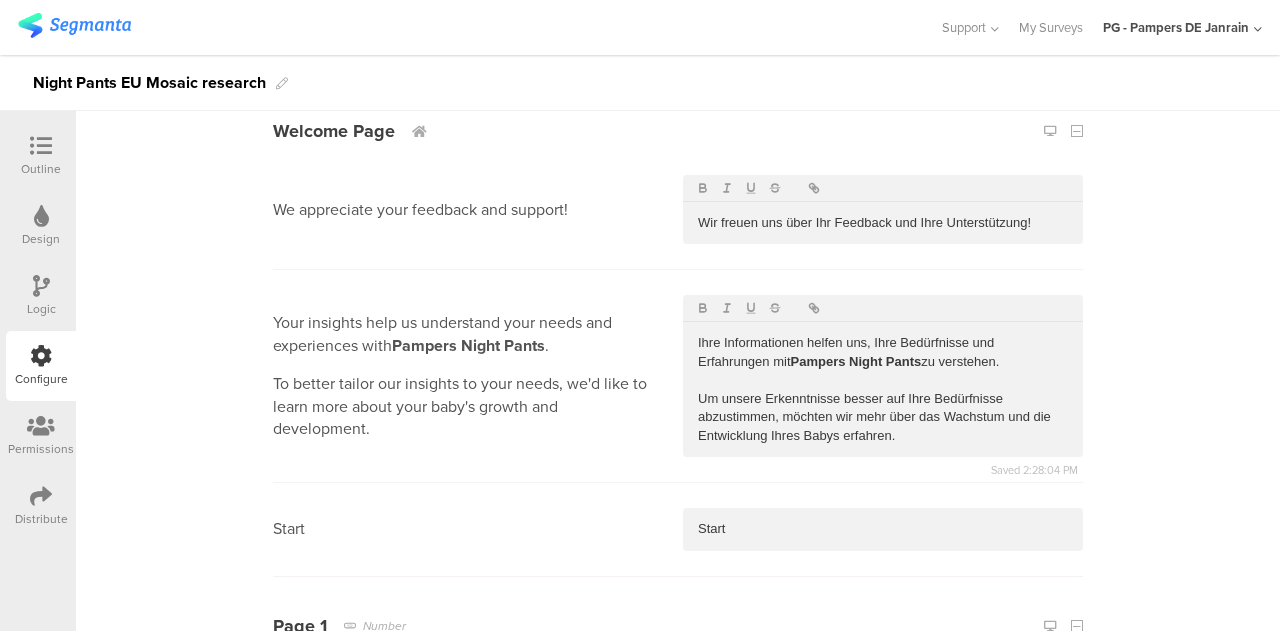 scroll, scrollTop: 198, scrollLeft: 0, axis: vertical 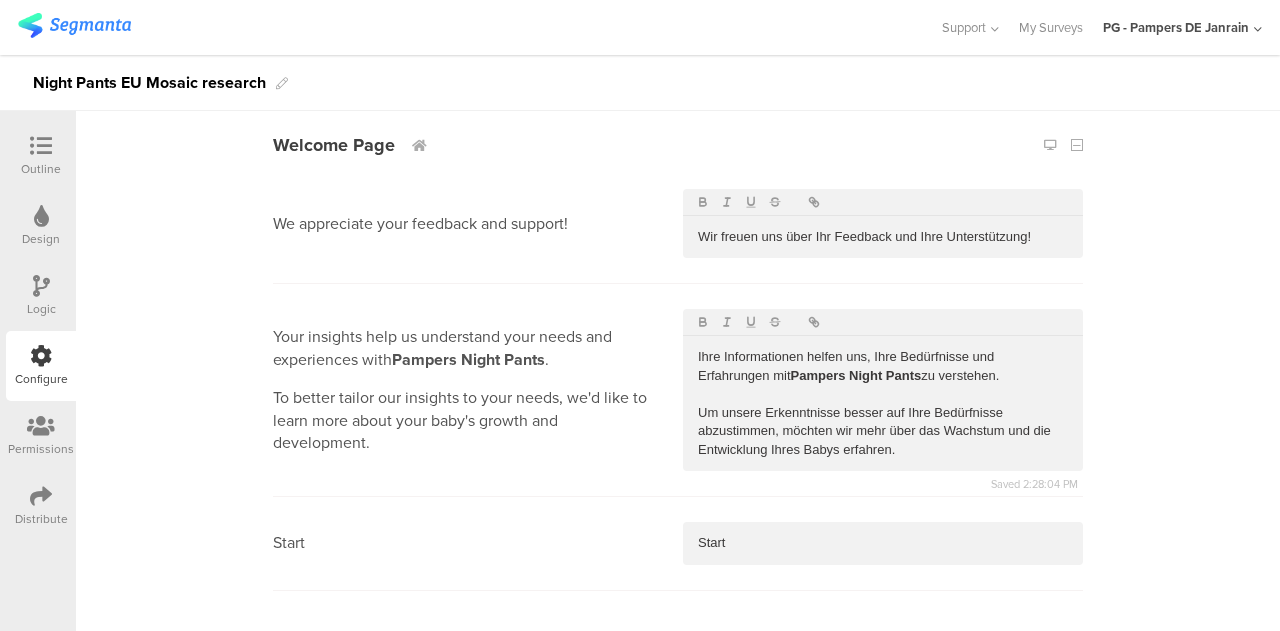 click on "Outline" at bounding box center (41, 169) 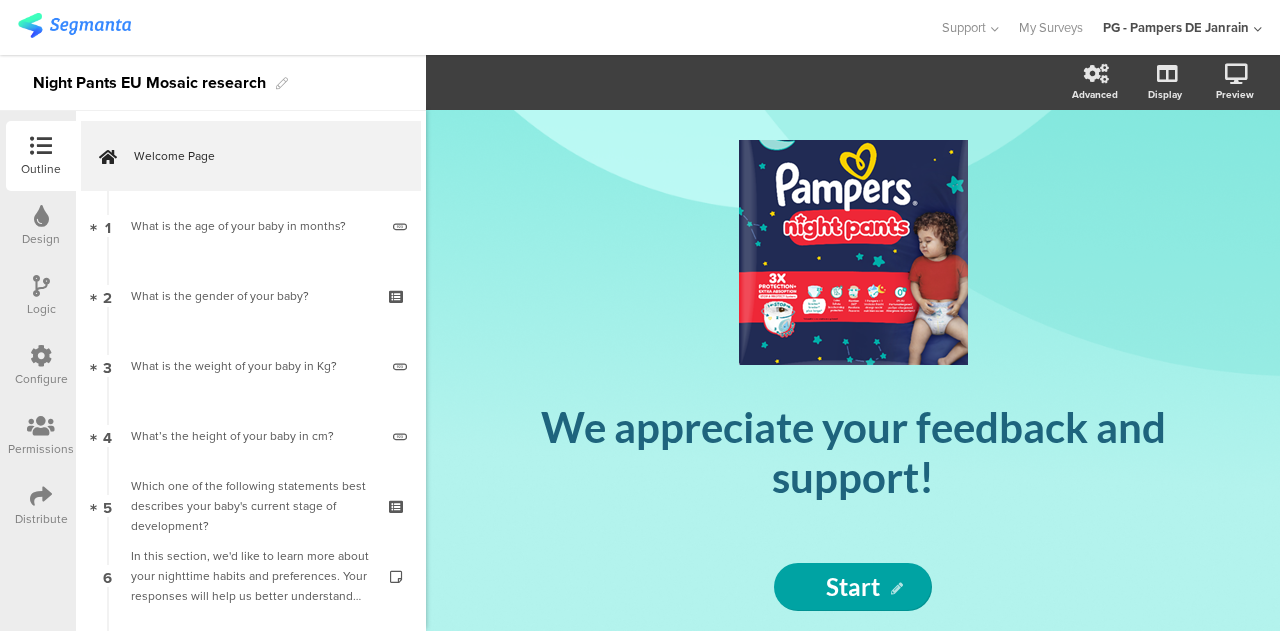 scroll, scrollTop: 0, scrollLeft: 0, axis: both 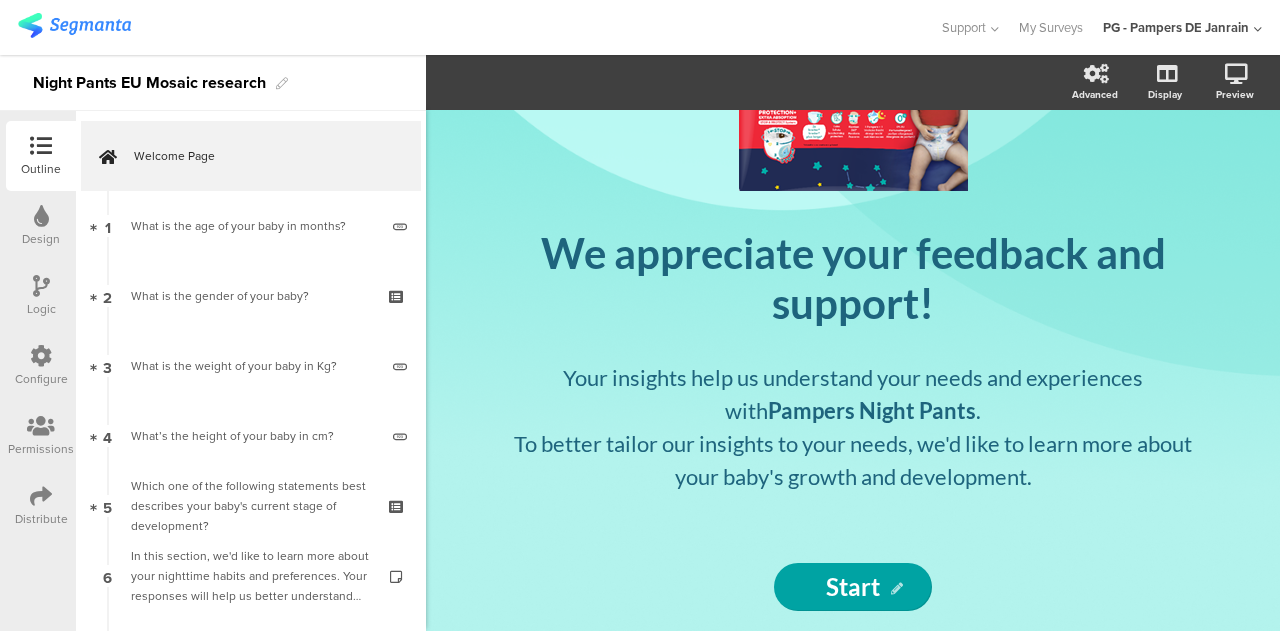 click on "1
What is the age of your baby in months?" at bounding box center (251, 226) 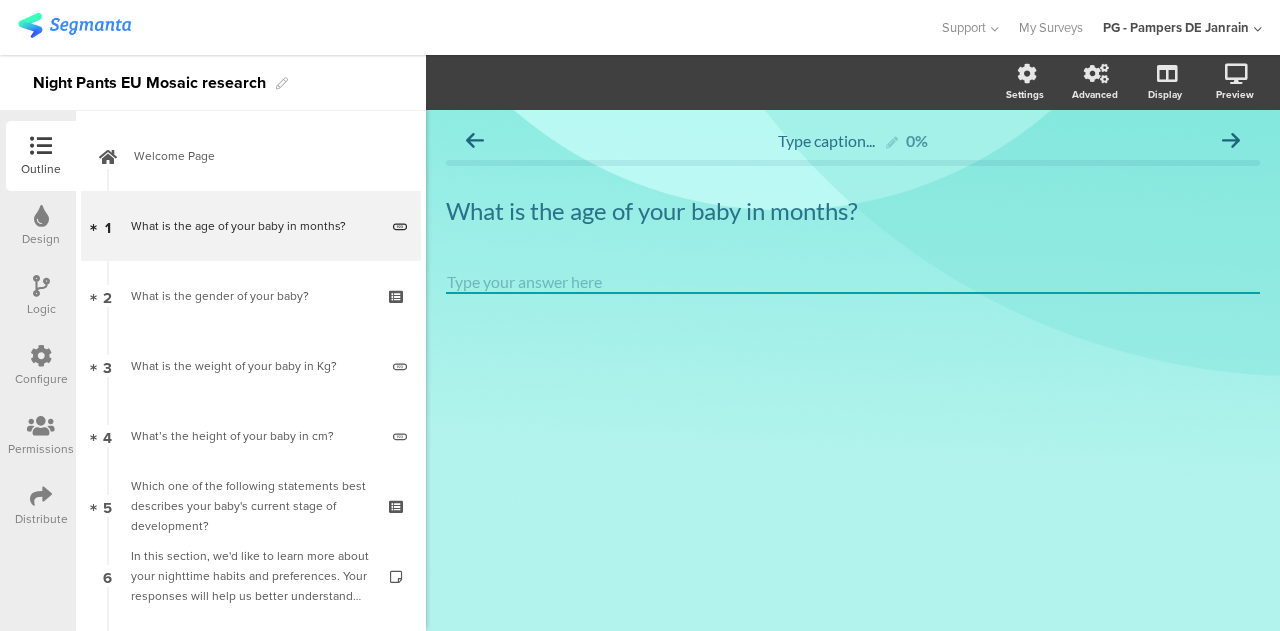 click on "Welcome Page" at bounding box center (251, 156) 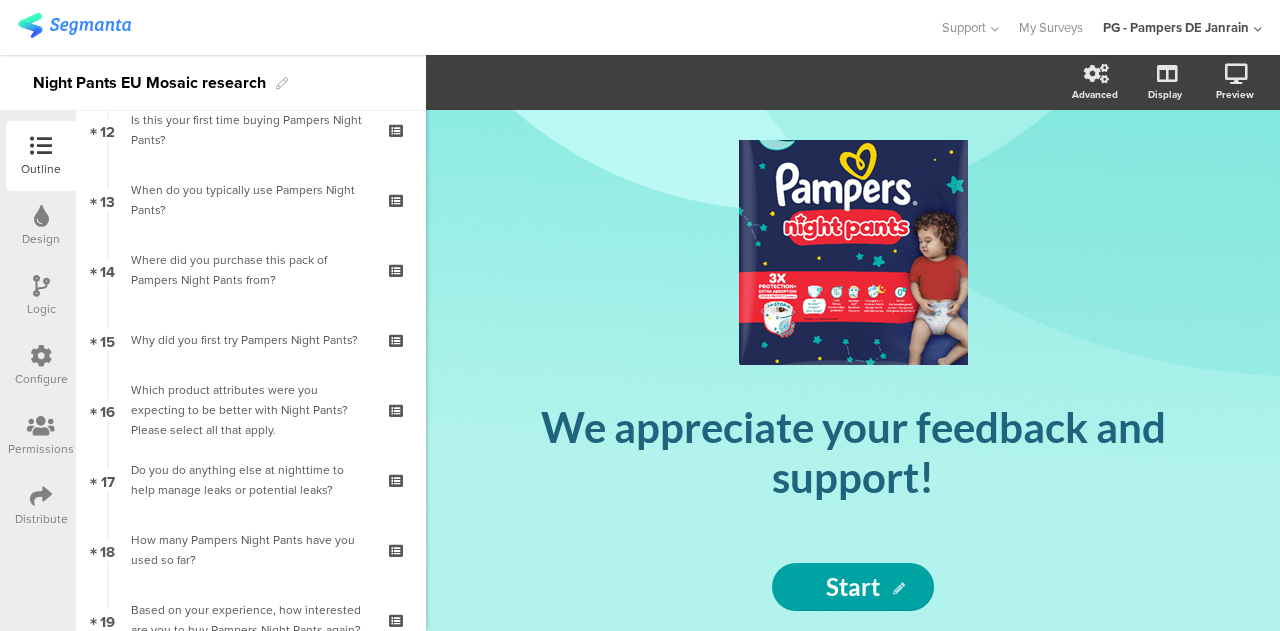 scroll, scrollTop: 867, scrollLeft: 0, axis: vertical 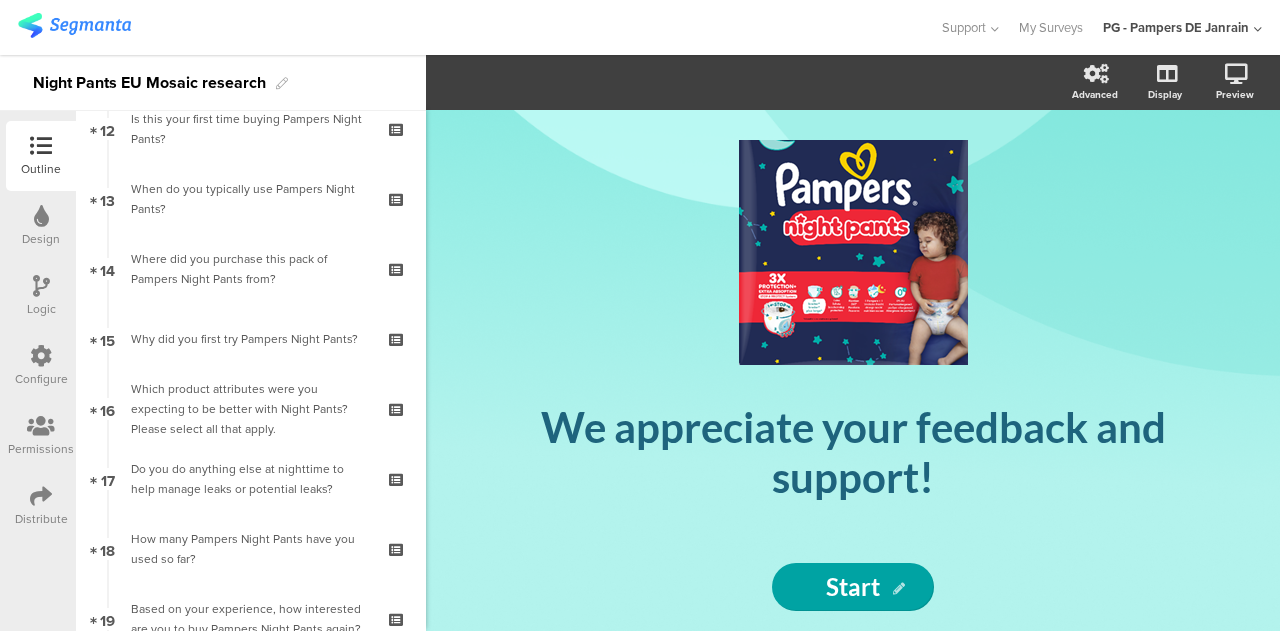 click on "Where did you purchase this pack of Pampers Night Pants from?" at bounding box center (250, 269) 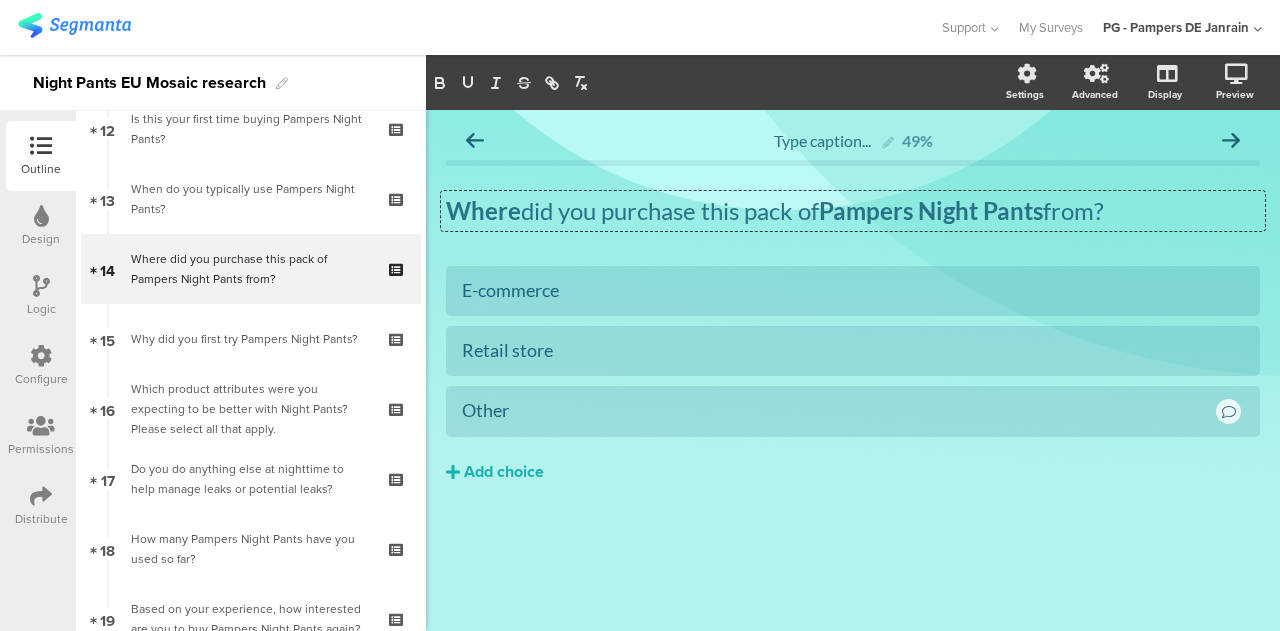 click on "Where  did you purchase this pack of  Pampers Night Pants  from?
Where  did you purchase this pack of  Pampers Night Pants  from?
Where  did you purchase this pack of  Pampers Night Pants  from?" 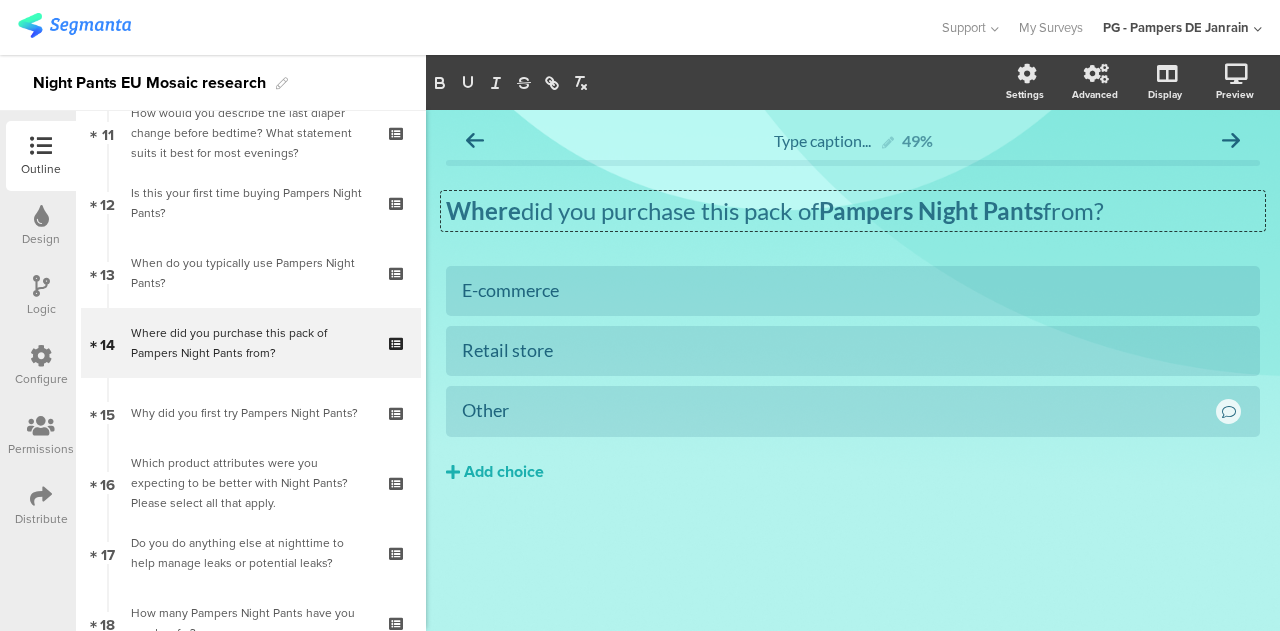 scroll, scrollTop: 787, scrollLeft: 0, axis: vertical 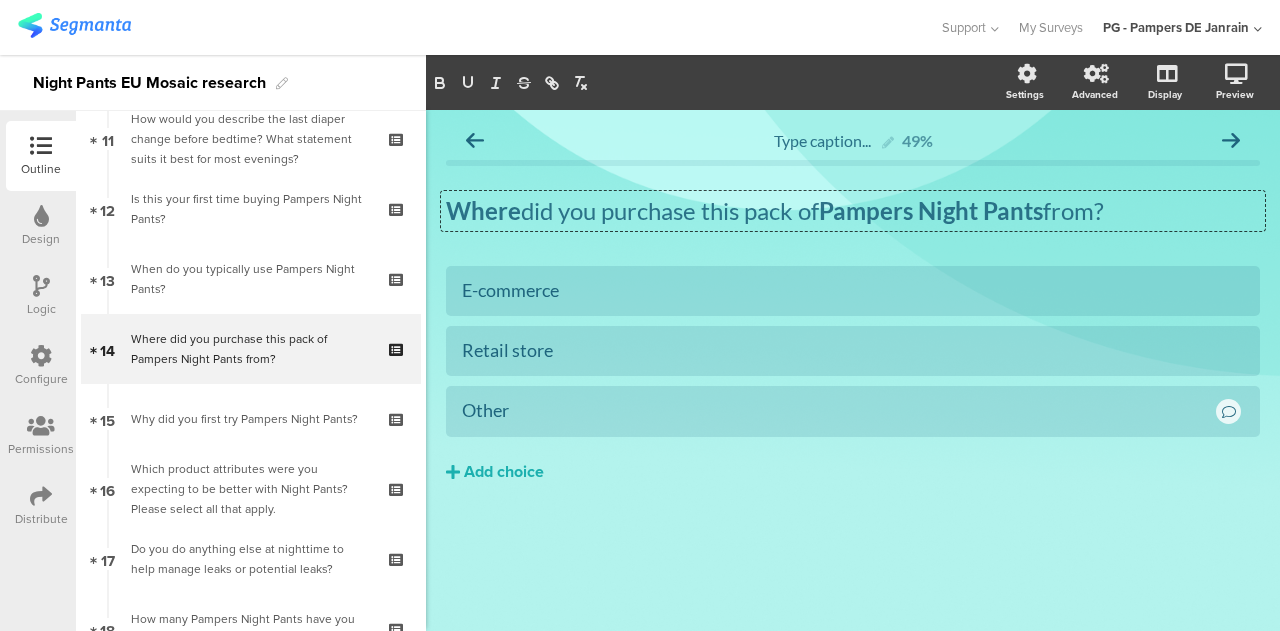 click on "Is this your first time buying Pampers Night Pants?" at bounding box center [250, 209] 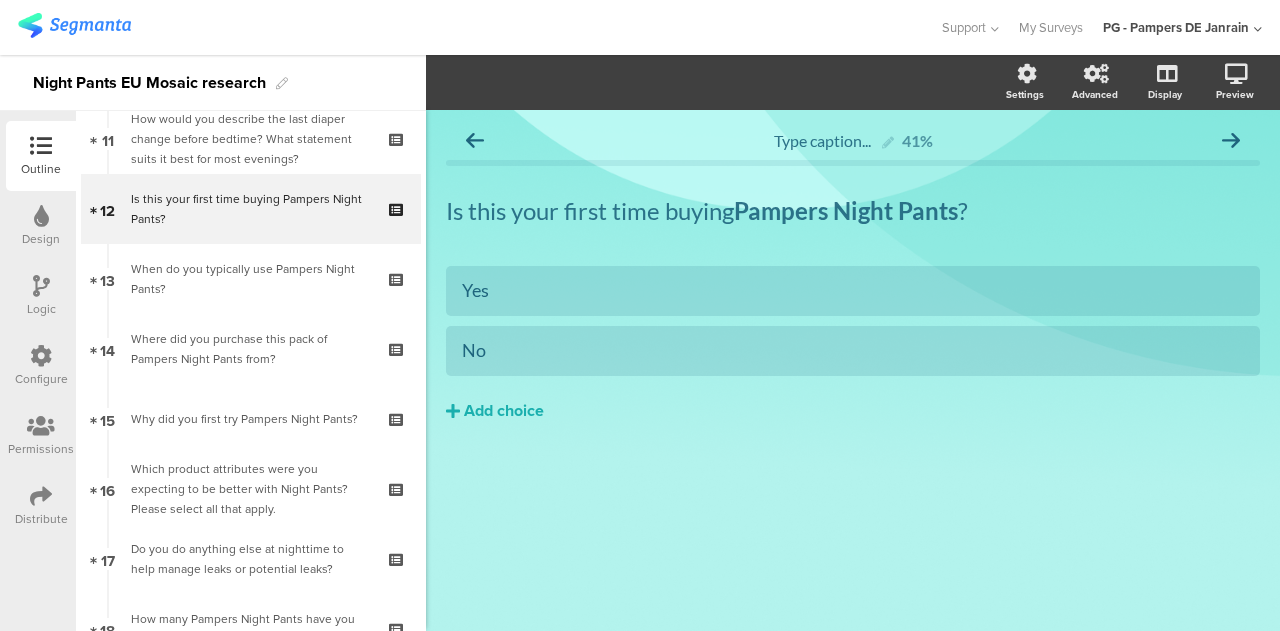 click on "When do you typically use Pampers Night Pants?" at bounding box center [250, 279] 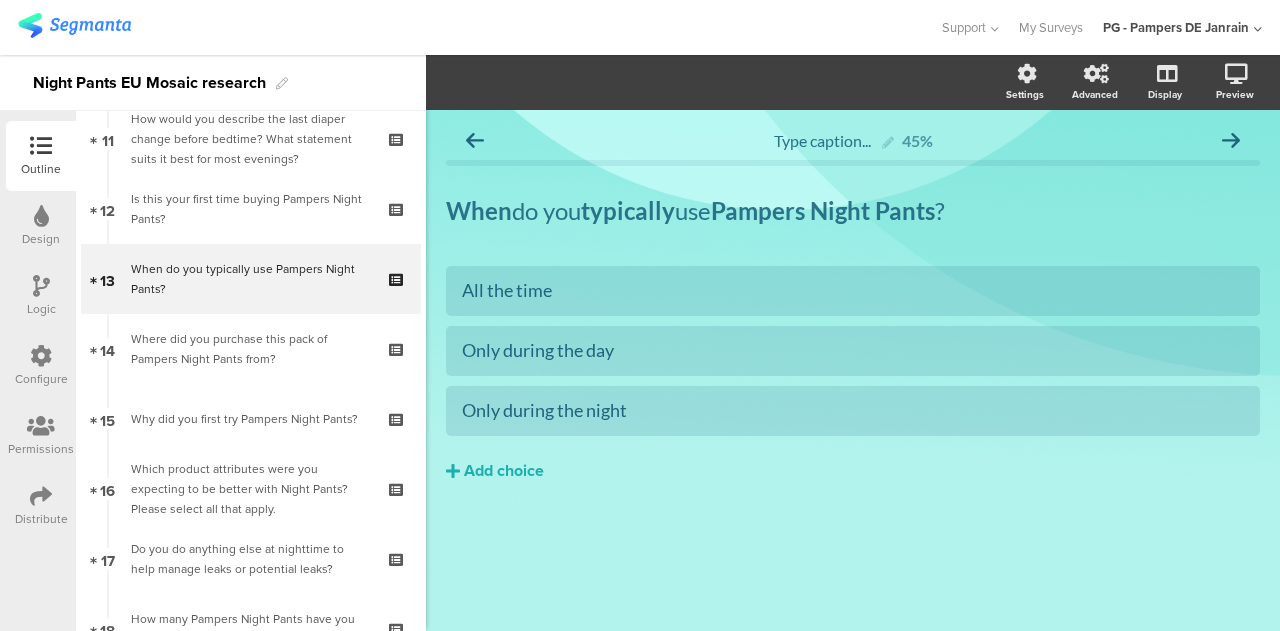 click on "Where did you purchase this pack of Pampers Night Pants from?" at bounding box center (250, 349) 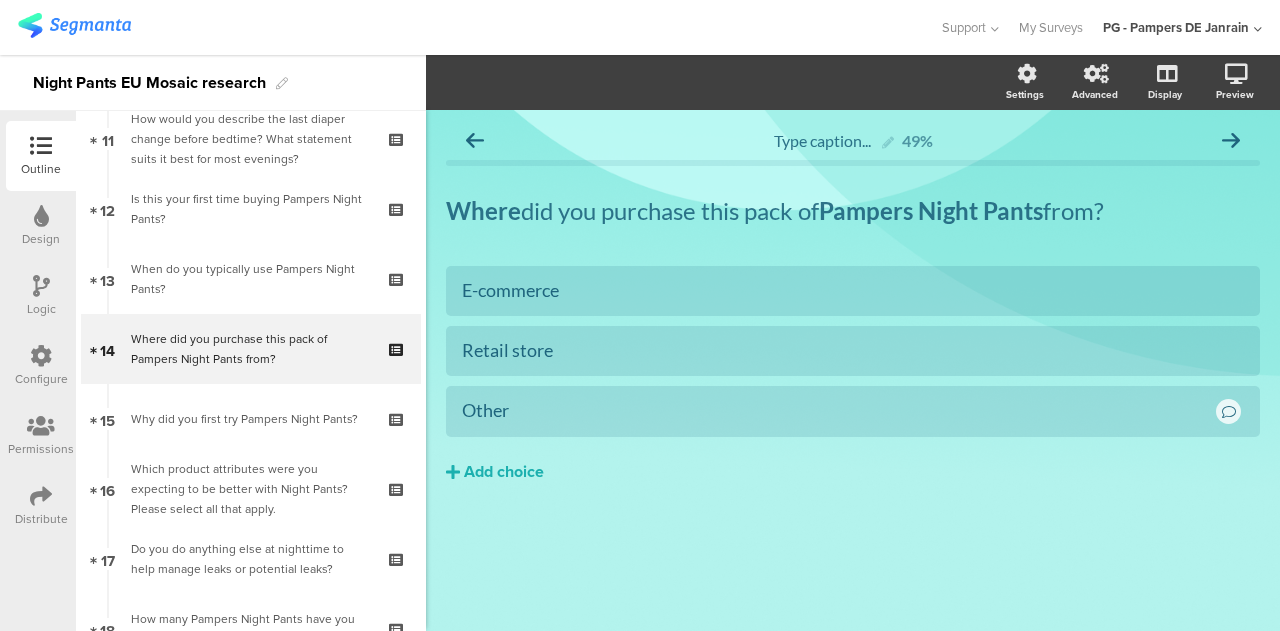 click on "15
Why did you first try Pampers Night Pants?" at bounding box center (251, 419) 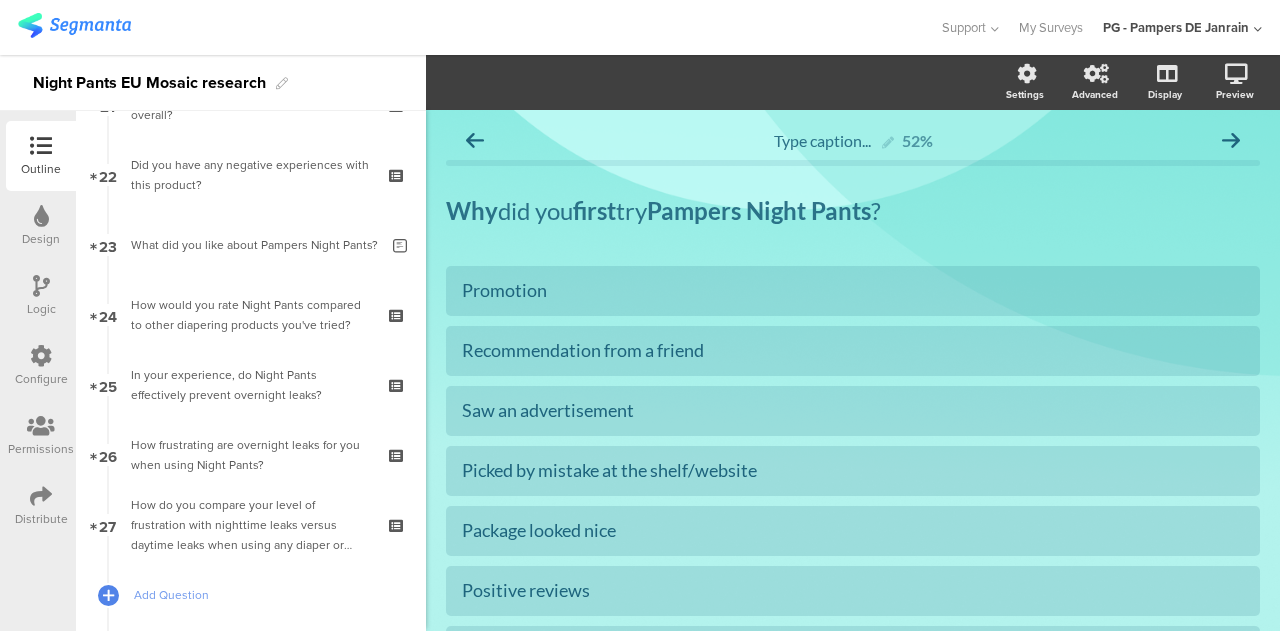 scroll, scrollTop: 1634, scrollLeft: 0, axis: vertical 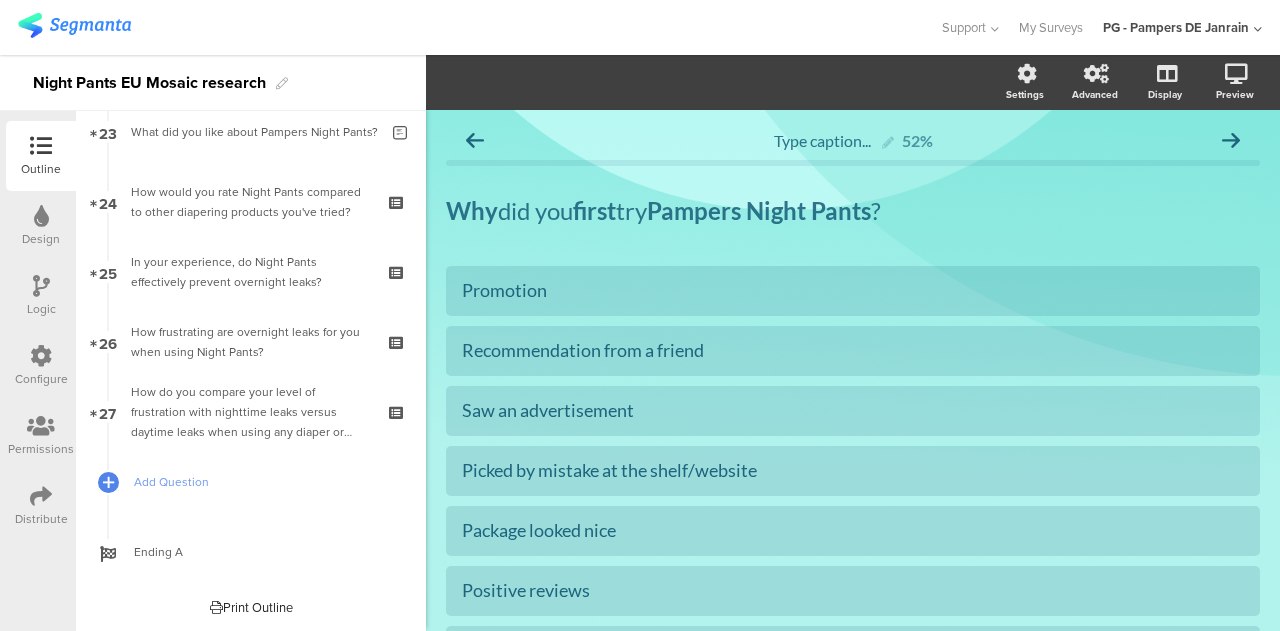 click on "How do you compare your level of frustration with nighttime leaks versus daytime leaks when using any diaper or pants product?" at bounding box center [250, 412] 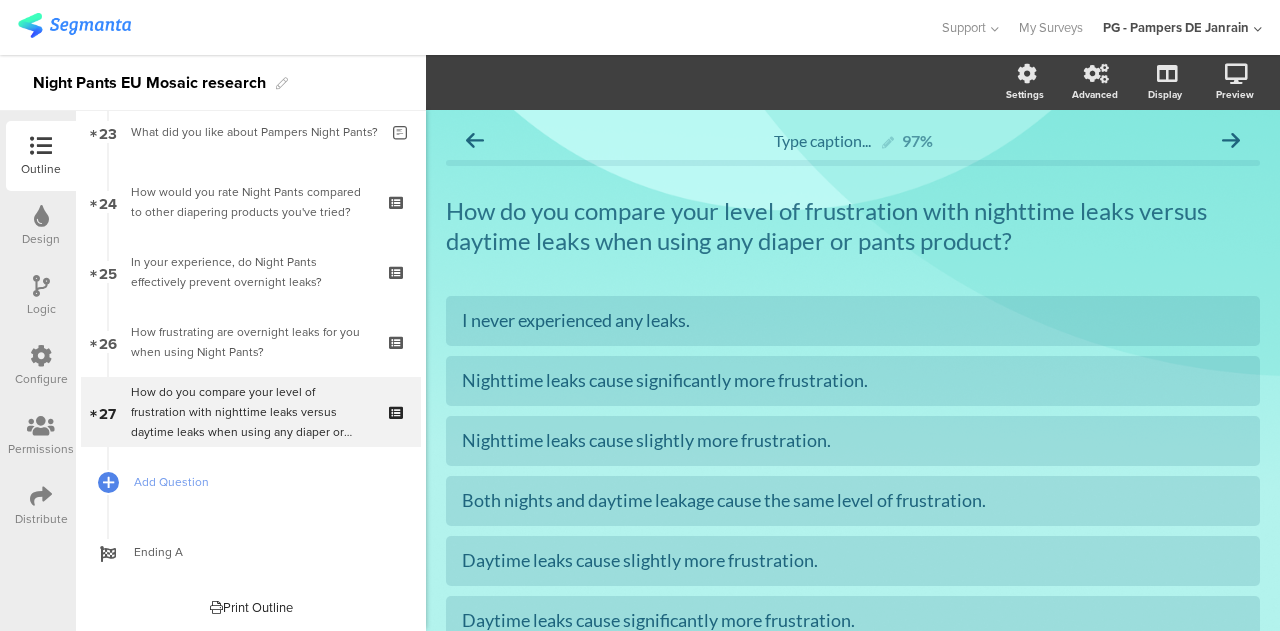 click on "26
How frustrating are overnight leaks for you when using Night Pants?" at bounding box center [251, 342] 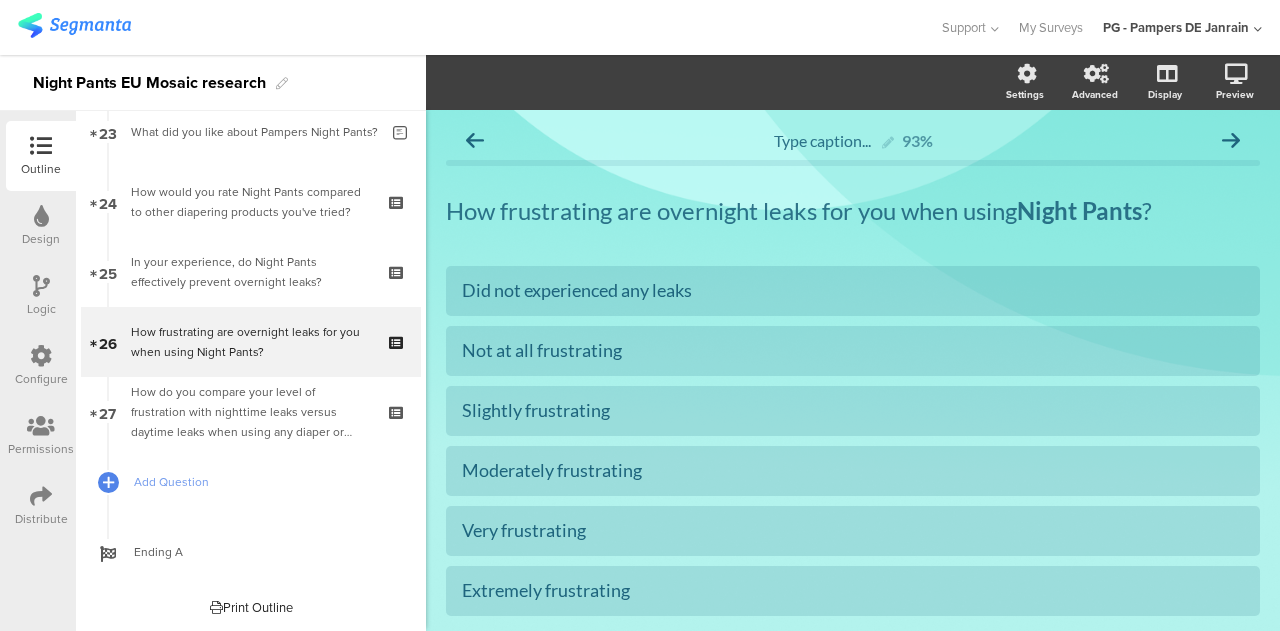 click on "In your experience, do Night Pants effectively prevent overnight leaks?" at bounding box center [250, 272] 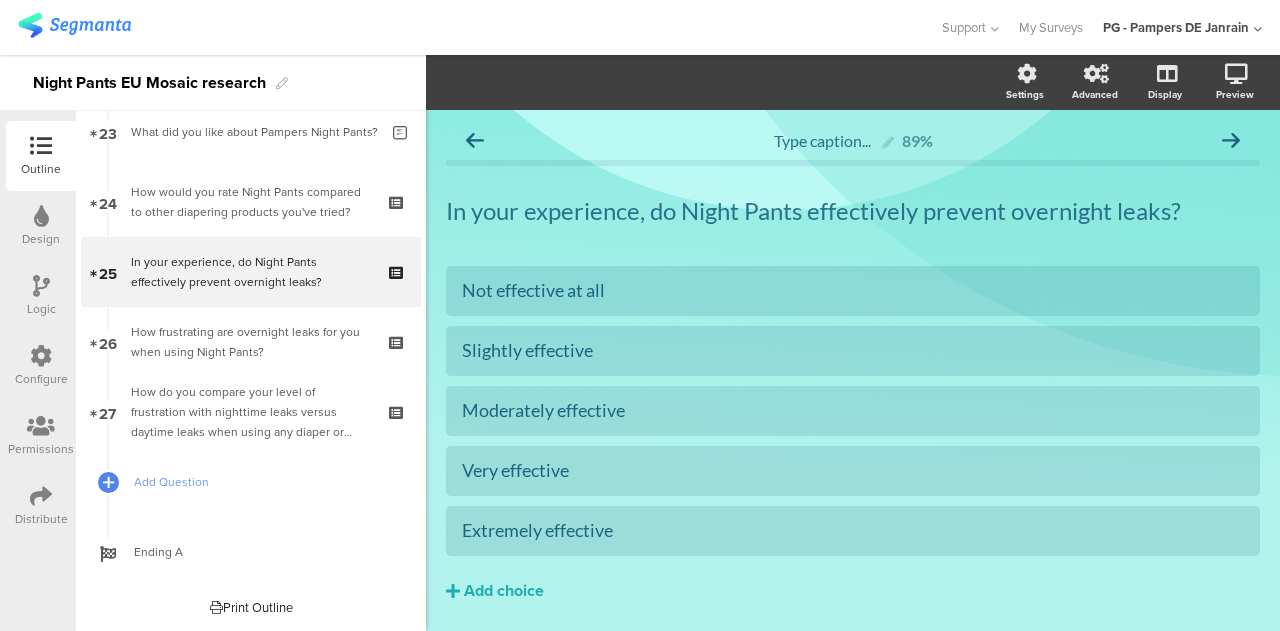 click on "How would you rate Night Pants compared to other diapering products you've tried?" at bounding box center [250, 202] 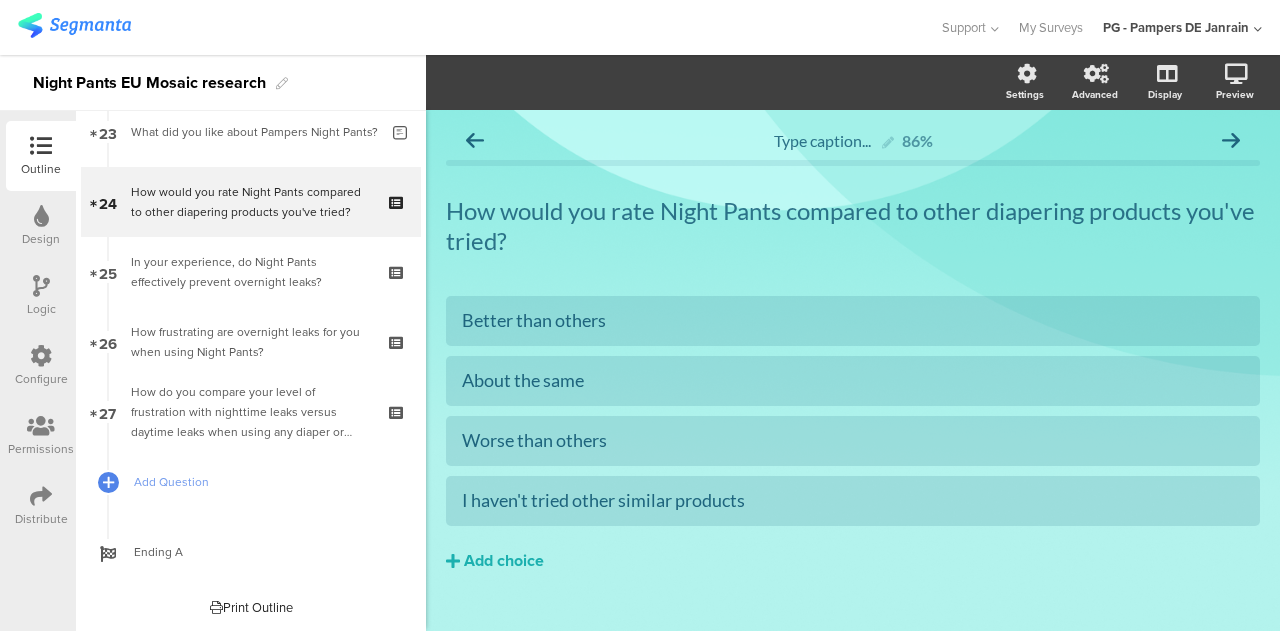 click on "In your experience, do Night Pants effectively prevent overnight leaks?" at bounding box center [250, 272] 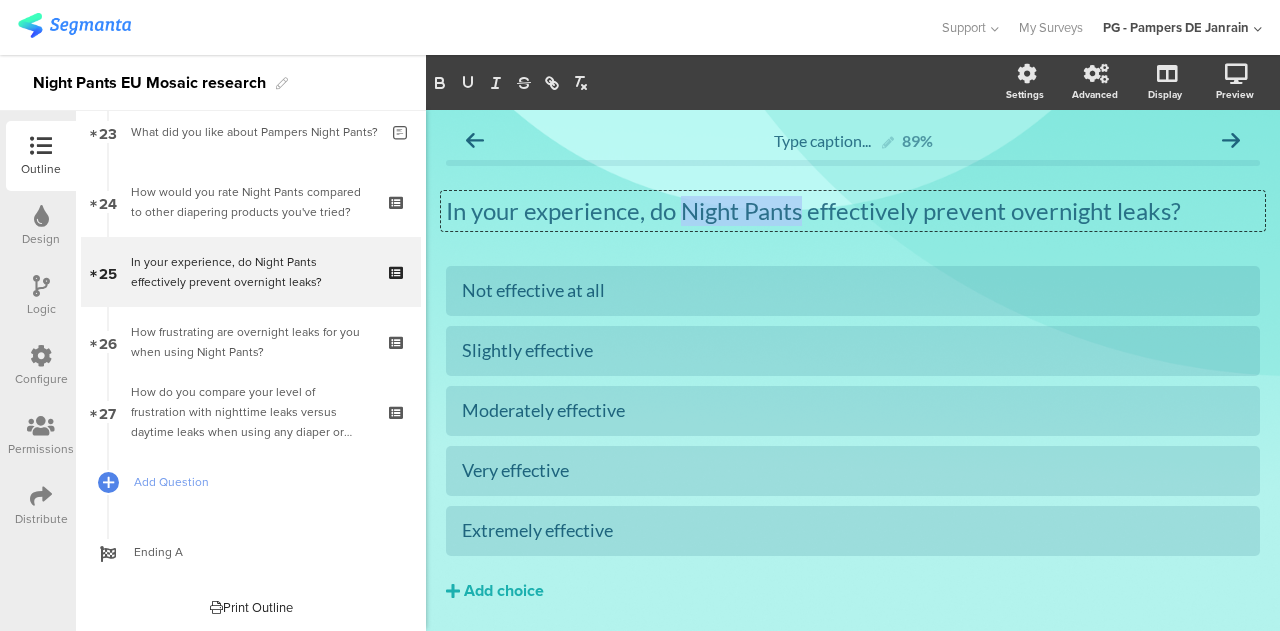 drag, startPoint x: 798, startPoint y: 211, endPoint x: 683, endPoint y: 209, distance: 115.01739 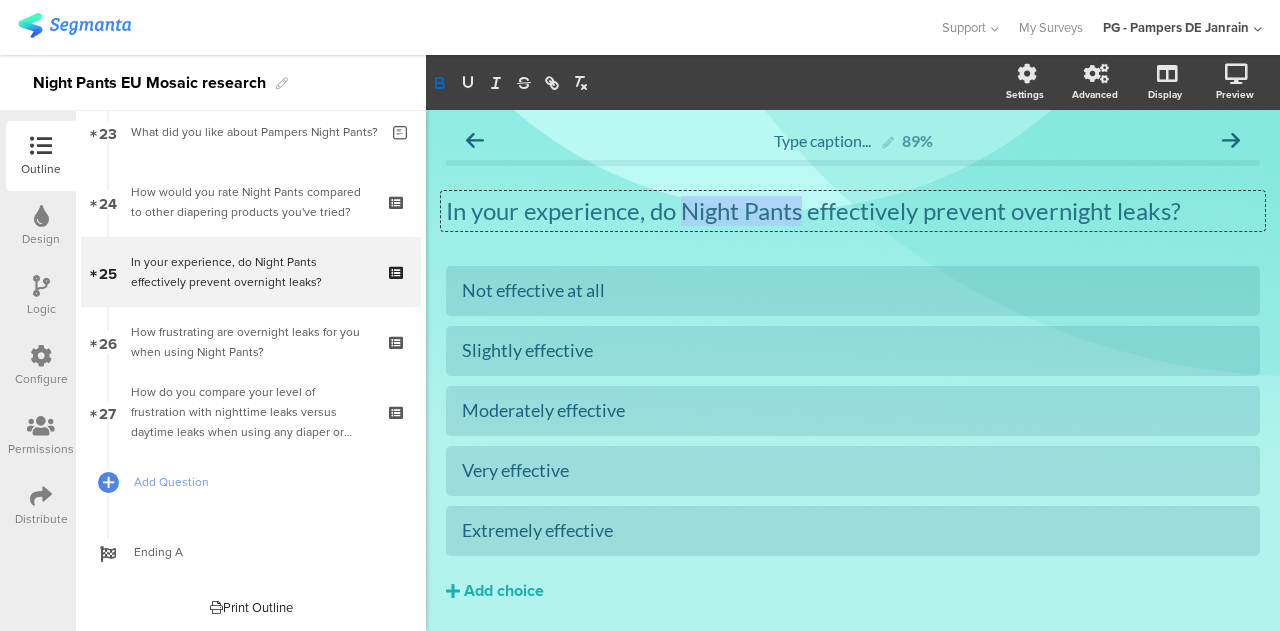 click 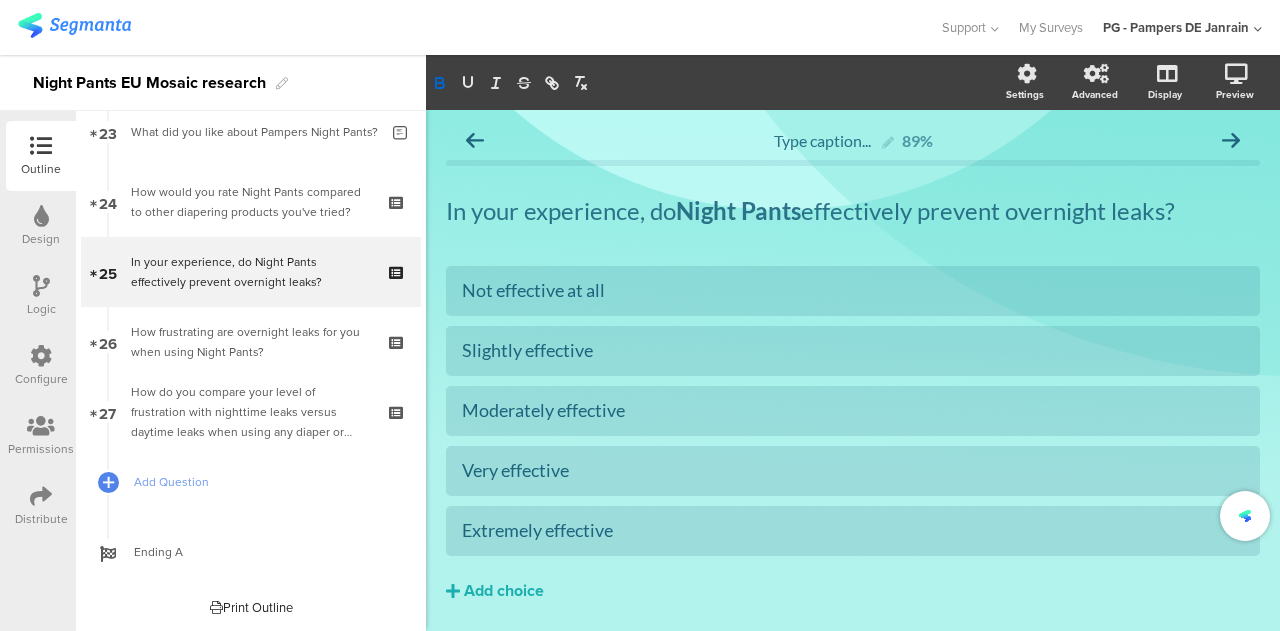 click on "How would you rate Night Pants compared to other diapering products you've tried?" at bounding box center (250, 202) 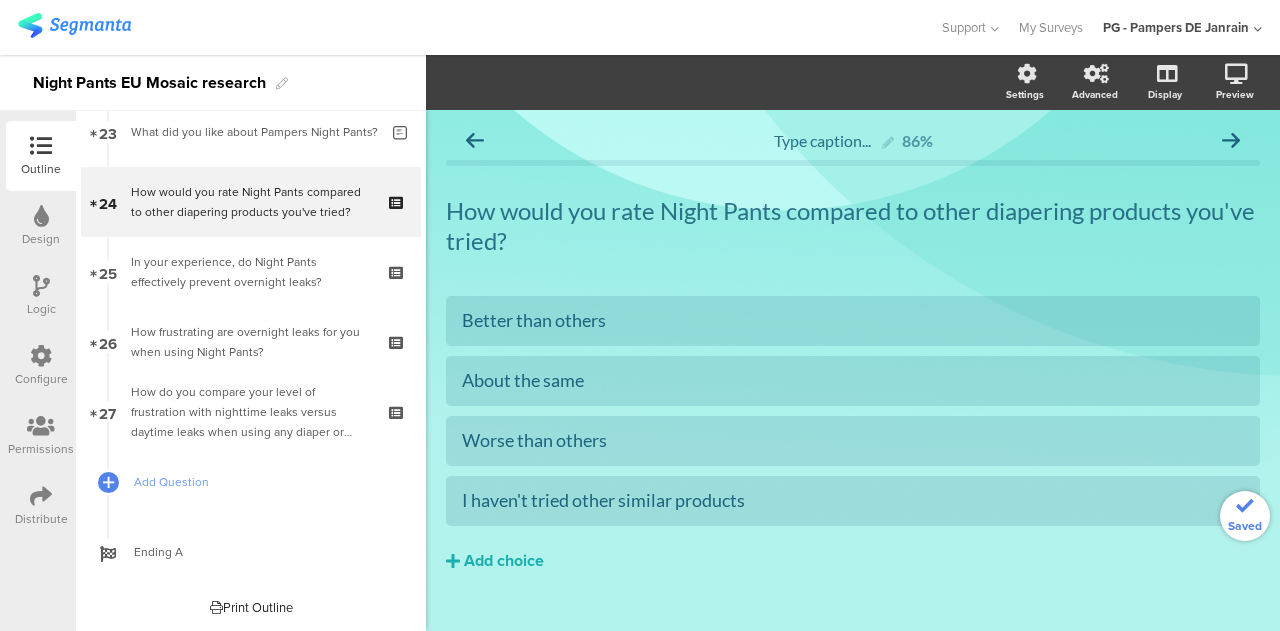 click on "How would you rate Night Pants compared to other diapering products you've tried?
How would you rate Night Pants compared to other diapering products you've tried?" 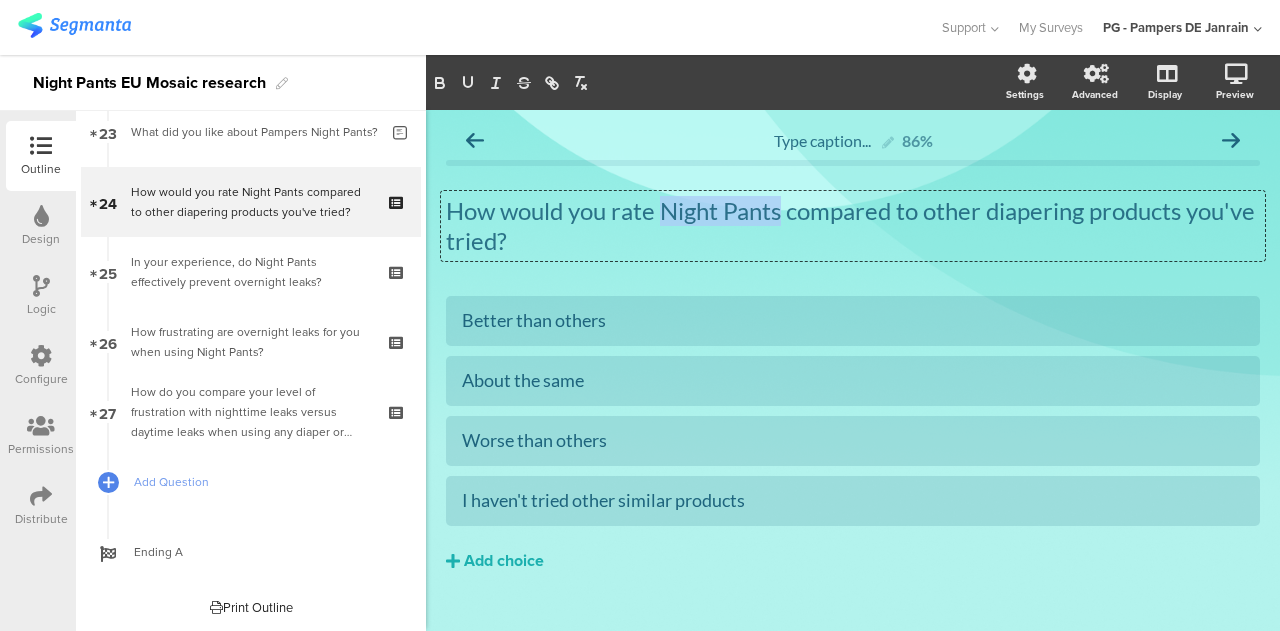 drag, startPoint x: 784, startPoint y: 211, endPoint x: 666, endPoint y: 214, distance: 118.03813 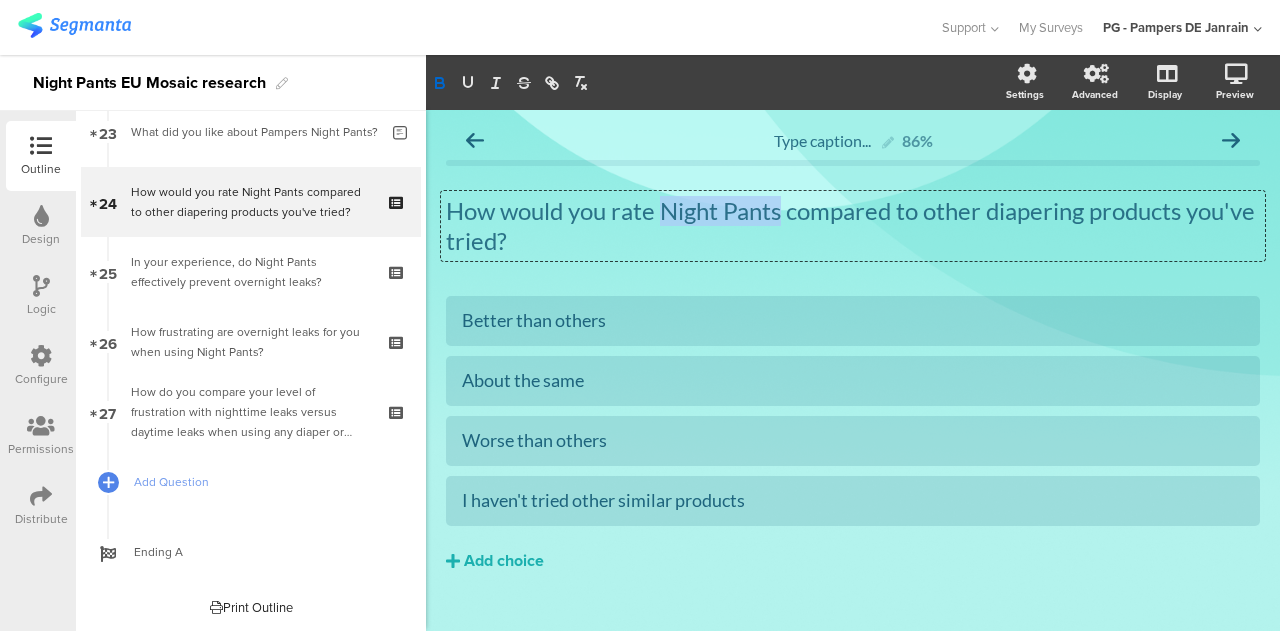 click 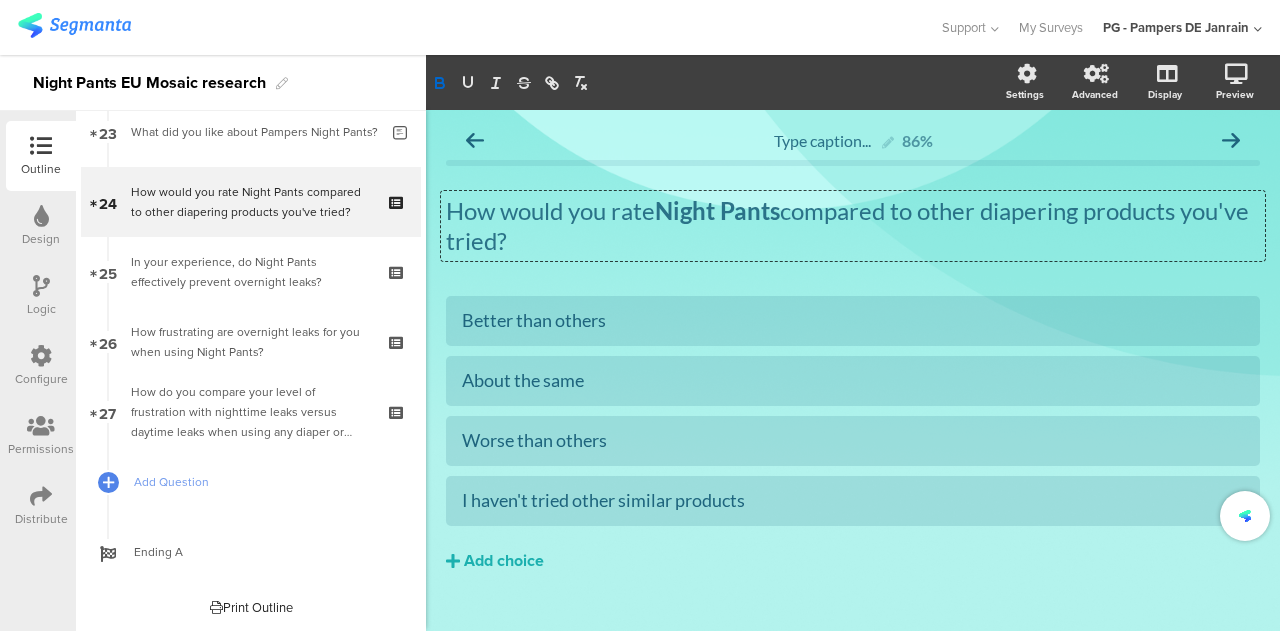 click on "How do you compare your level of frustration with nighttime leaks versus daytime leaks when using any diaper or pants product?" at bounding box center [250, 412] 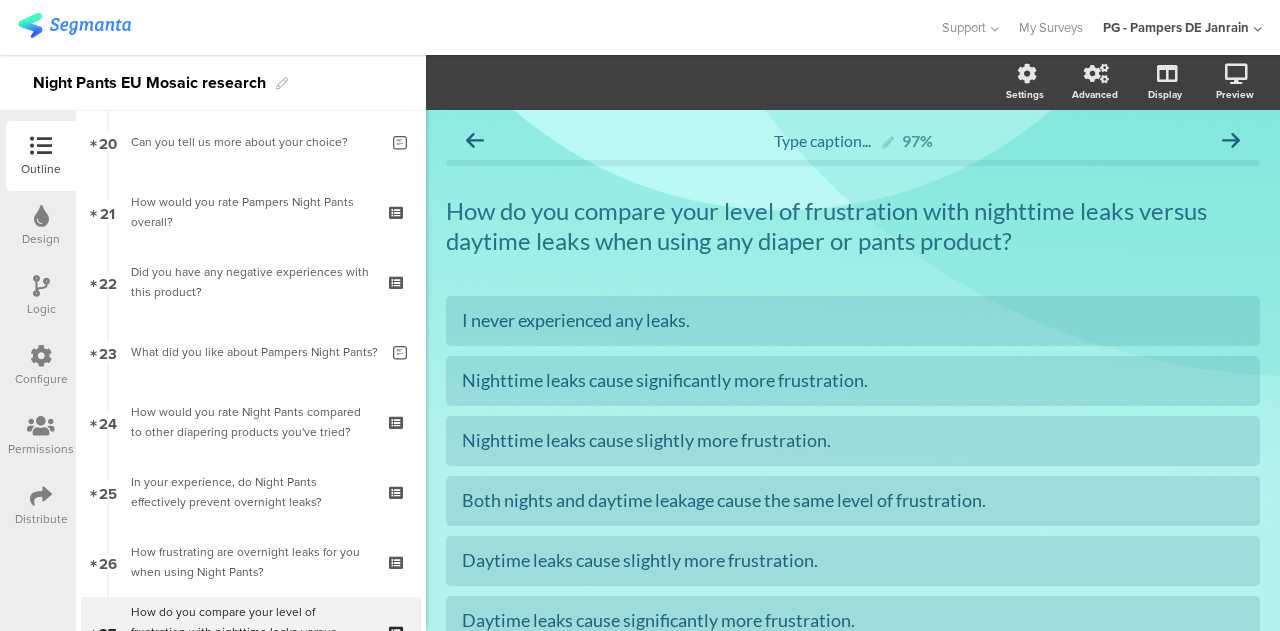 scroll, scrollTop: 1414, scrollLeft: 0, axis: vertical 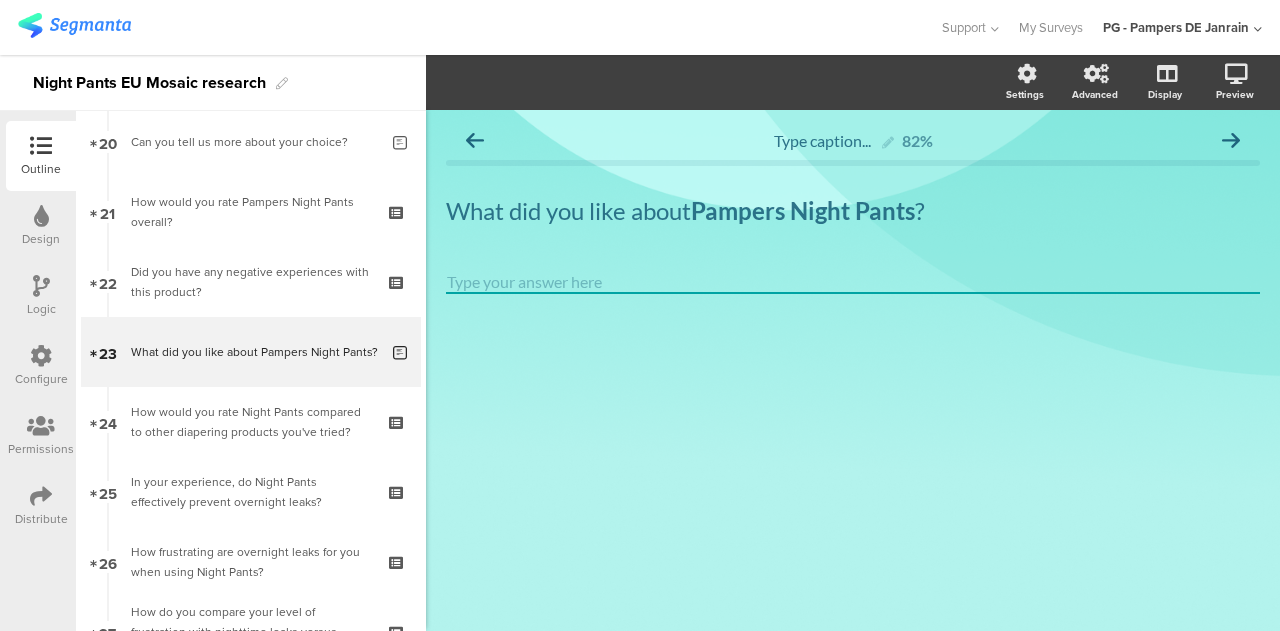 click on "Did you have any negative experiences with this product?" at bounding box center [250, 282] 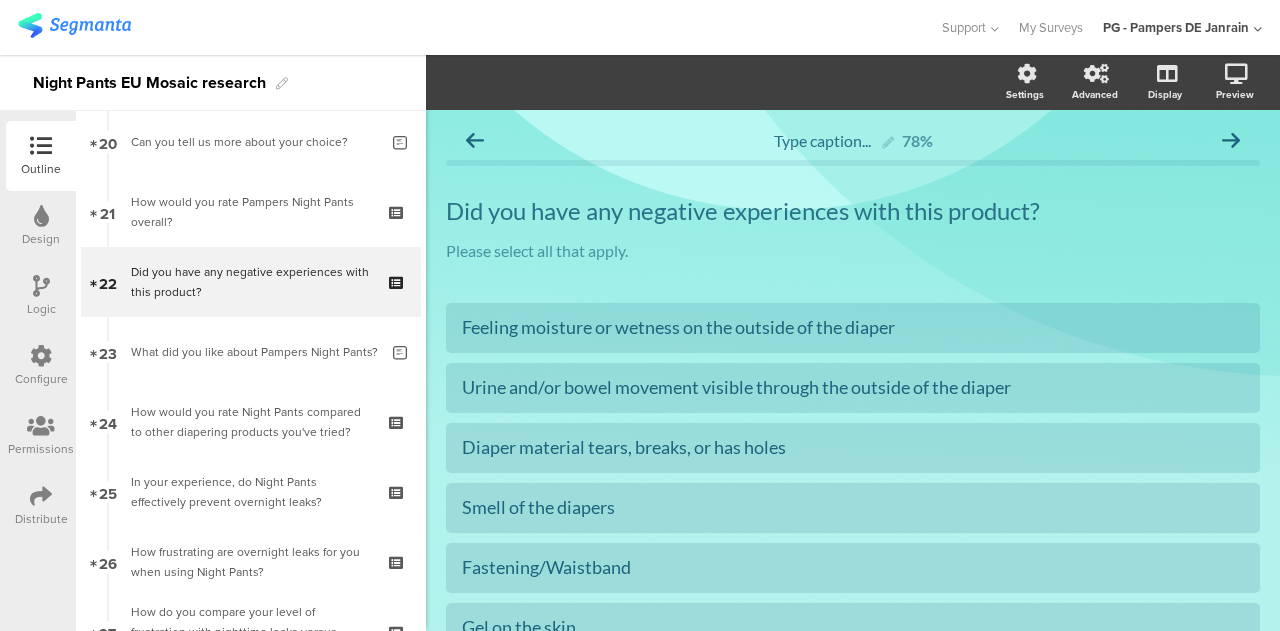 click on "How would you rate Pampers Night Pants overall?" at bounding box center (250, 212) 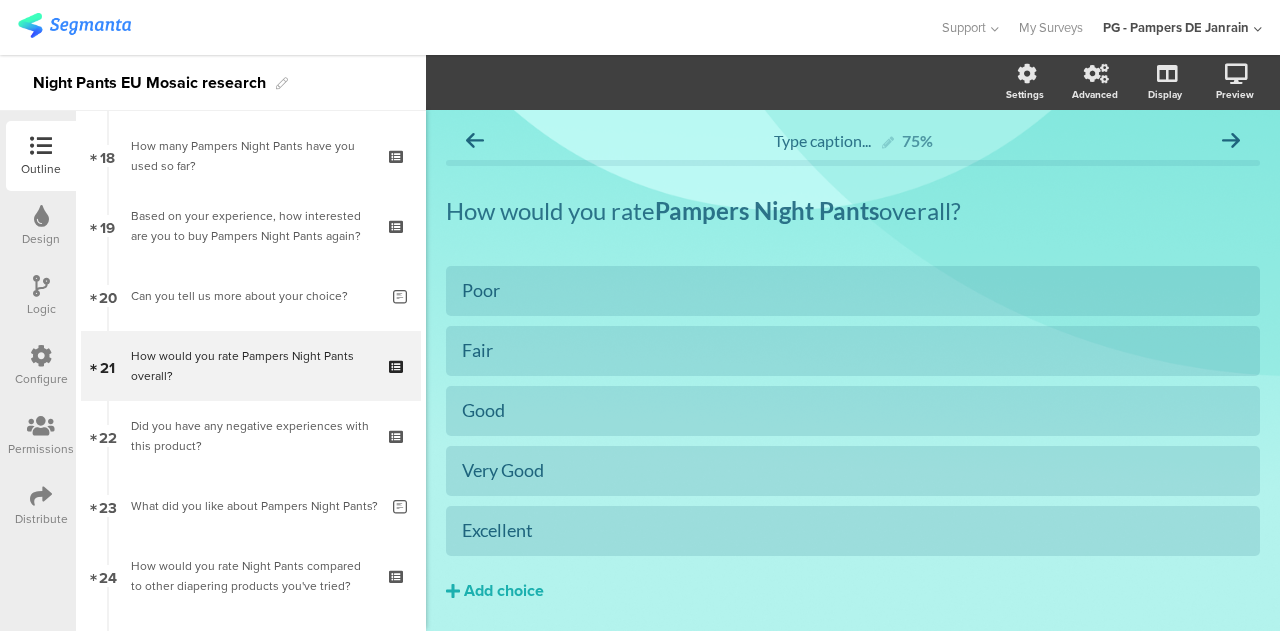 scroll, scrollTop: 1258, scrollLeft: 0, axis: vertical 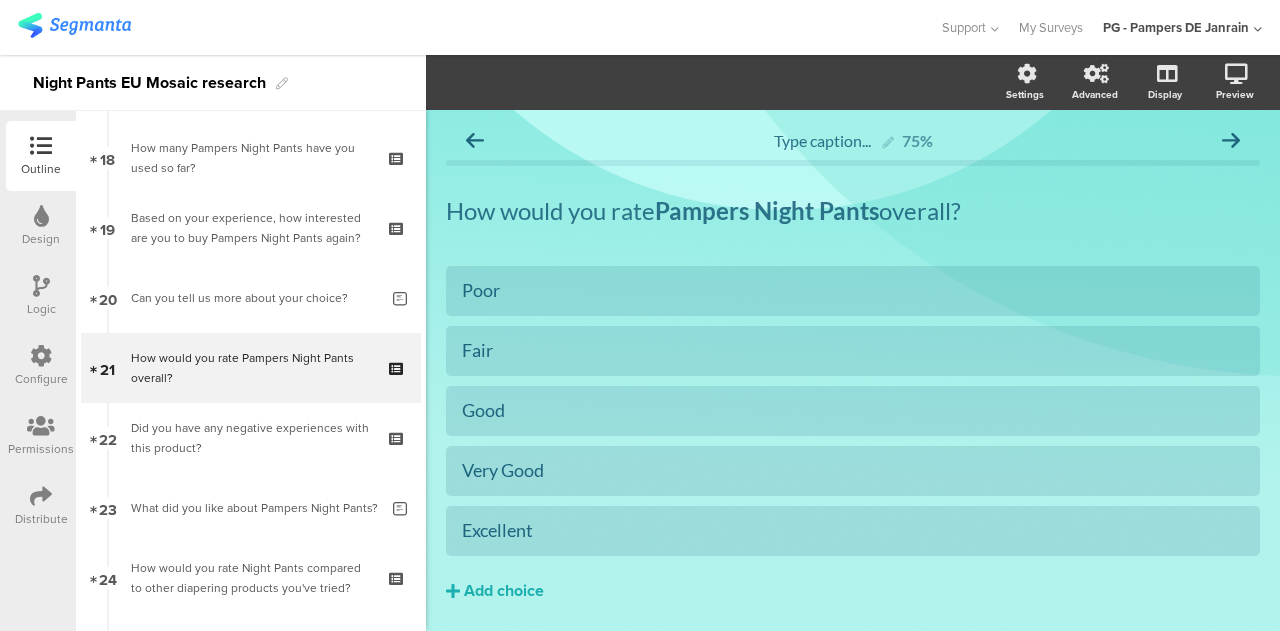 click on "Based on your experience, how interested are you to buy Pampers Night Pants again?" at bounding box center (250, 228) 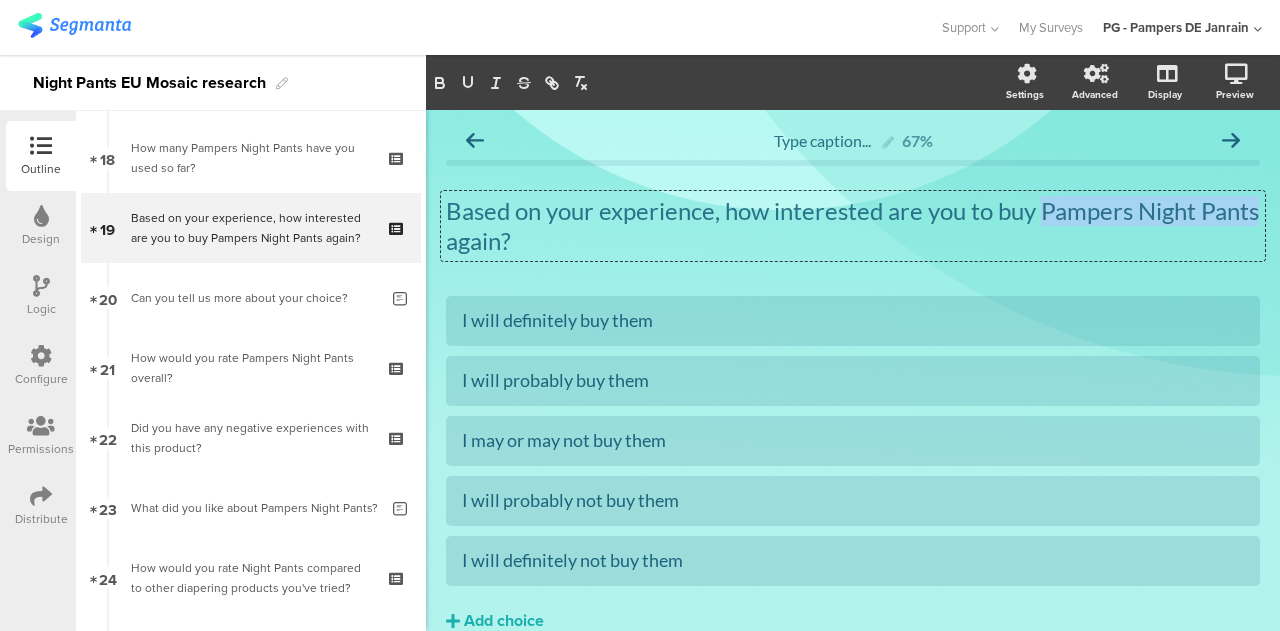 drag, startPoint x: 1044, startPoint y: 215, endPoint x: 505, endPoint y: 239, distance: 539.53406 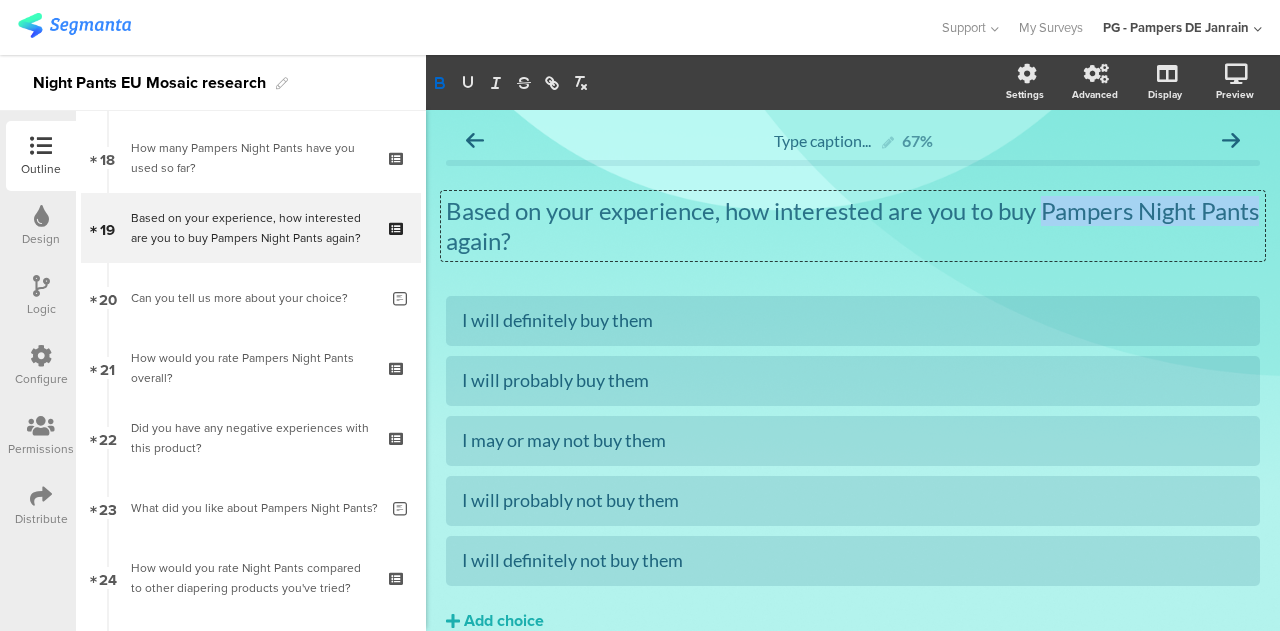click 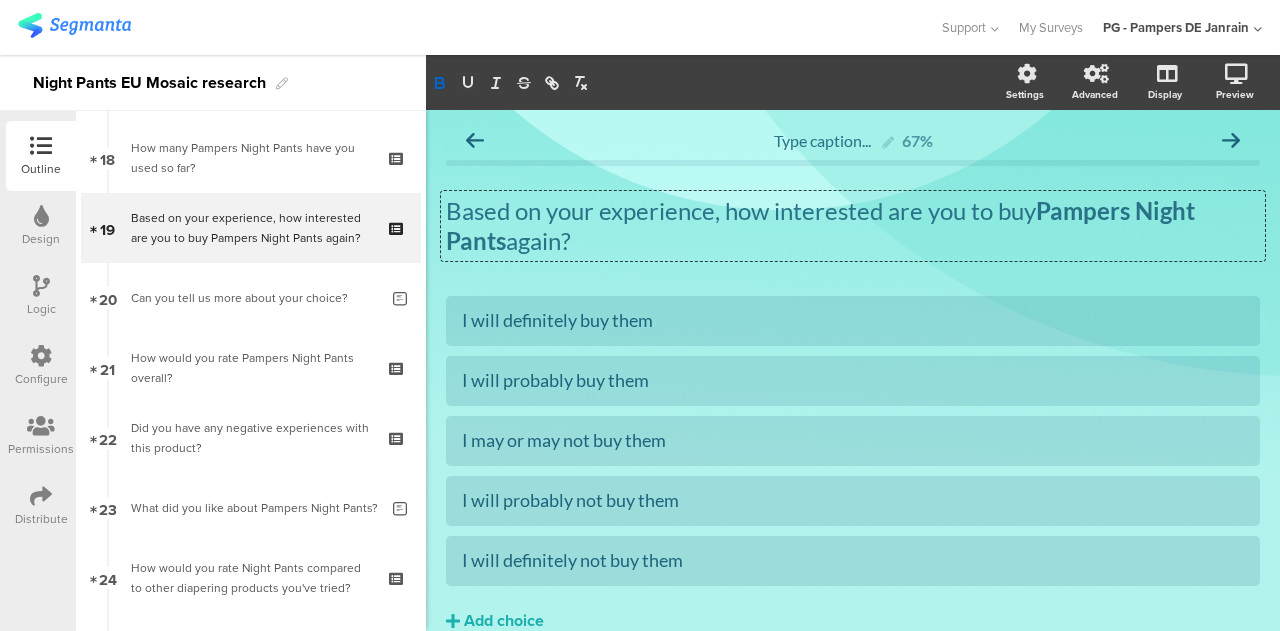 click on "19
Based on your experience, how interested are you to buy Pampers Night Pants again?" at bounding box center [251, 228] 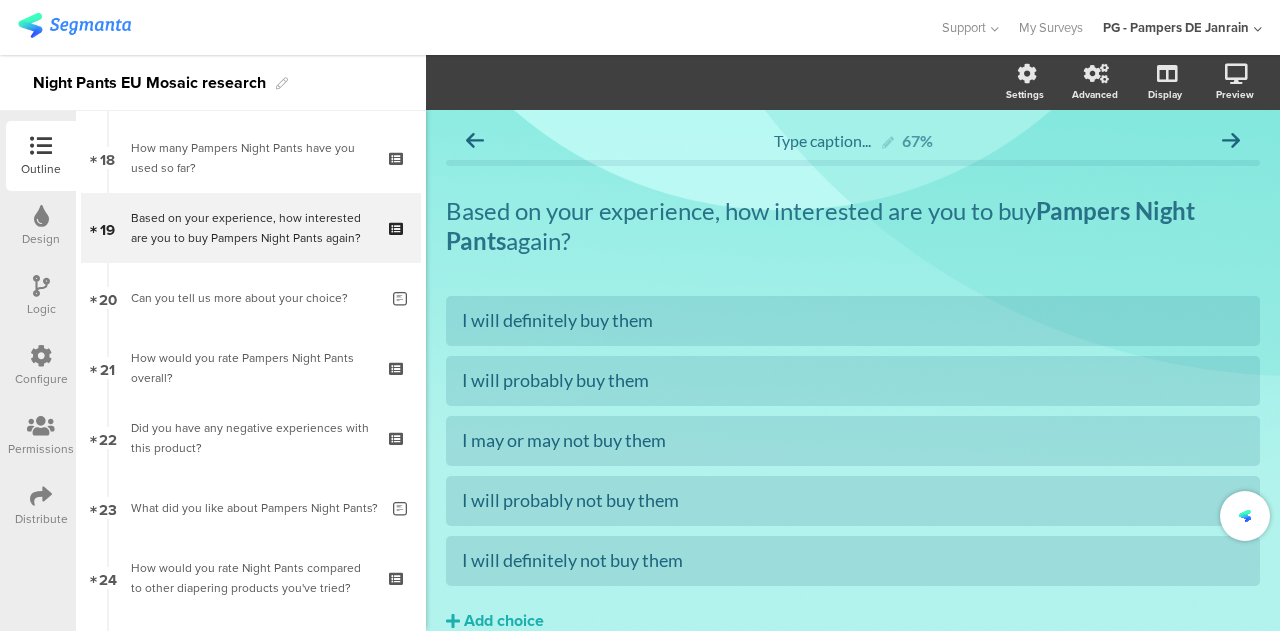 click on "How many Pampers Night Pants have you used so far?" at bounding box center (250, 158) 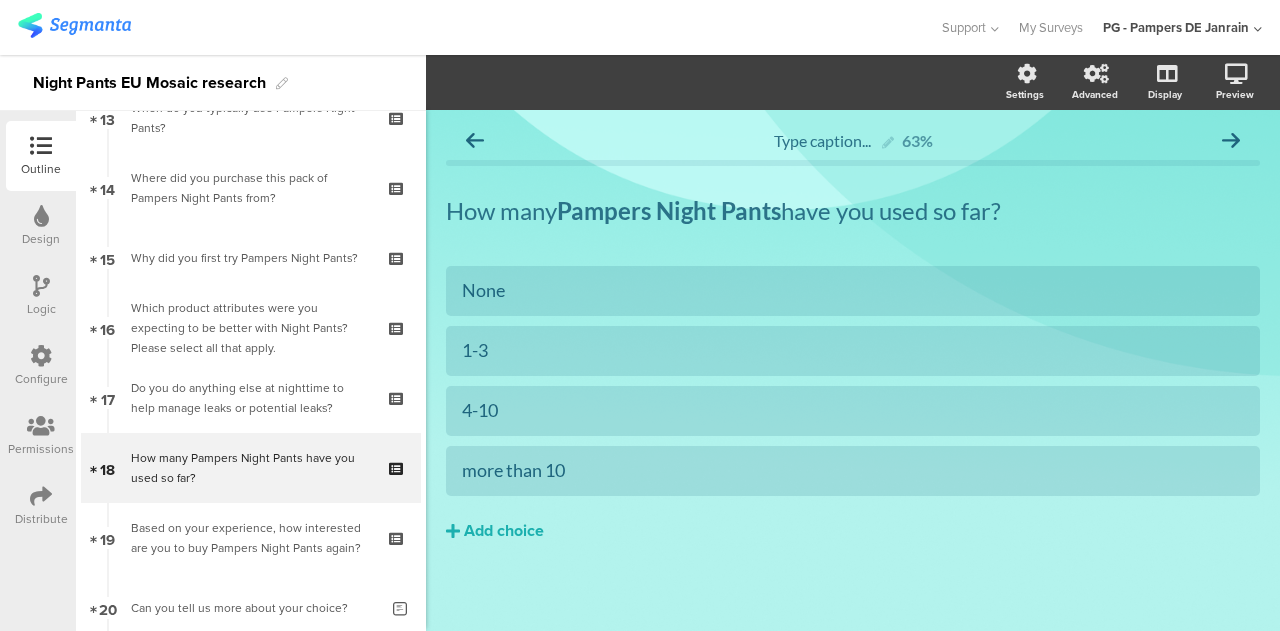 scroll, scrollTop: 942, scrollLeft: 0, axis: vertical 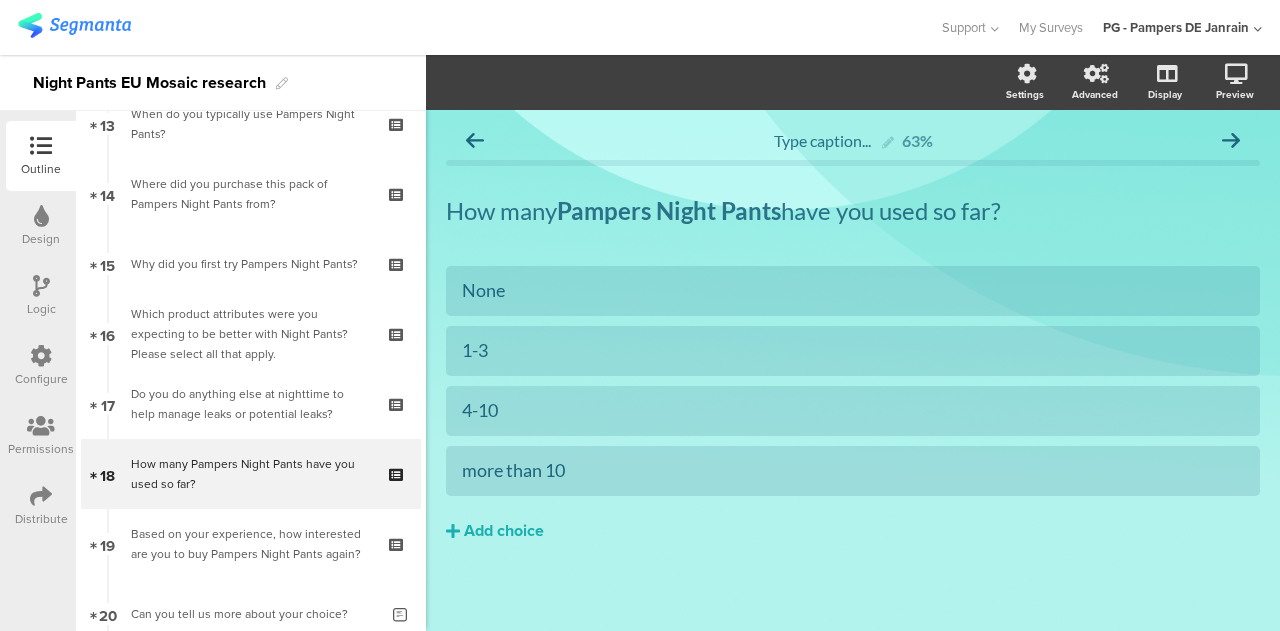click at bounding box center (41, 356) 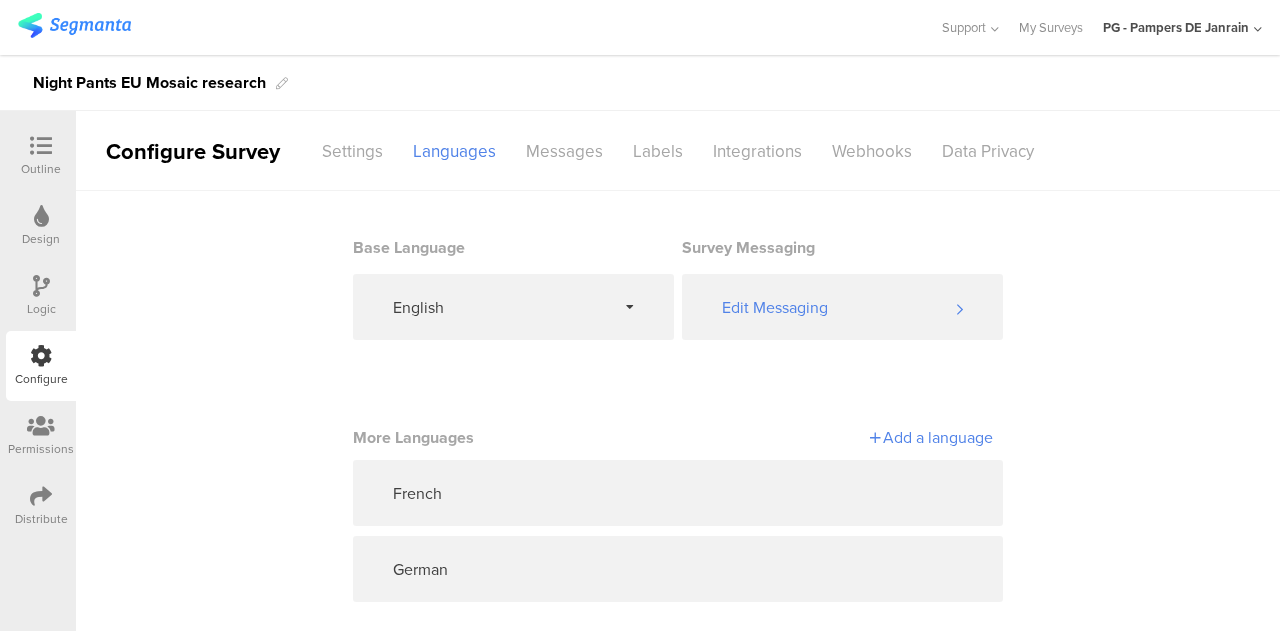 scroll, scrollTop: 21, scrollLeft: 0, axis: vertical 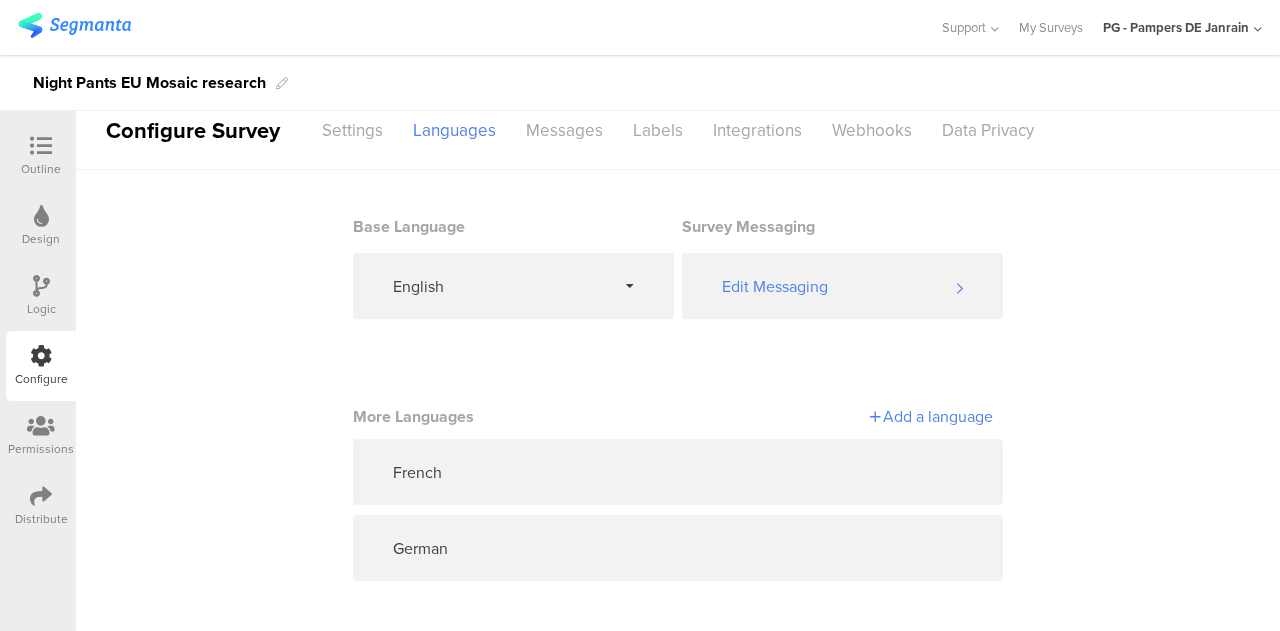 click at bounding box center [843, 472] 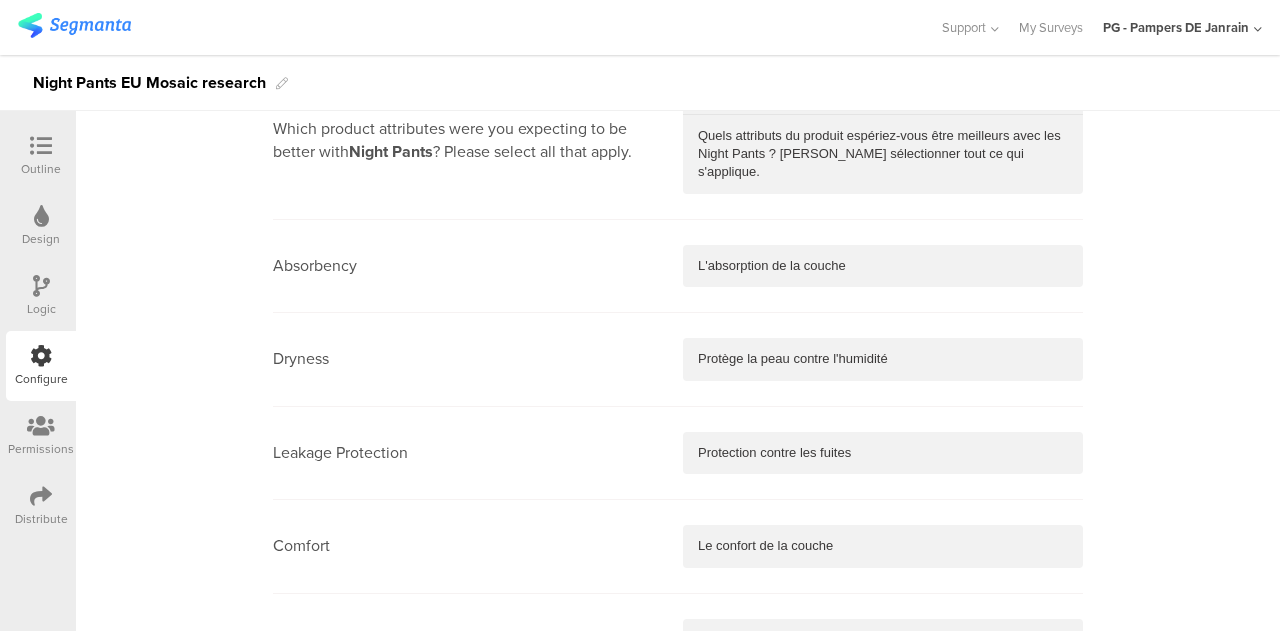 scroll, scrollTop: 8911, scrollLeft: 0, axis: vertical 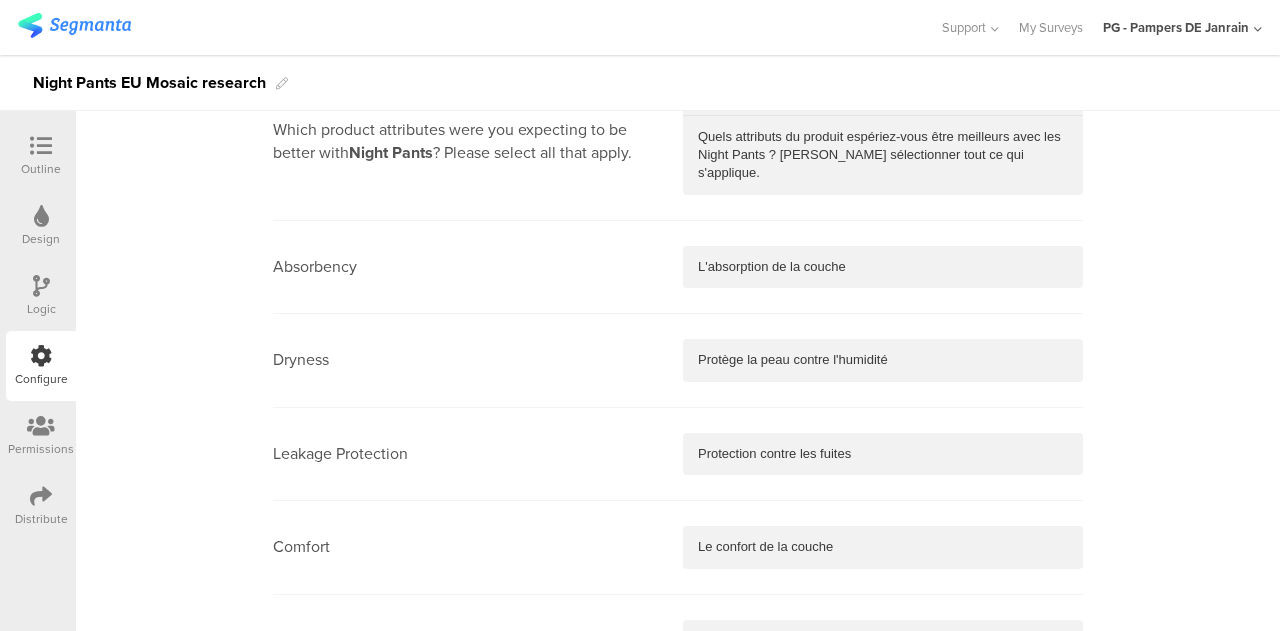 click on "Quels attributs du produit espériez-vous être meilleurs avec les Night Pants ? [PERSON_NAME] sélectionner tout ce qui s'applique." at bounding box center [883, 155] 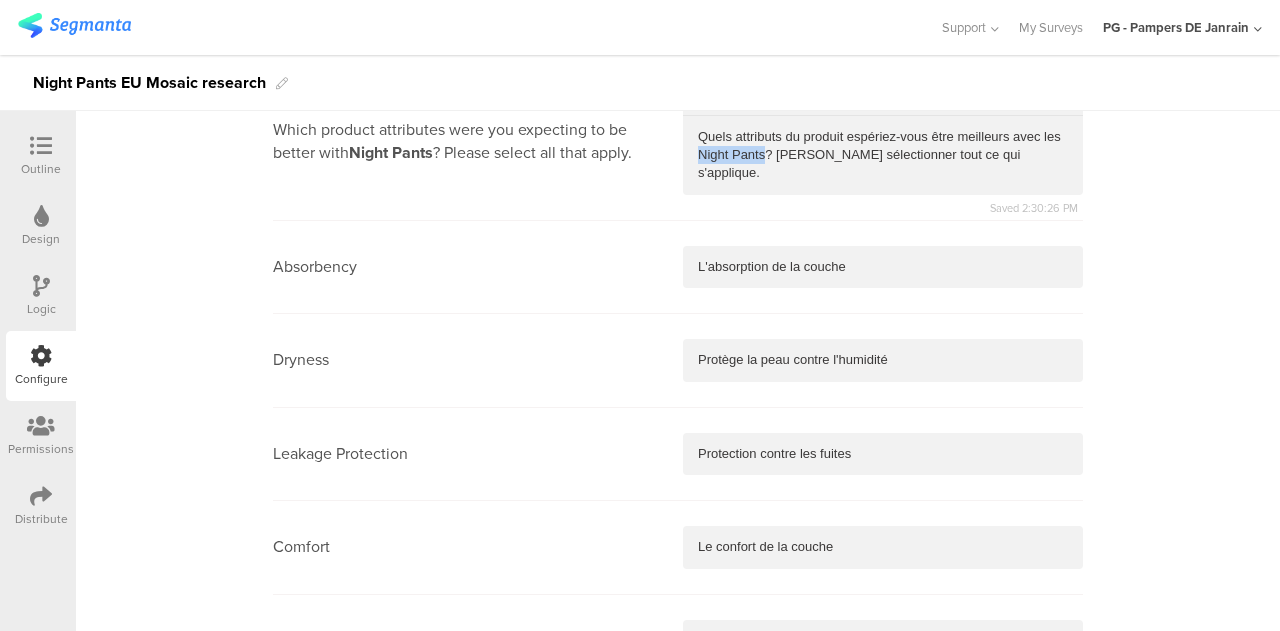 drag, startPoint x: 758, startPoint y: 135, endPoint x: 689, endPoint y: 135, distance: 69 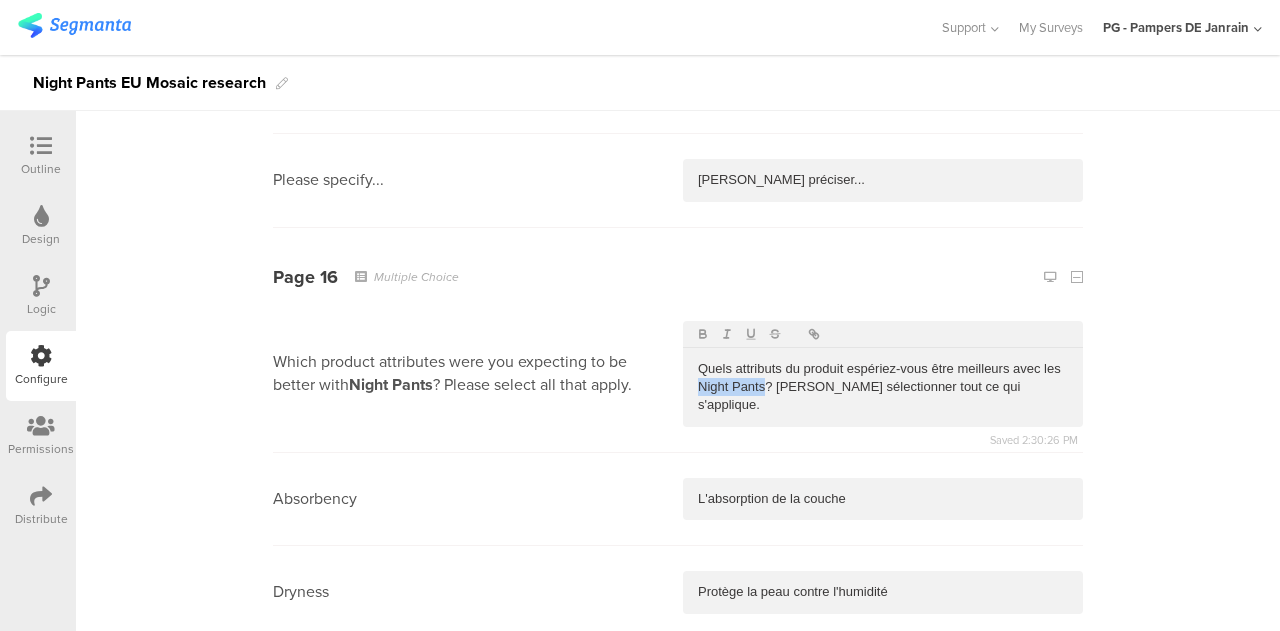 scroll, scrollTop: 8673, scrollLeft: 0, axis: vertical 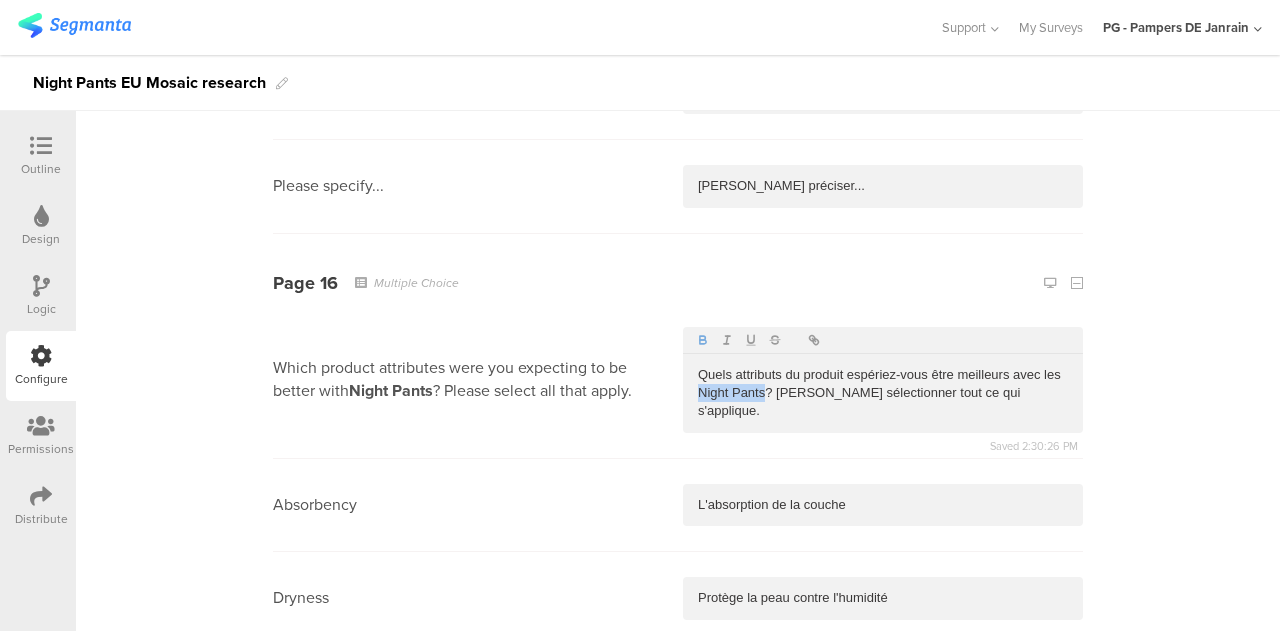 click 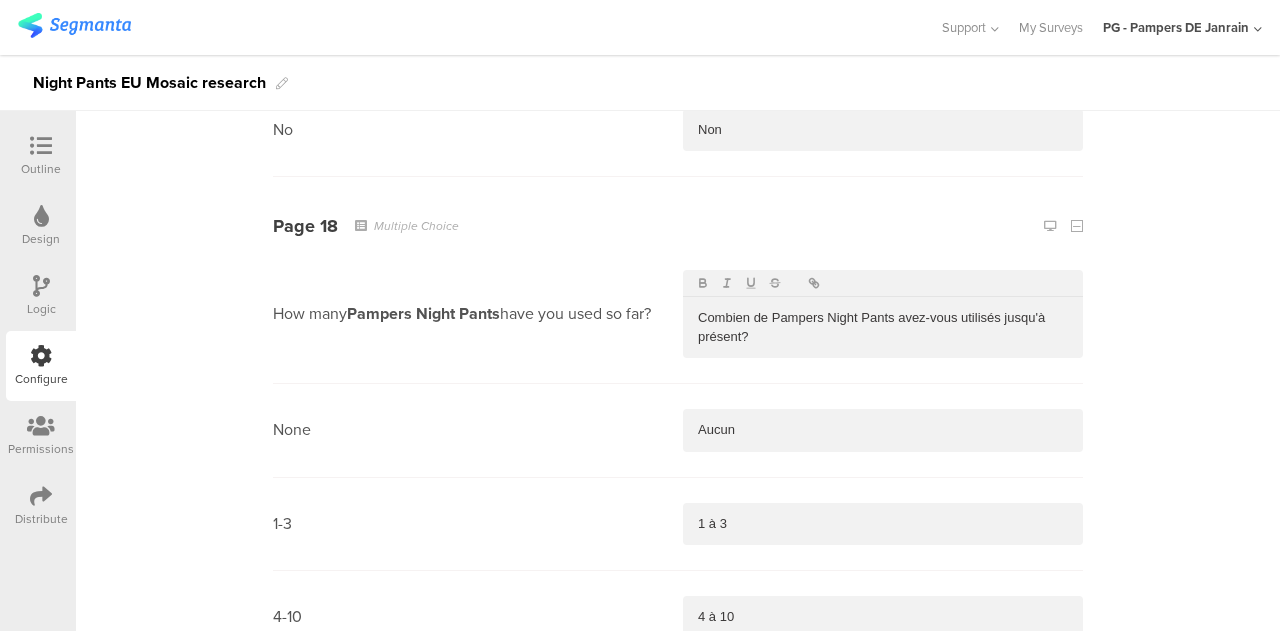 scroll, scrollTop: 10423, scrollLeft: 0, axis: vertical 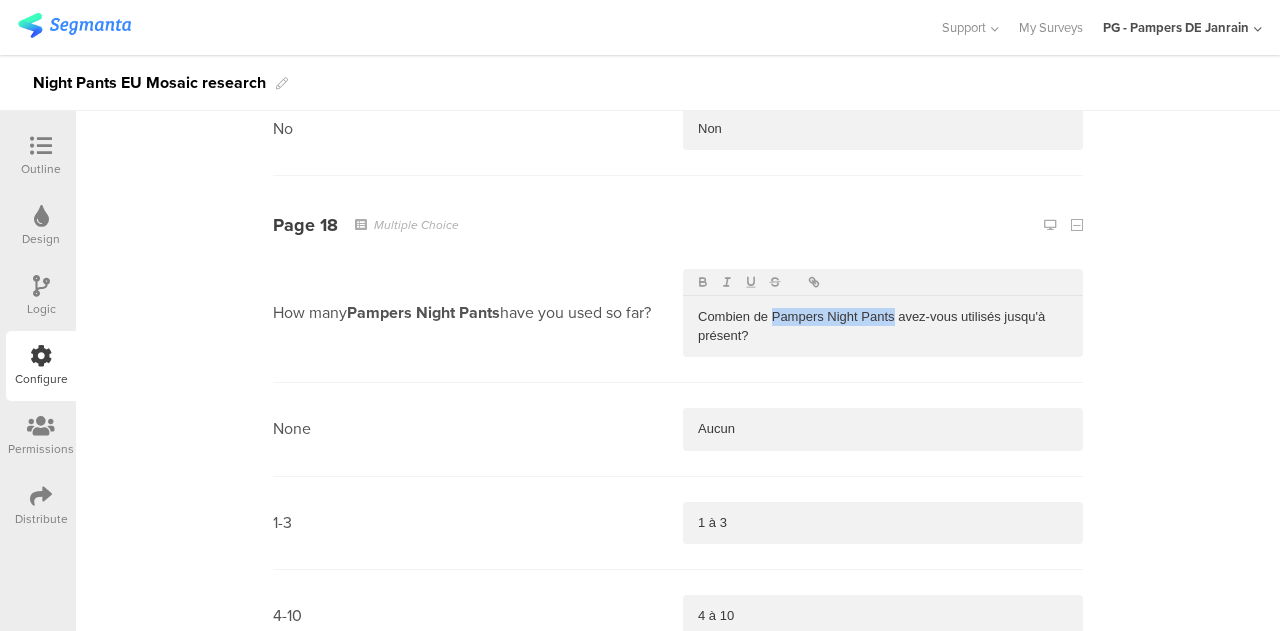 drag, startPoint x: 886, startPoint y: 275, endPoint x: 764, endPoint y: 273, distance: 122.016396 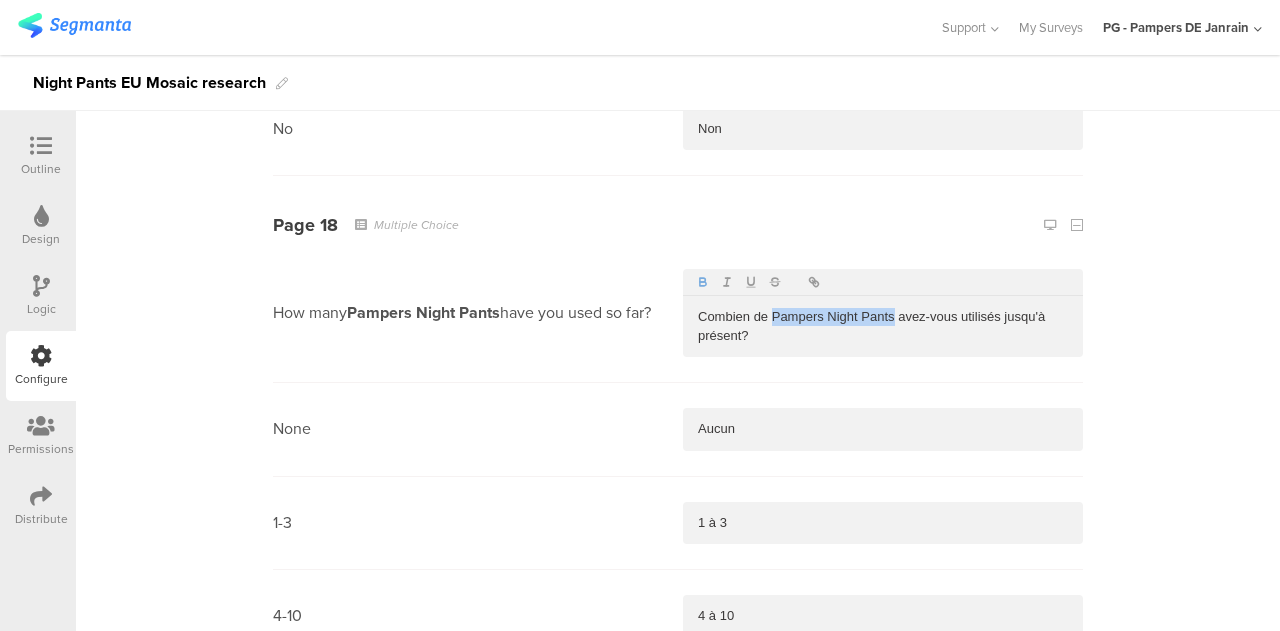 click 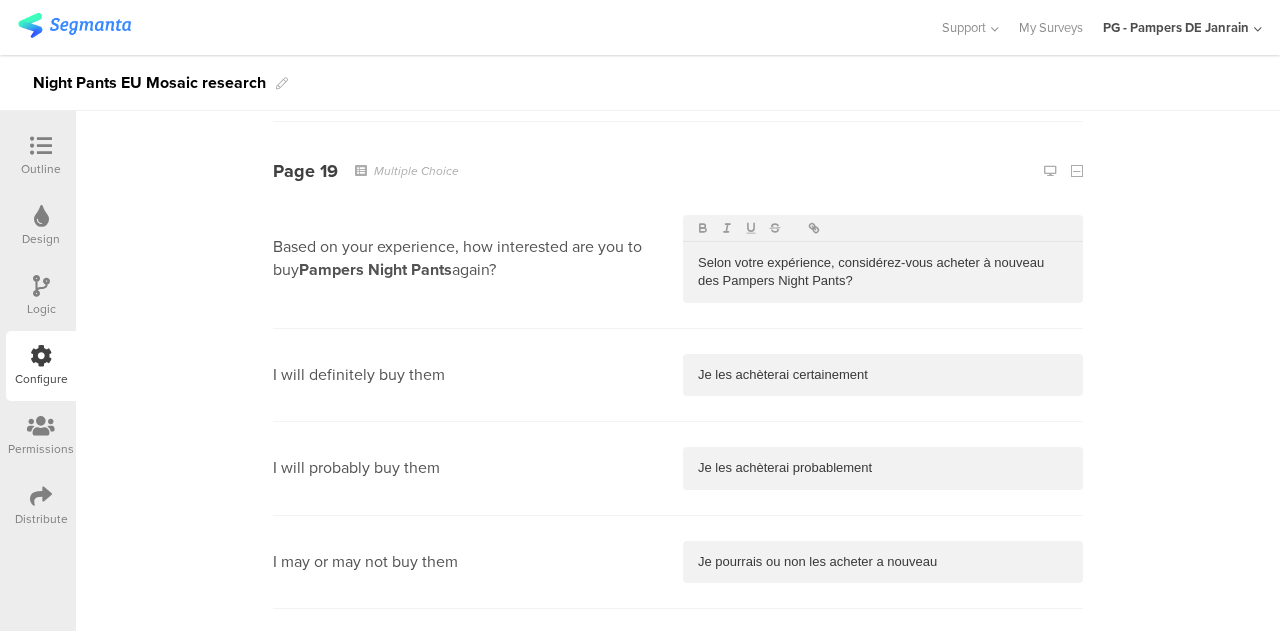 scroll, scrollTop: 11065, scrollLeft: 0, axis: vertical 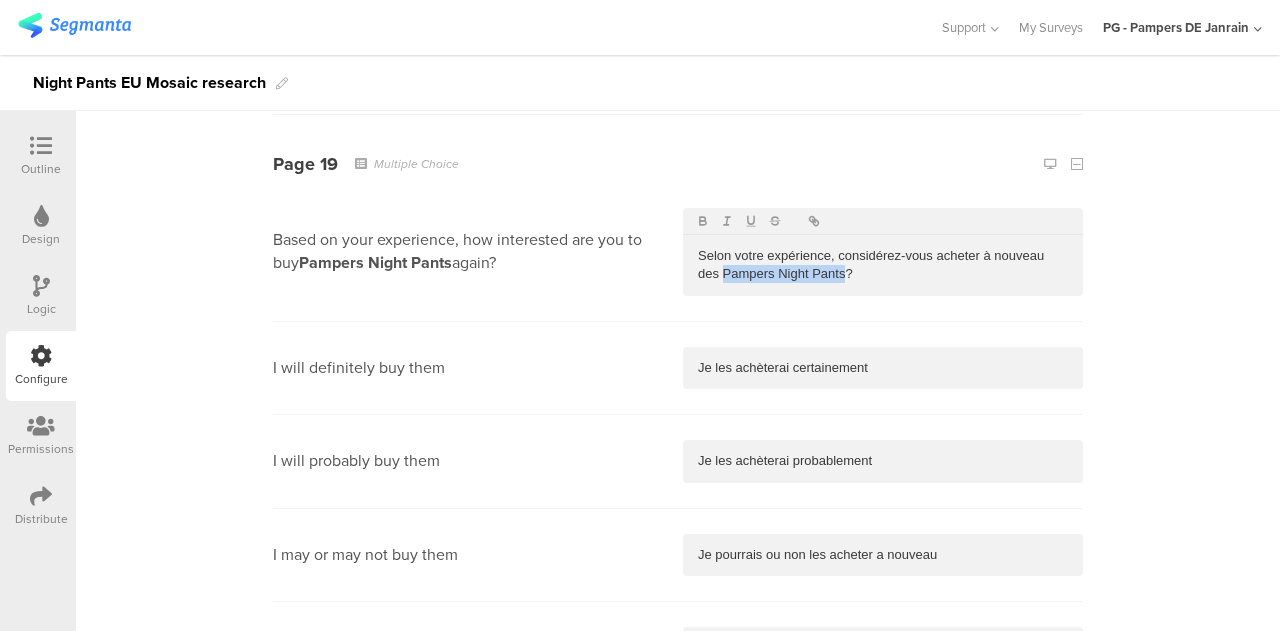drag, startPoint x: 838, startPoint y: 232, endPoint x: 717, endPoint y: 237, distance: 121.103264 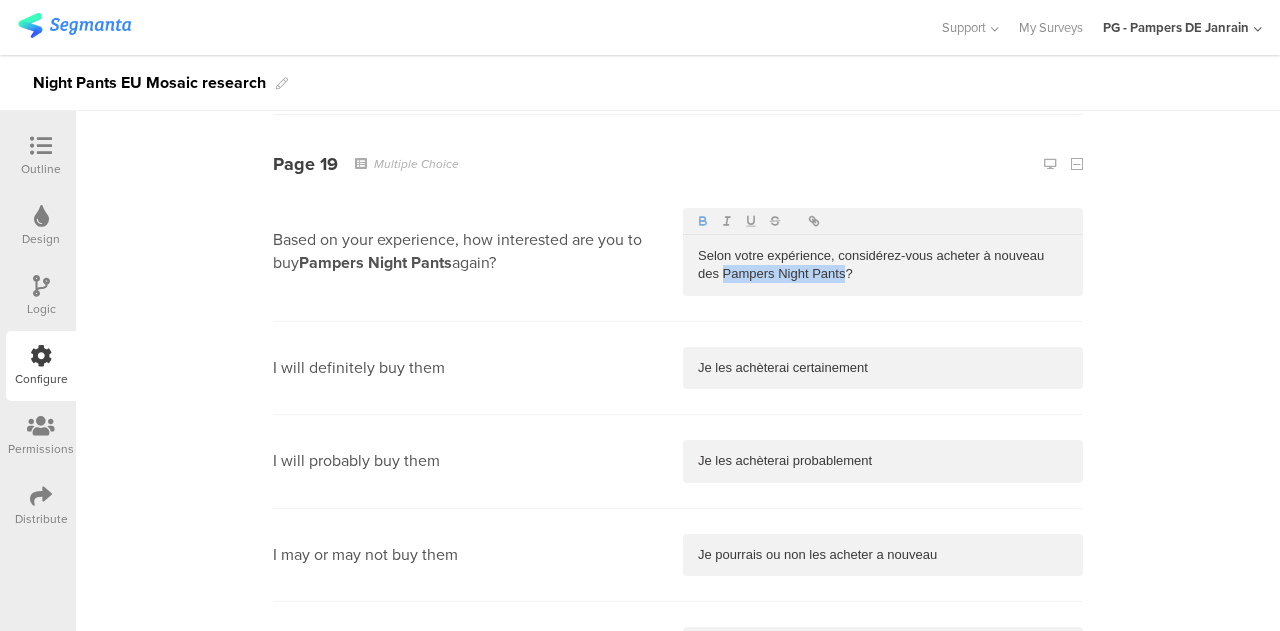 click at bounding box center [703, 221] 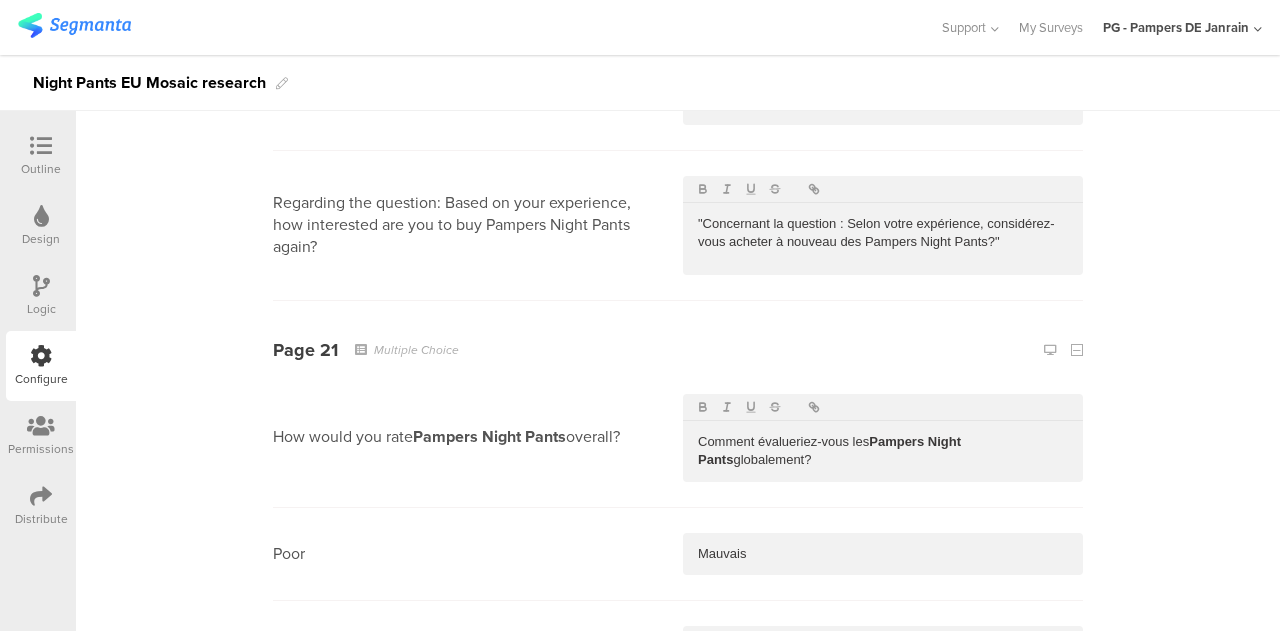 scroll, scrollTop: 11895, scrollLeft: 0, axis: vertical 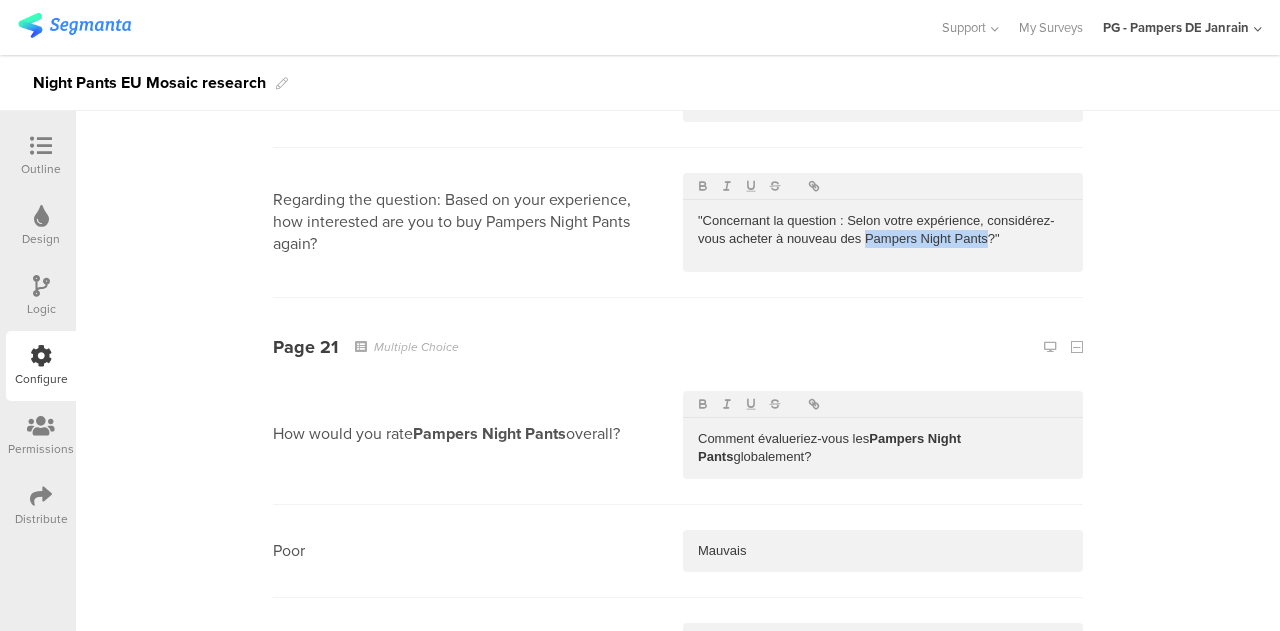 drag, startPoint x: 978, startPoint y: 199, endPoint x: 856, endPoint y: 204, distance: 122.10242 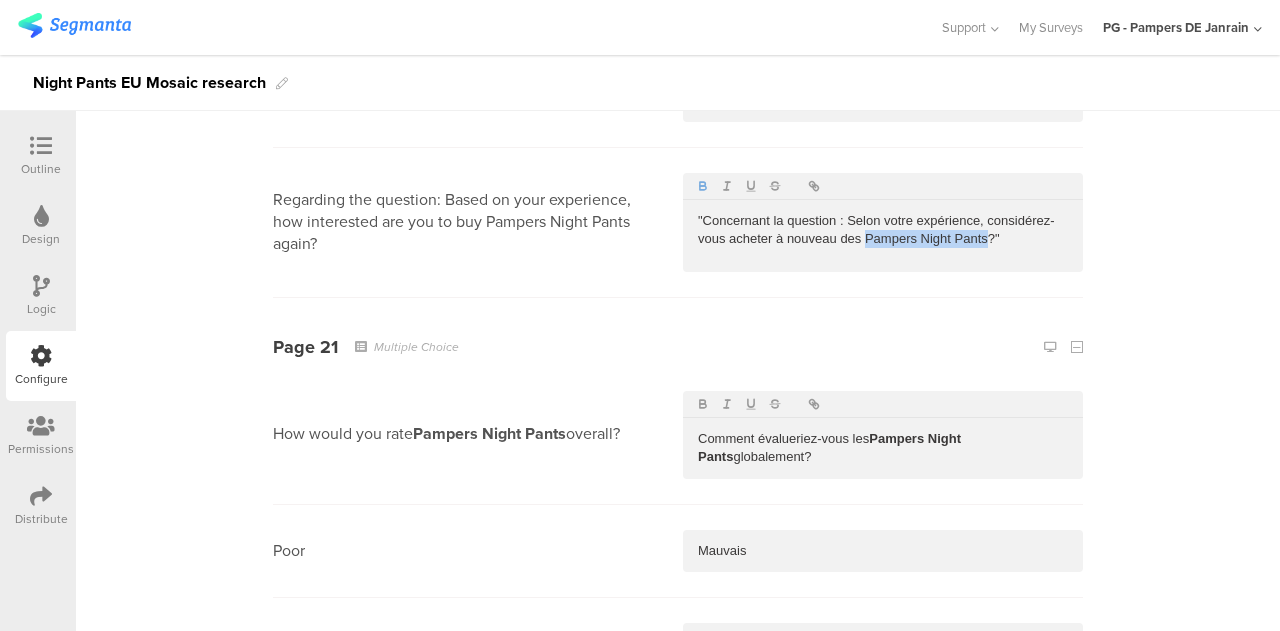 click 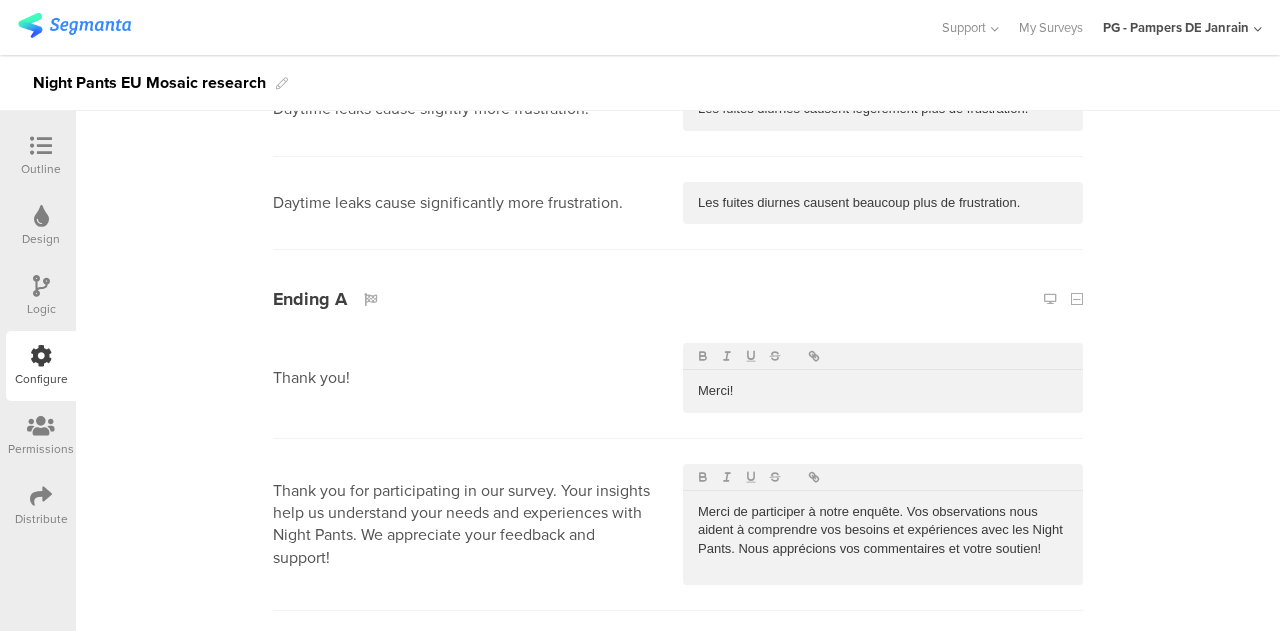 scroll, scrollTop: 16908, scrollLeft: 0, axis: vertical 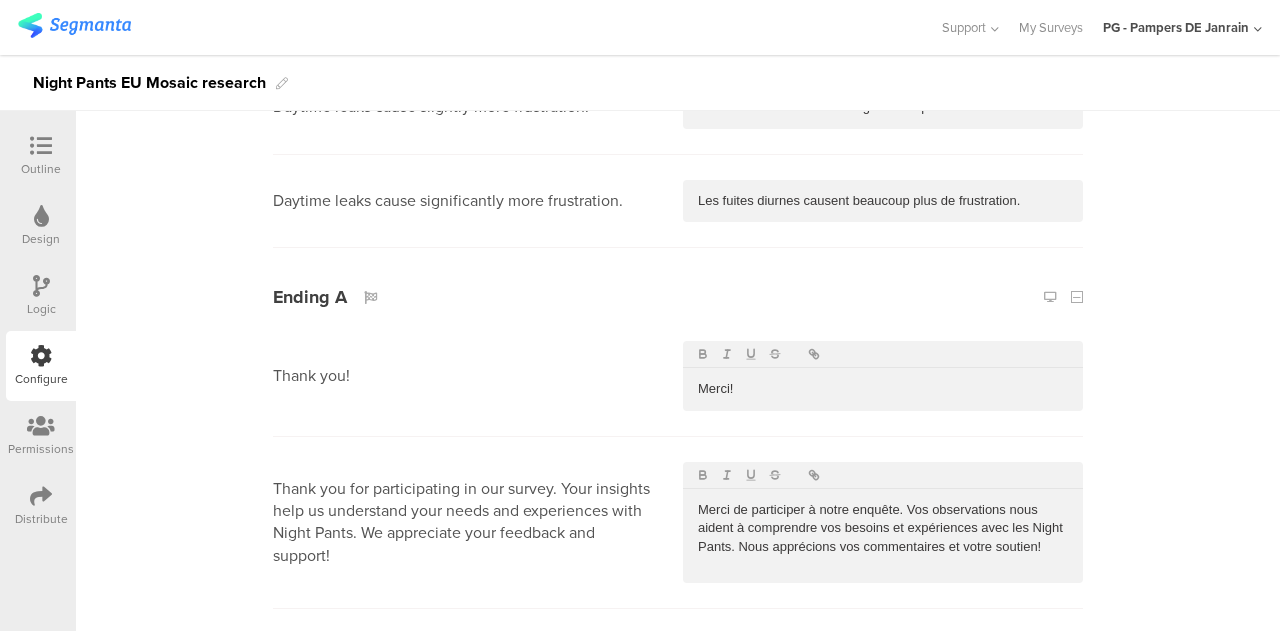 click on "Configure" at bounding box center [41, 366] 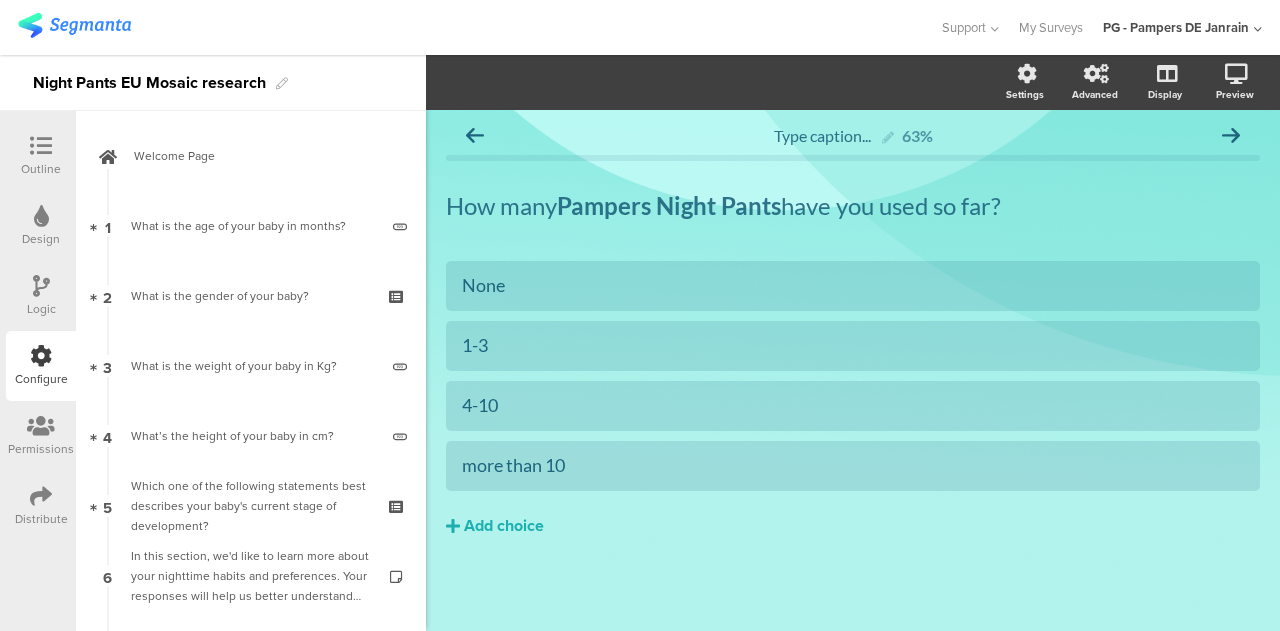 scroll, scrollTop: 4, scrollLeft: 0, axis: vertical 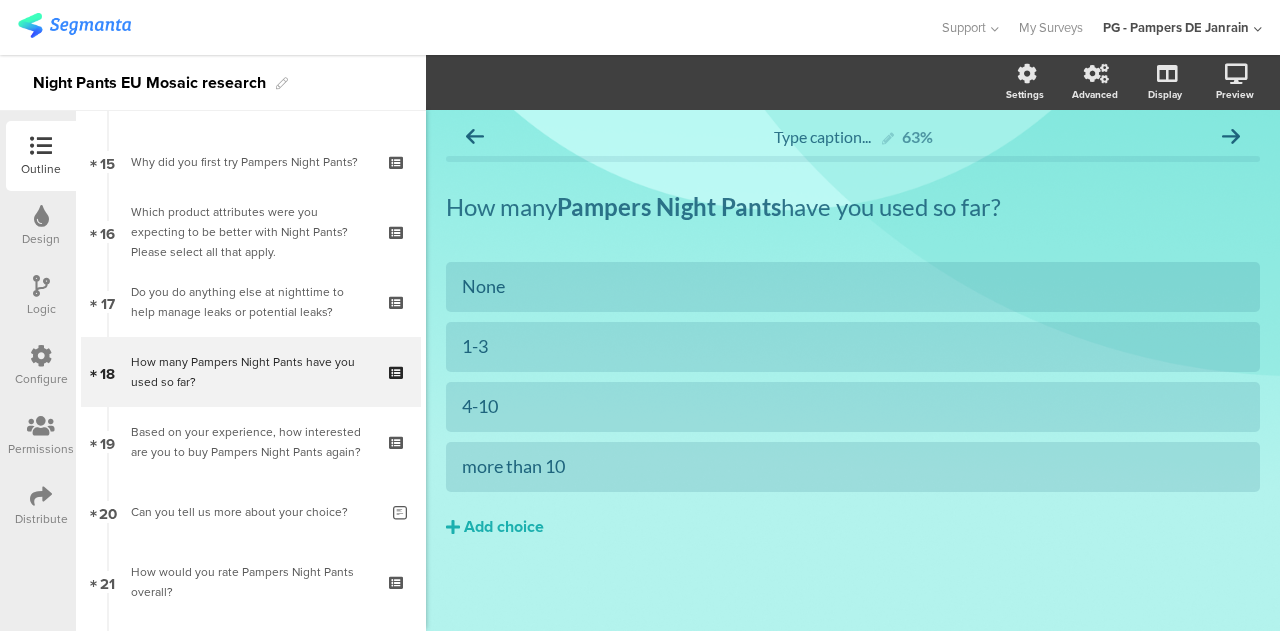 click on "Logic" at bounding box center [41, 309] 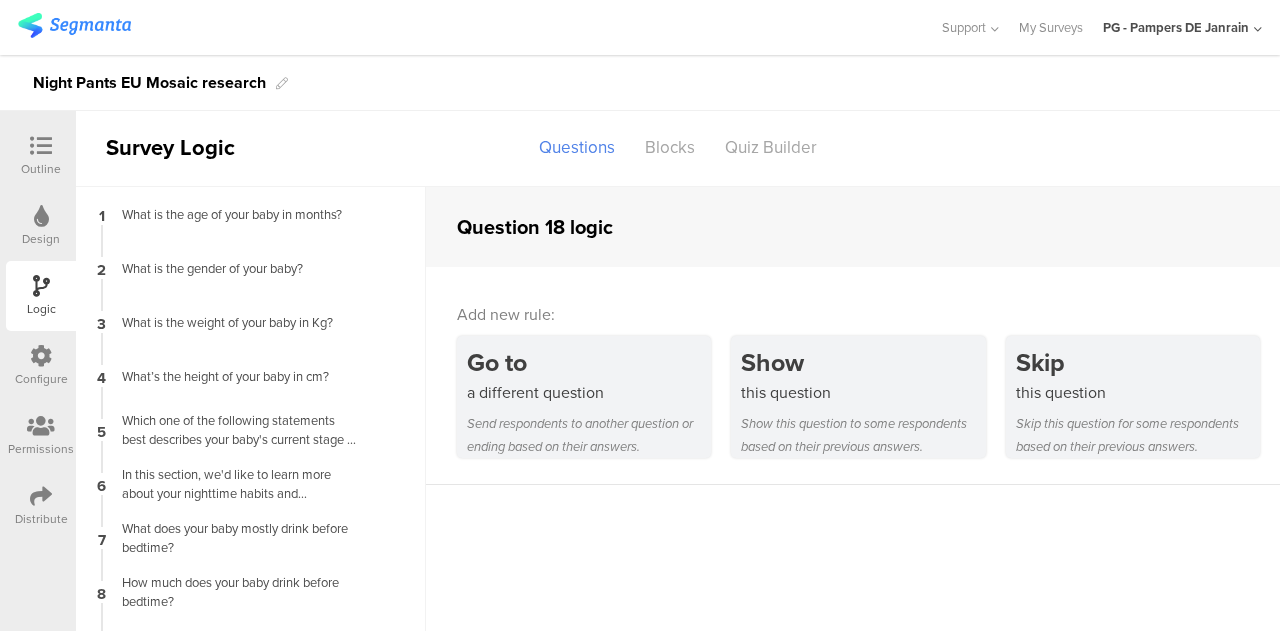 scroll, scrollTop: 61, scrollLeft: 0, axis: vertical 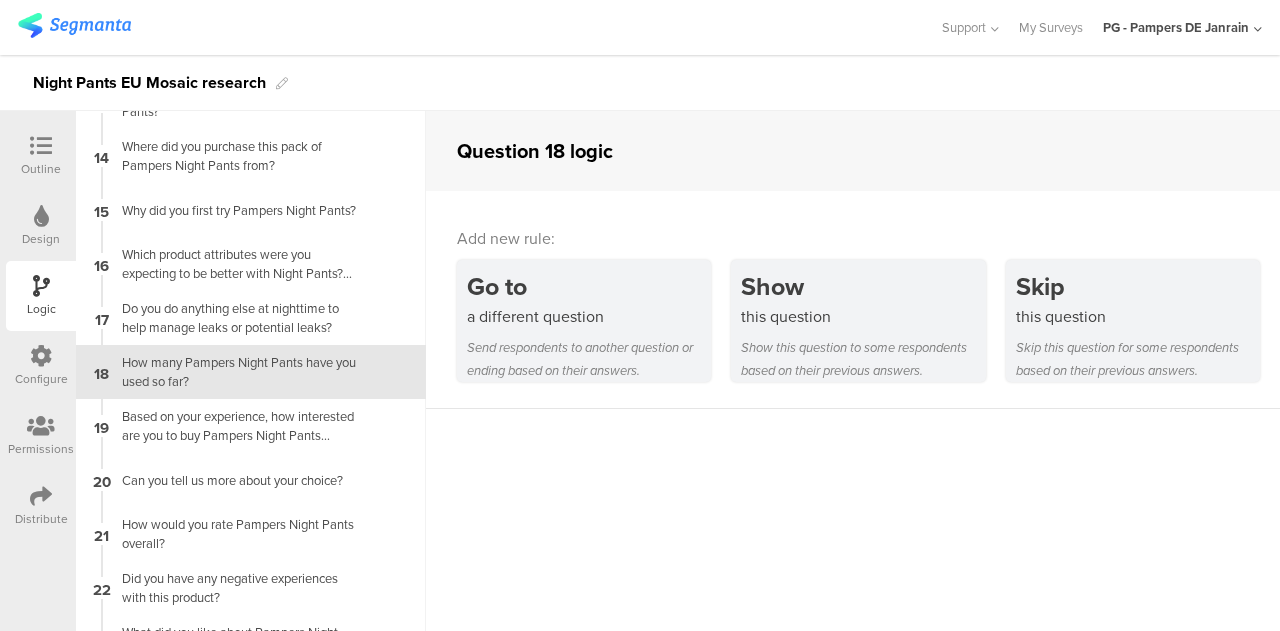 click at bounding box center (41, 356) 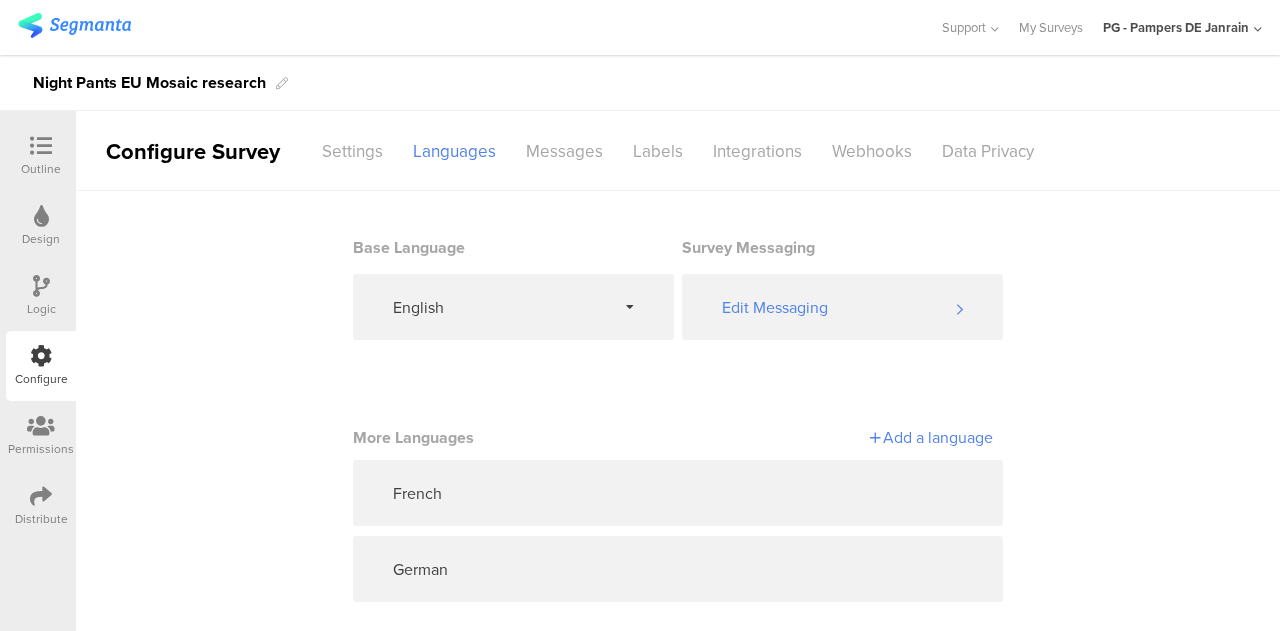 scroll, scrollTop: 21, scrollLeft: 0, axis: vertical 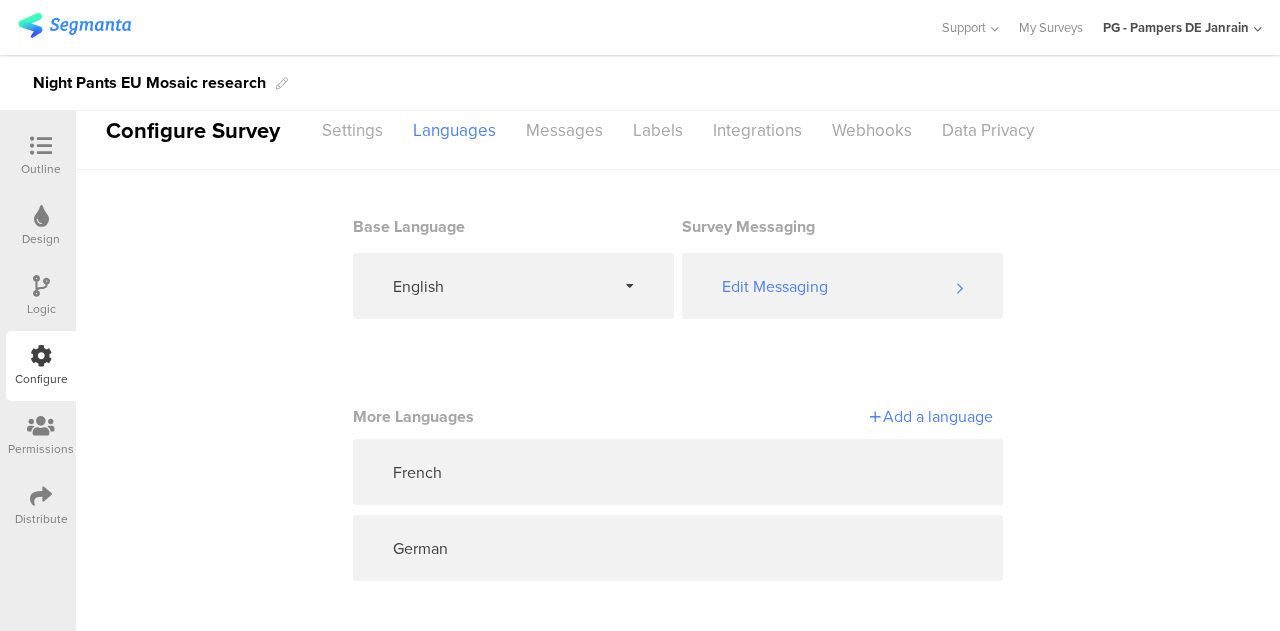 click at bounding box center (843, 548) 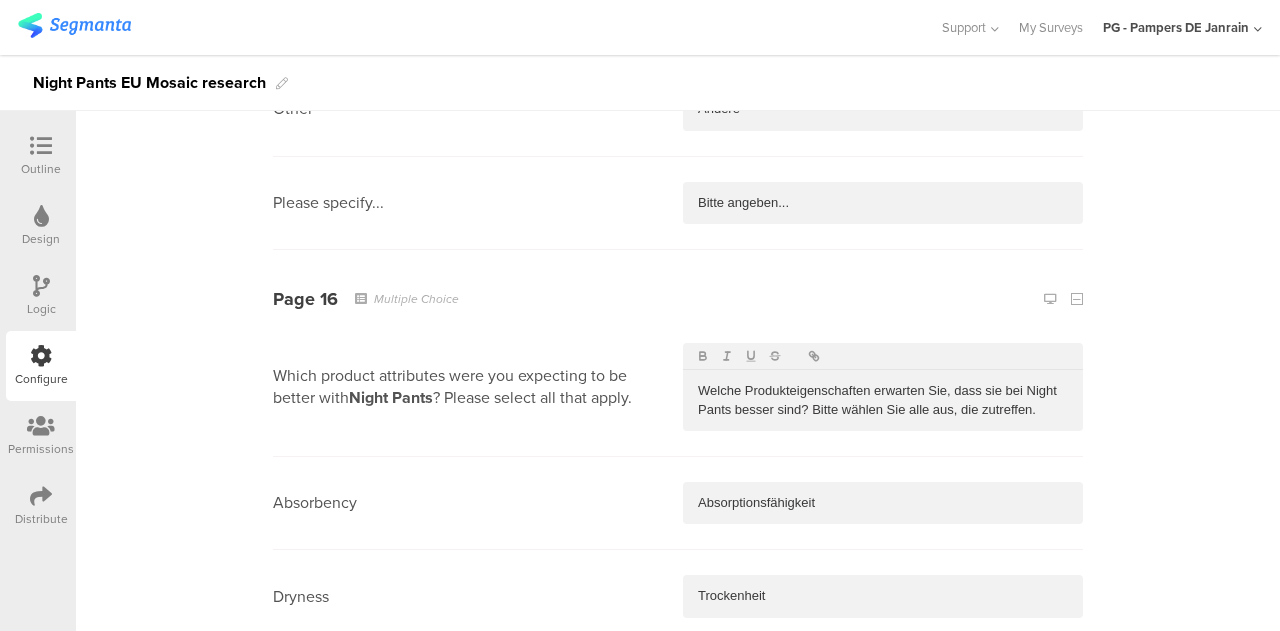 scroll, scrollTop: 8640, scrollLeft: 0, axis: vertical 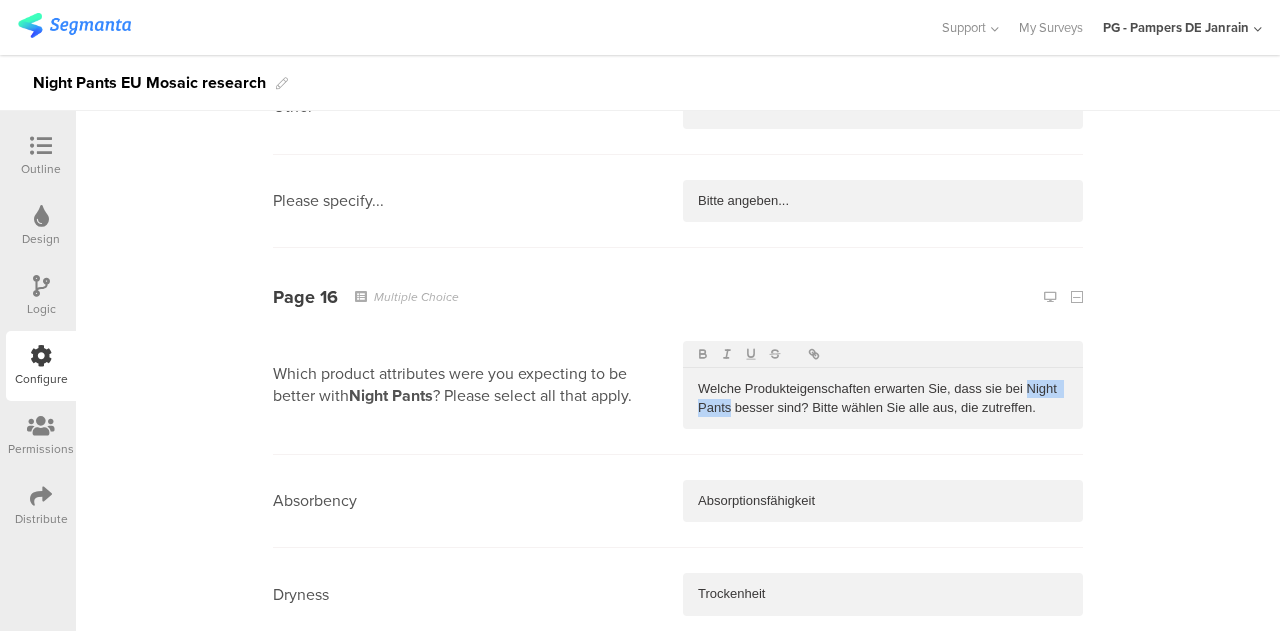 drag, startPoint x: 1018, startPoint y: 365, endPoint x: 723, endPoint y: 391, distance: 296.14355 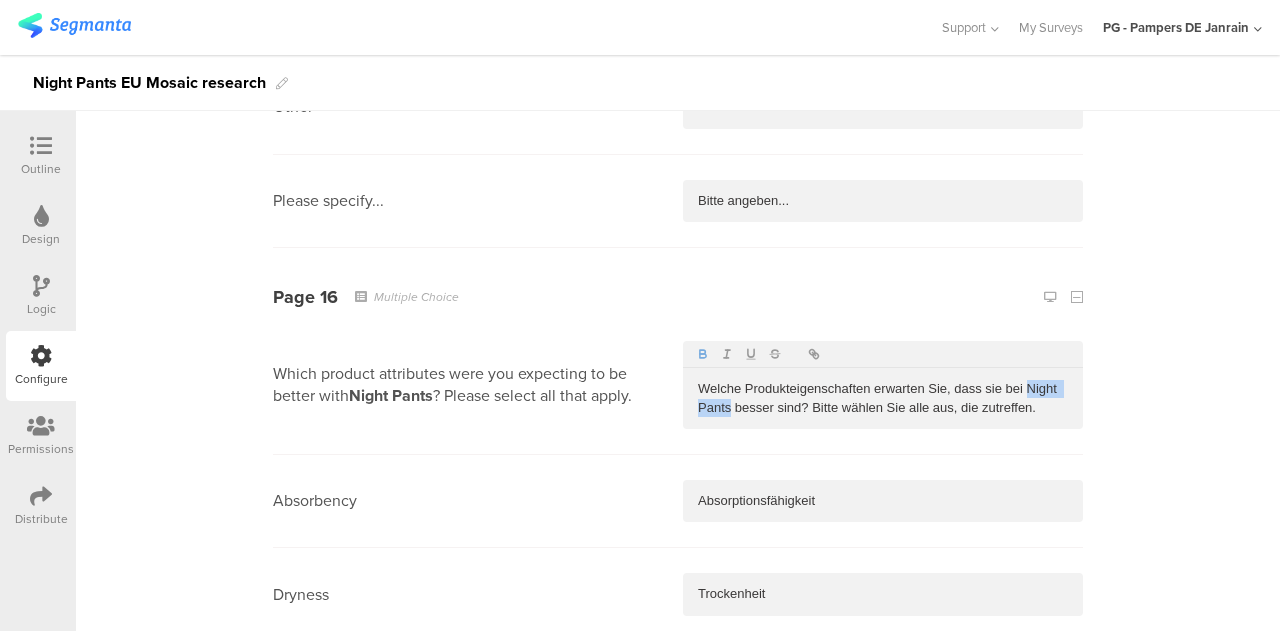 click 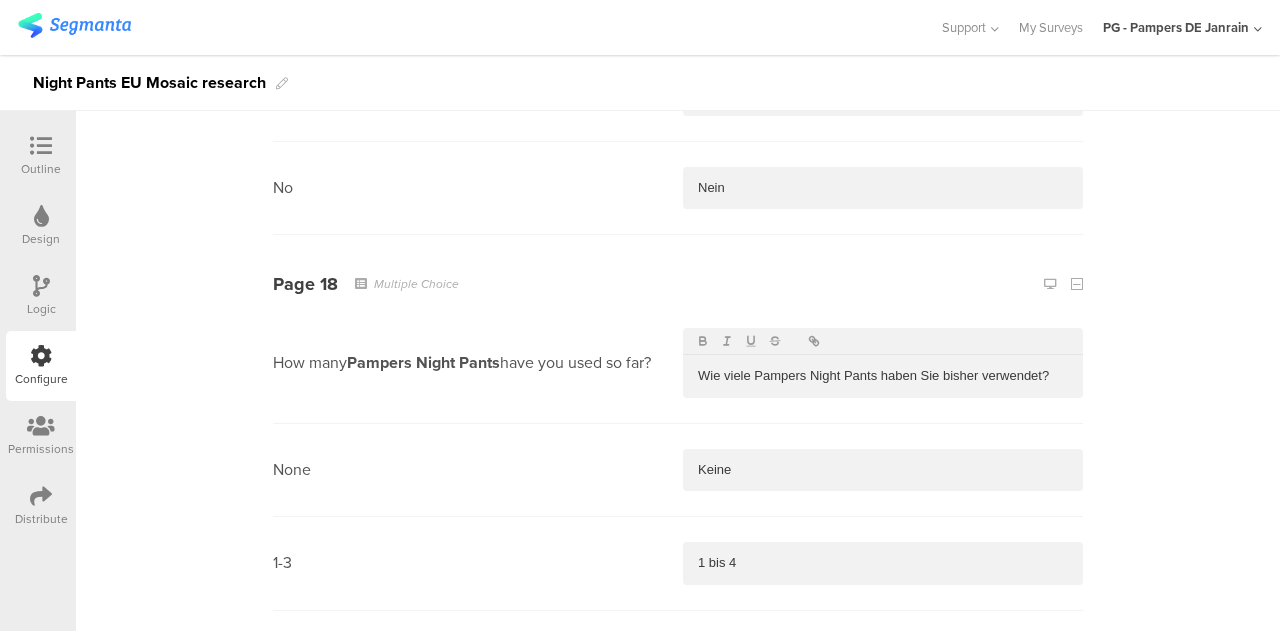 scroll, scrollTop: 10335, scrollLeft: 0, axis: vertical 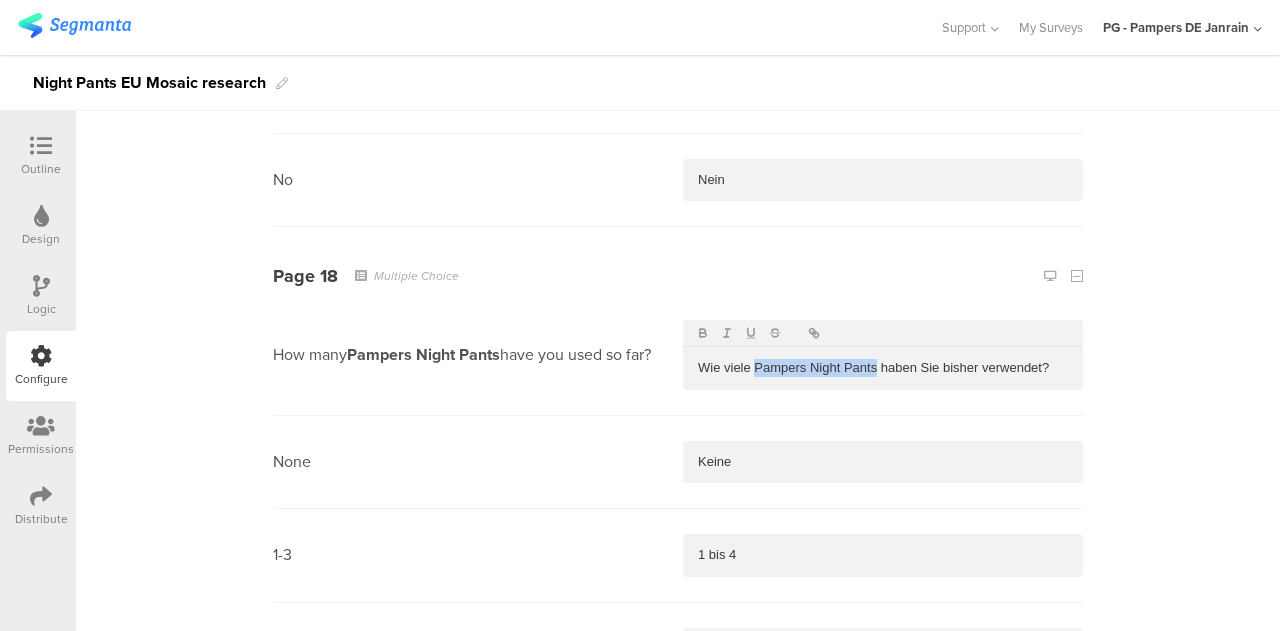 drag, startPoint x: 868, startPoint y: 346, endPoint x: 749, endPoint y: 346, distance: 119 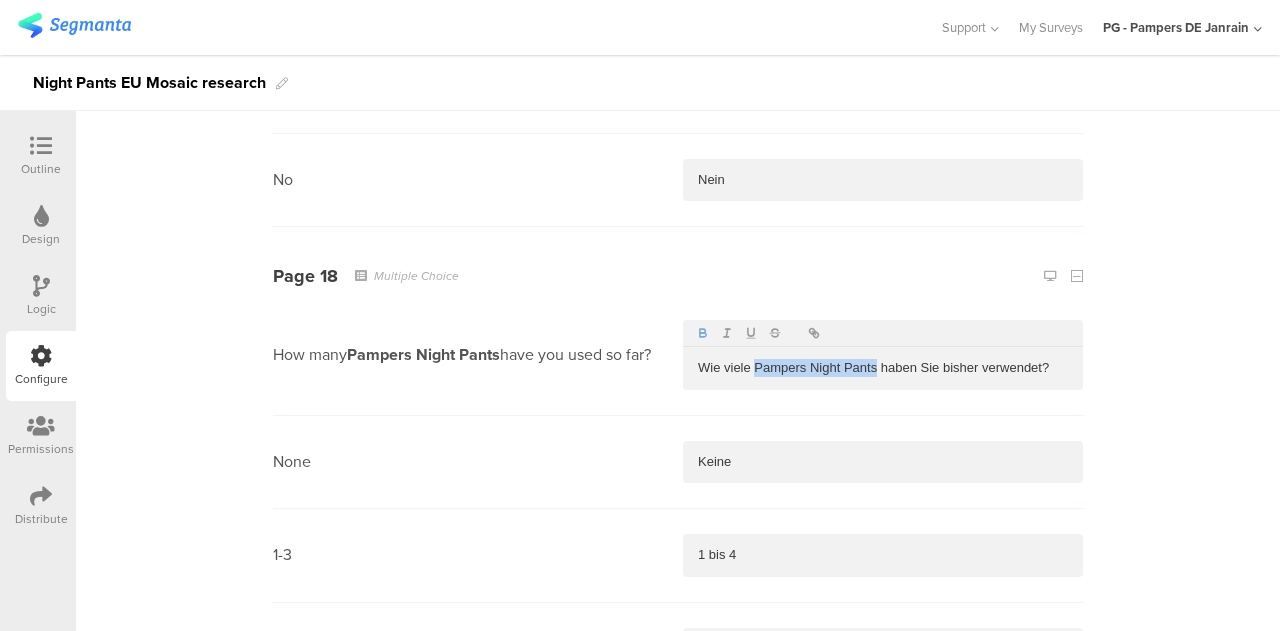 click 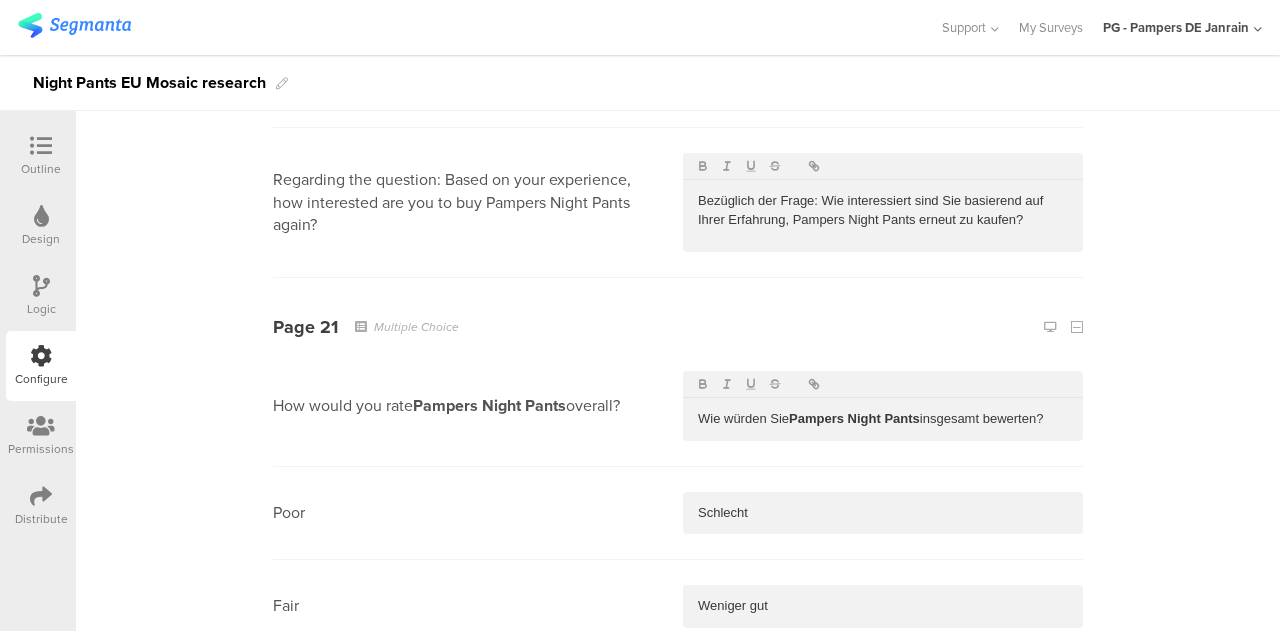 scroll, scrollTop: 11865, scrollLeft: 0, axis: vertical 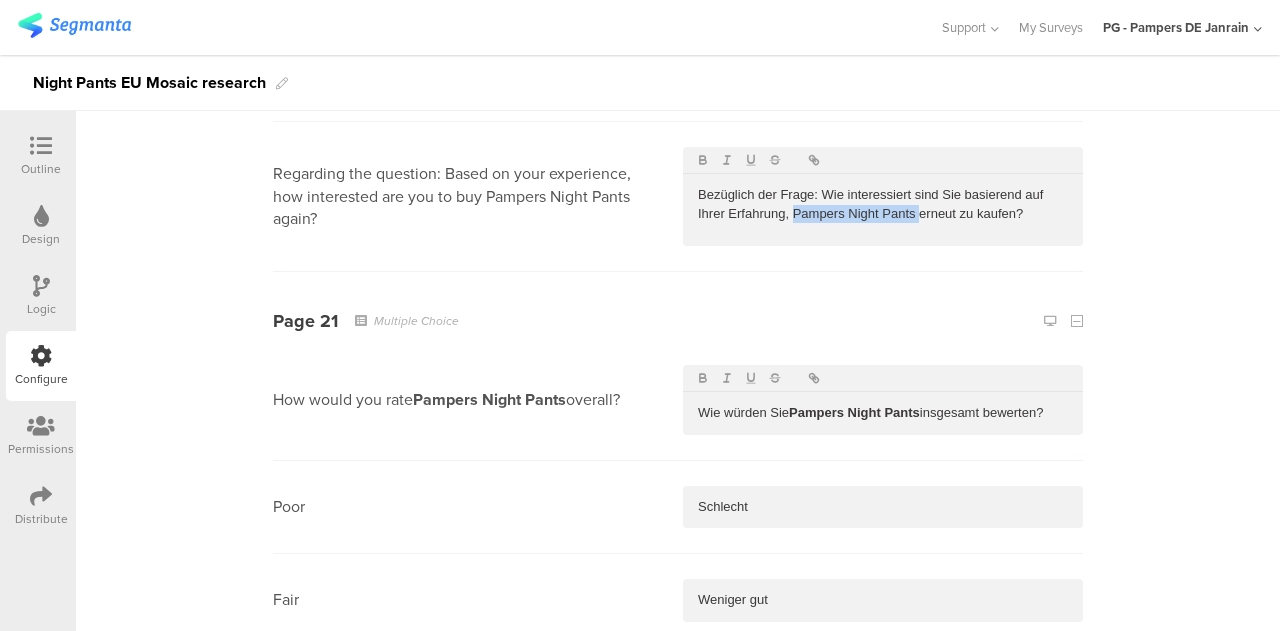 drag, startPoint x: 910, startPoint y: 199, endPoint x: 788, endPoint y: 191, distance: 122.26202 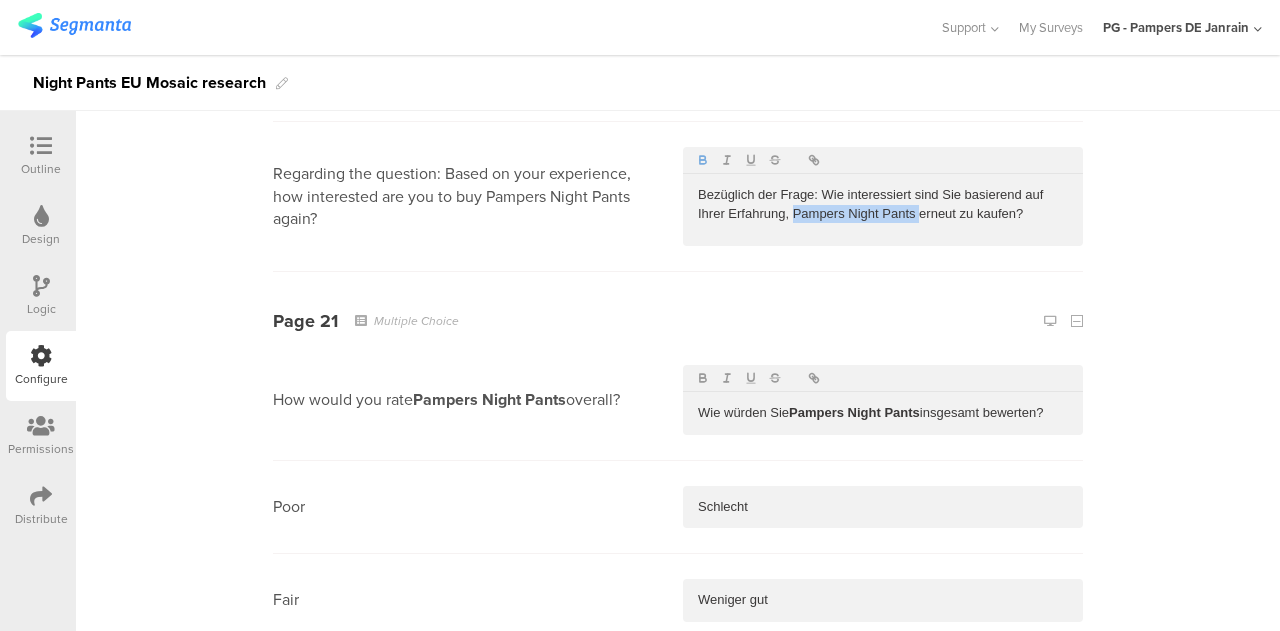 click 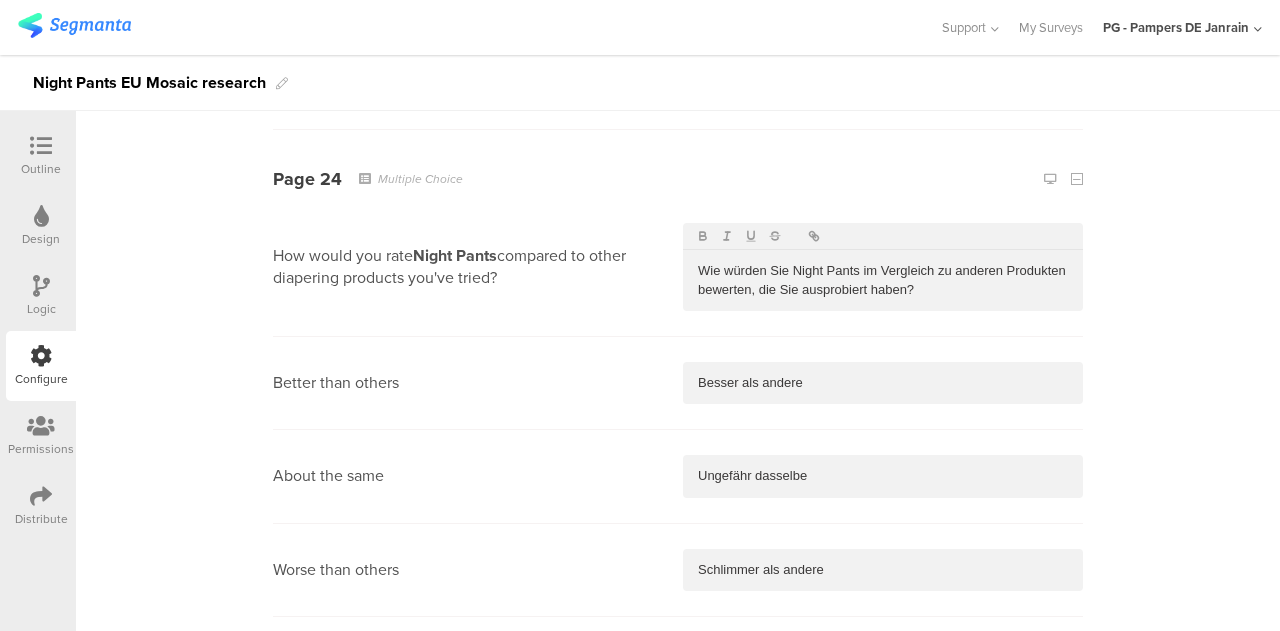 scroll, scrollTop: 14131, scrollLeft: 0, axis: vertical 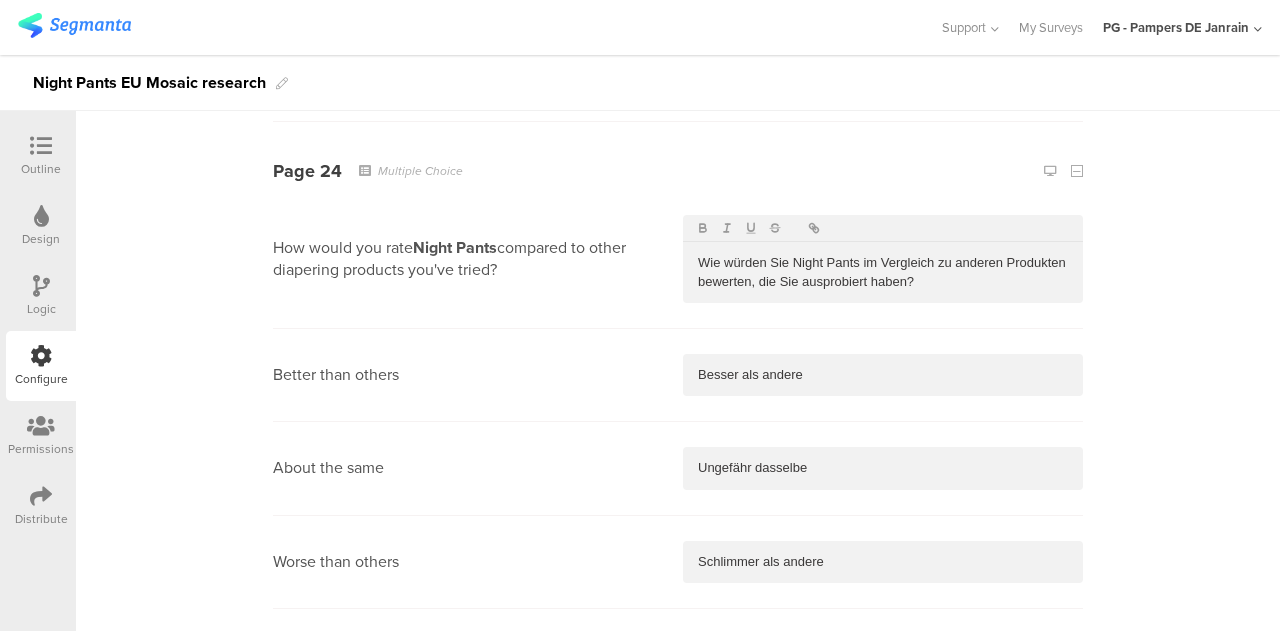 click on "Wie würden Sie Night Pants im Vergleich zu anderen Produkten bewerten, die Sie ausprobiert haben?" at bounding box center (883, 272) 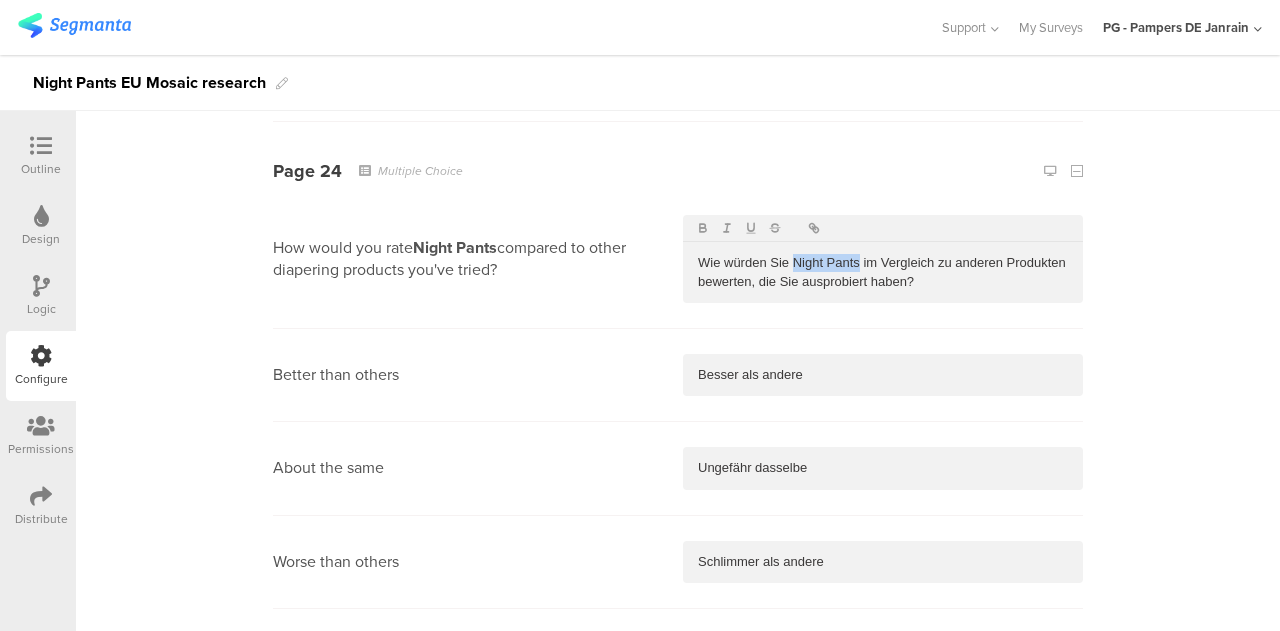 drag, startPoint x: 852, startPoint y: 242, endPoint x: 786, endPoint y: 241, distance: 66.007576 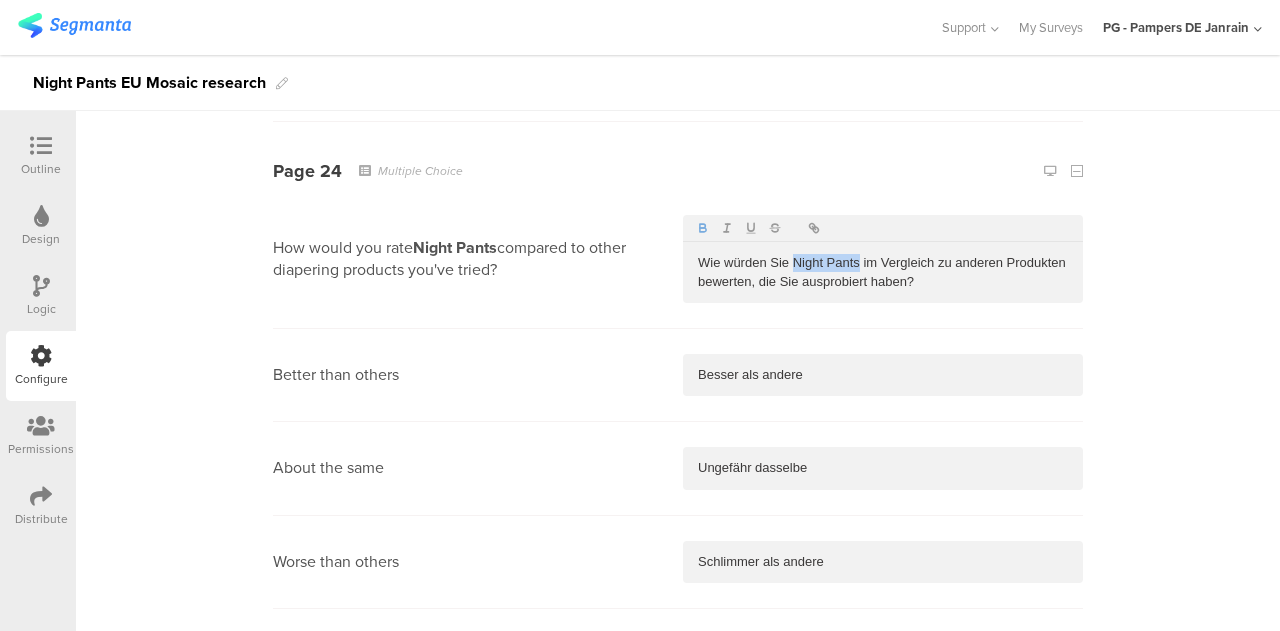click 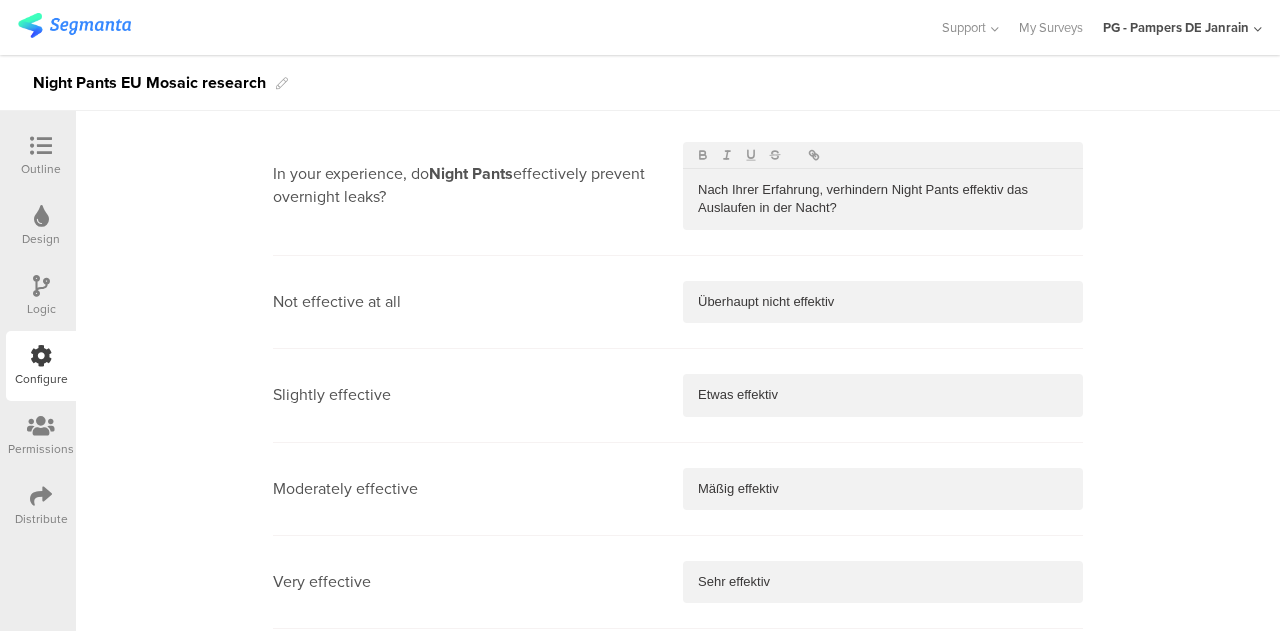 scroll, scrollTop: 14786, scrollLeft: 0, axis: vertical 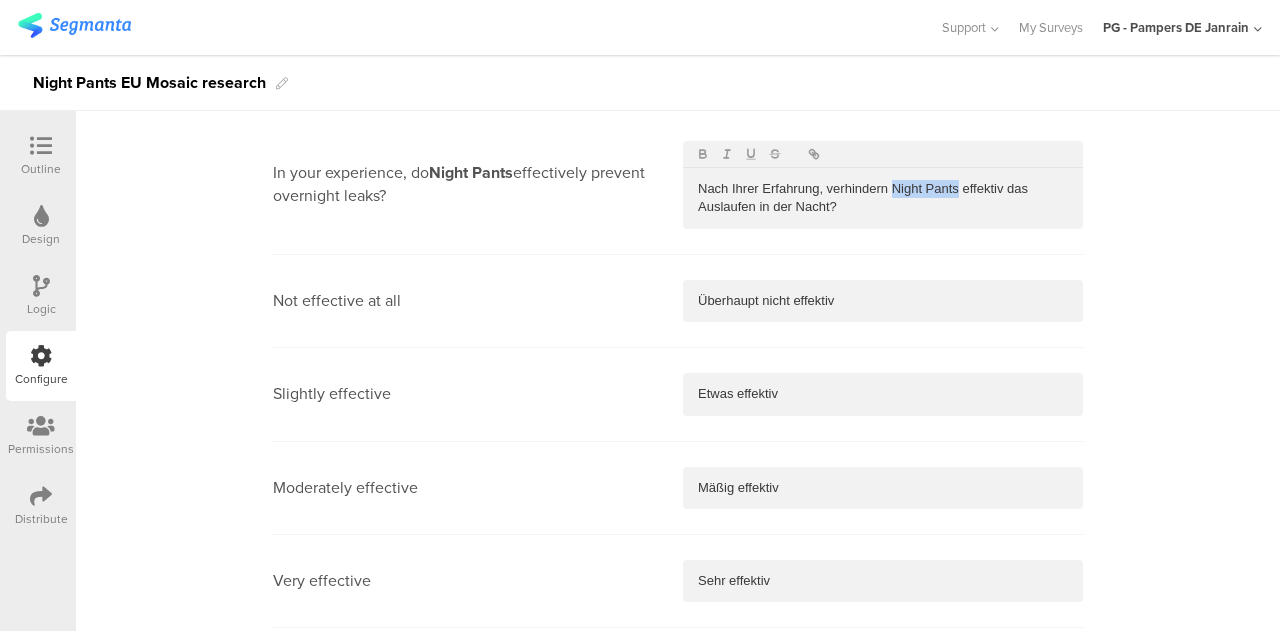 drag, startPoint x: 952, startPoint y: 165, endPoint x: 884, endPoint y: 165, distance: 68 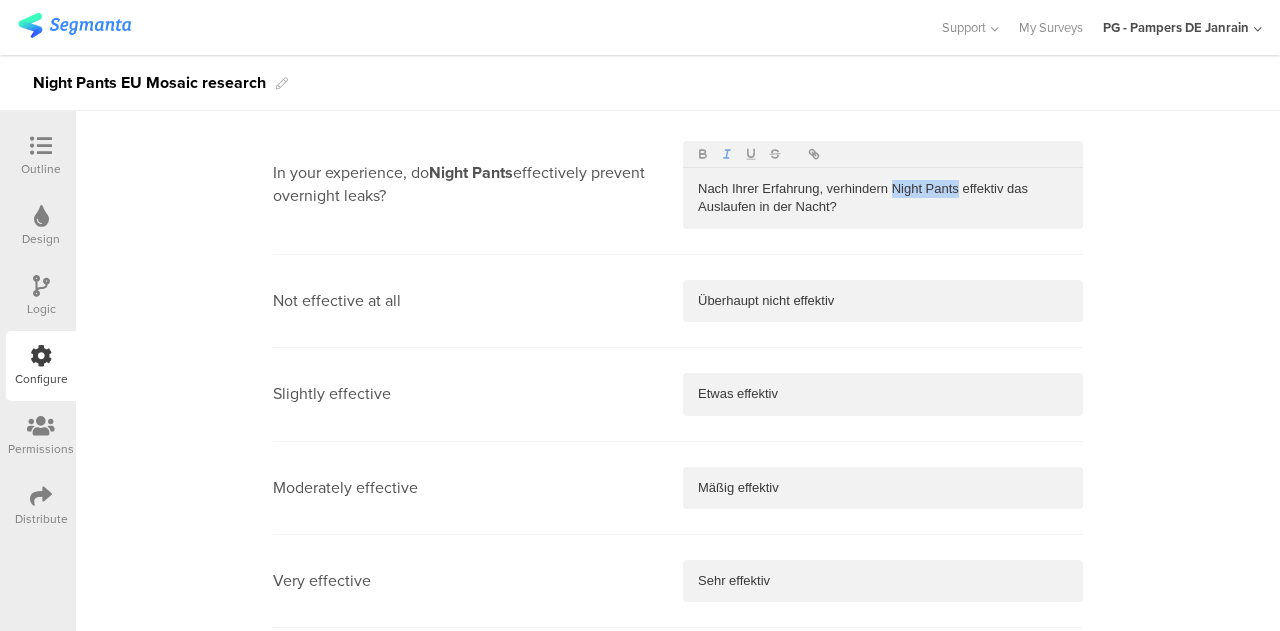 drag, startPoint x: 709, startPoint y: 133, endPoint x: 692, endPoint y: 133, distance: 17 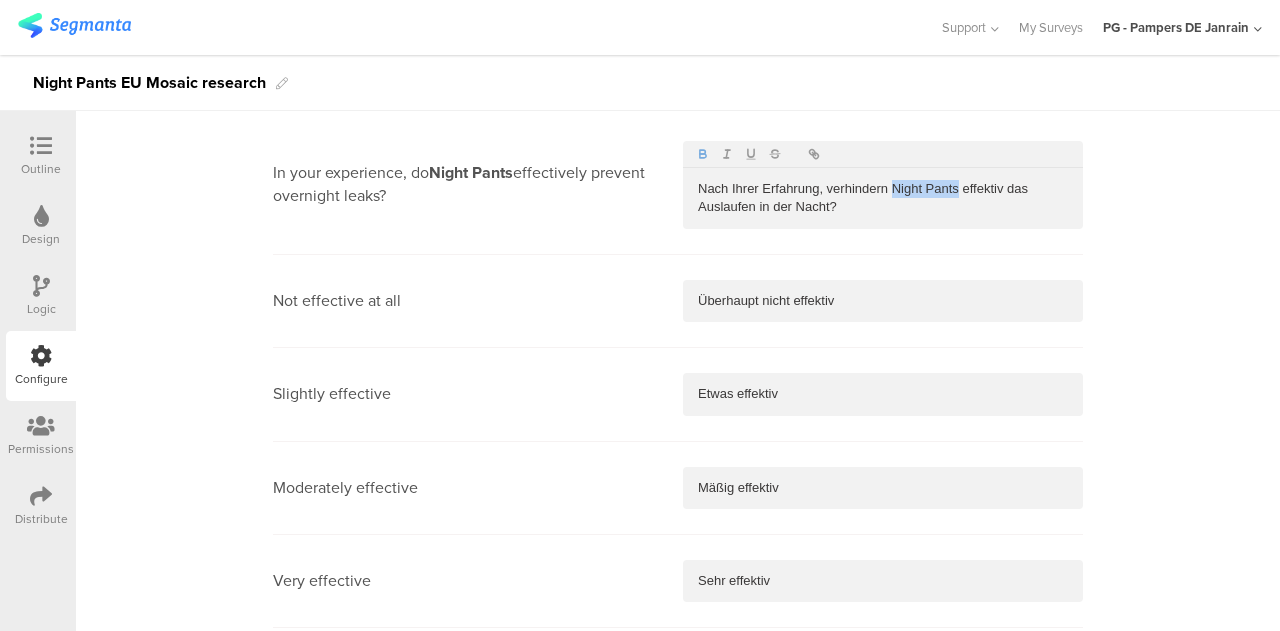 click 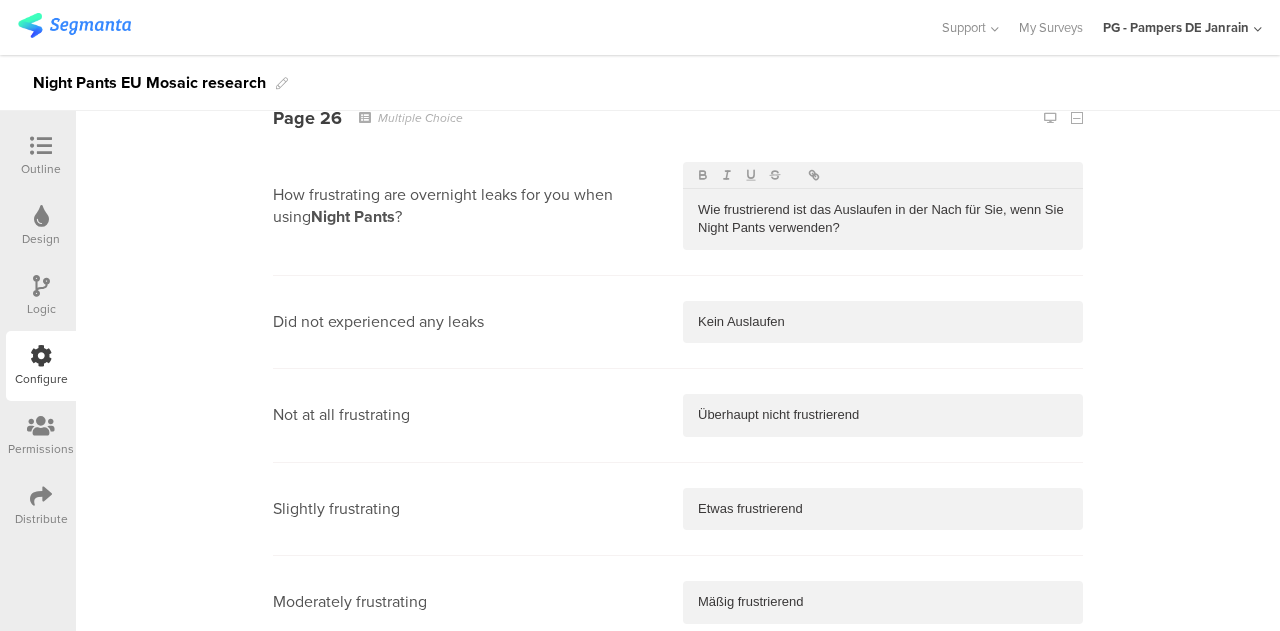 scroll, scrollTop: 15440, scrollLeft: 0, axis: vertical 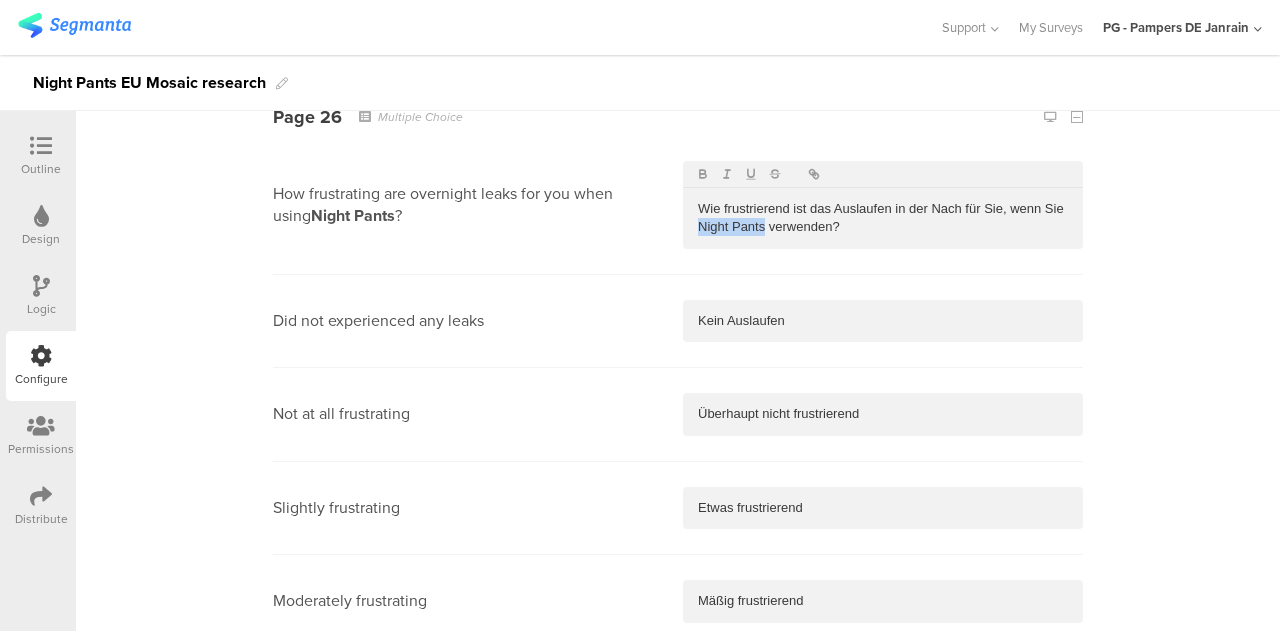 drag, startPoint x: 756, startPoint y: 201, endPoint x: 690, endPoint y: 202, distance: 66.007576 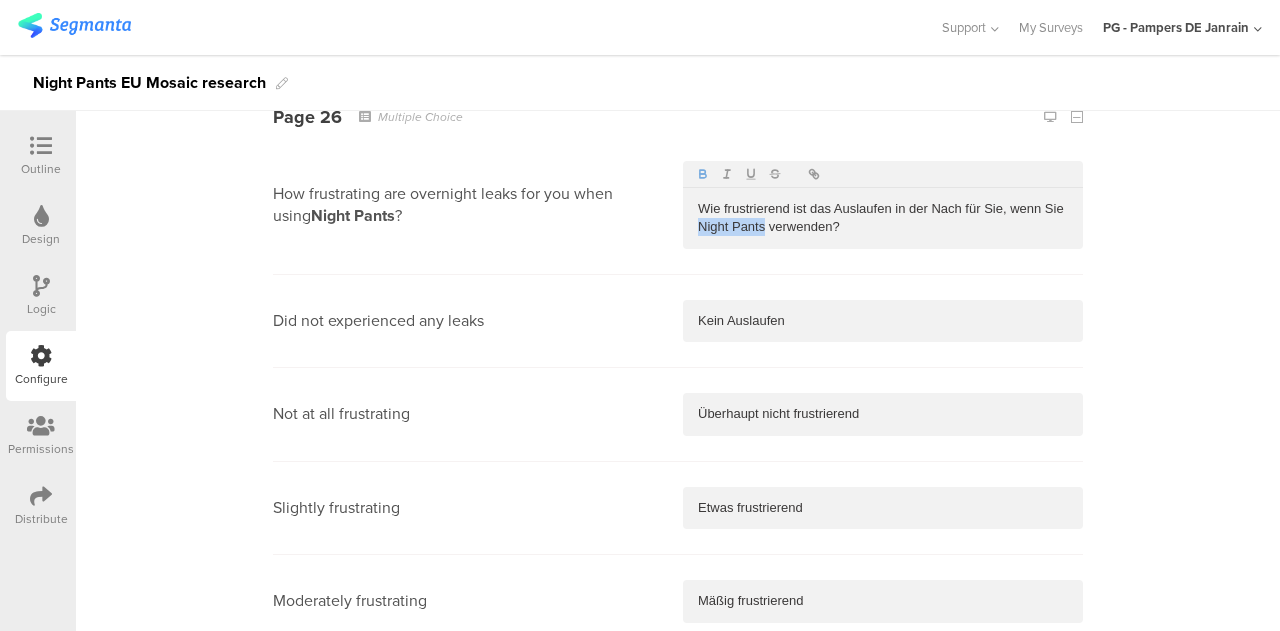 click 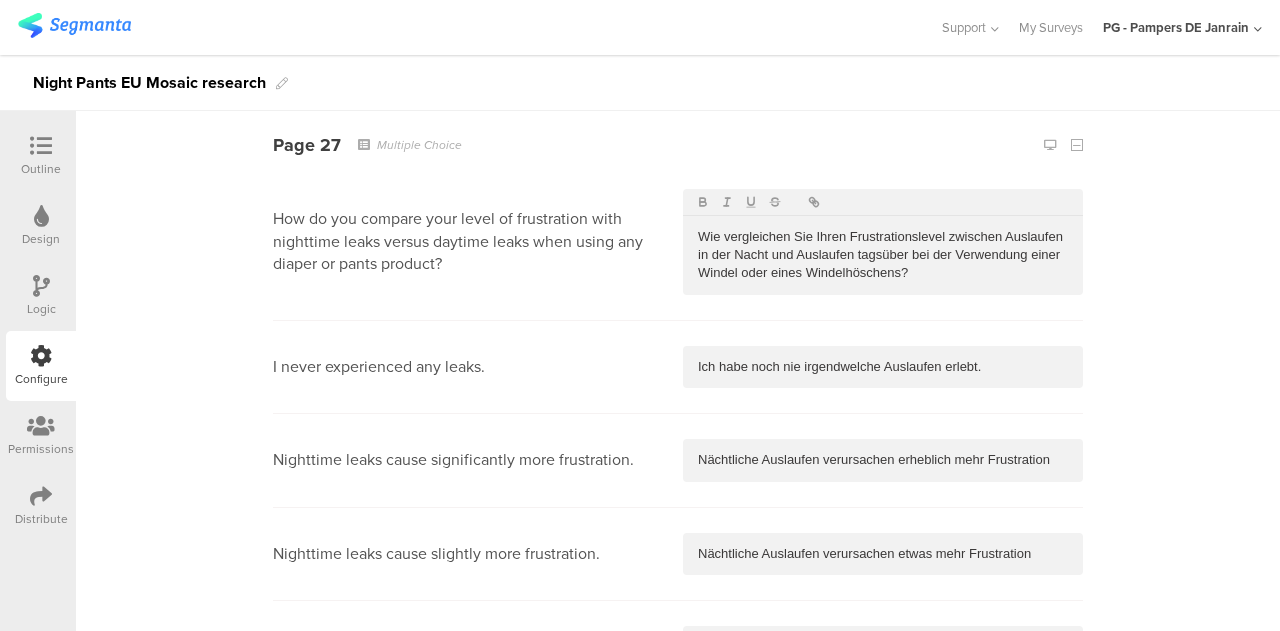 scroll, scrollTop: 16880, scrollLeft: 0, axis: vertical 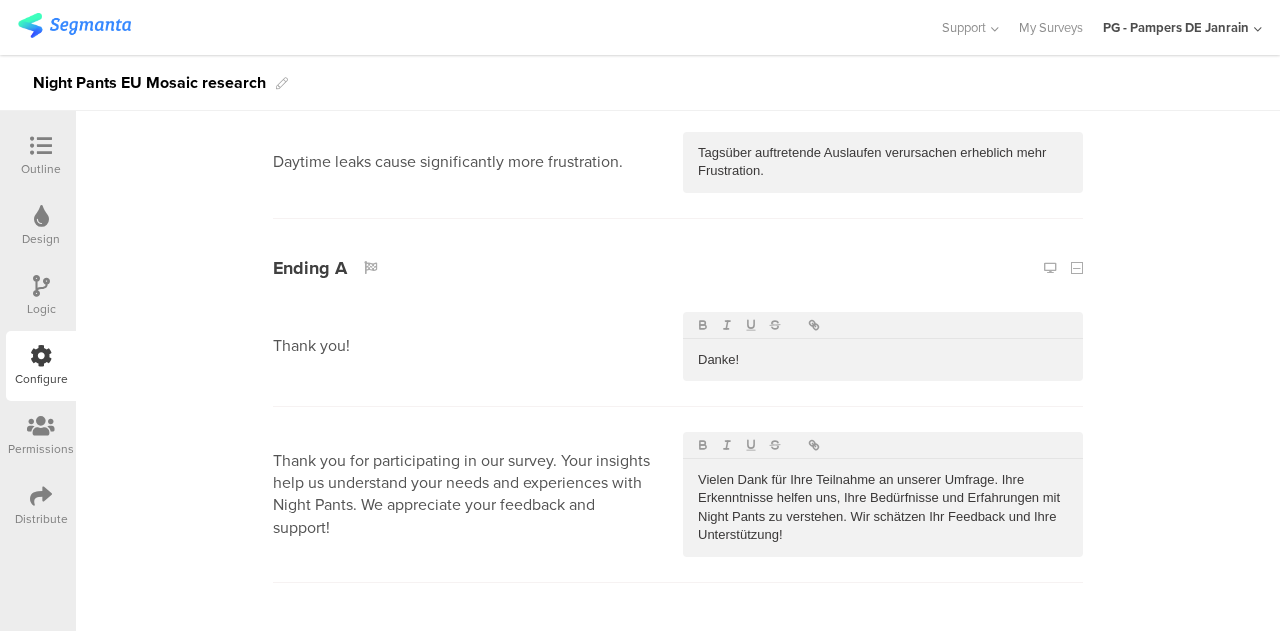 click on "Outline" at bounding box center (41, 156) 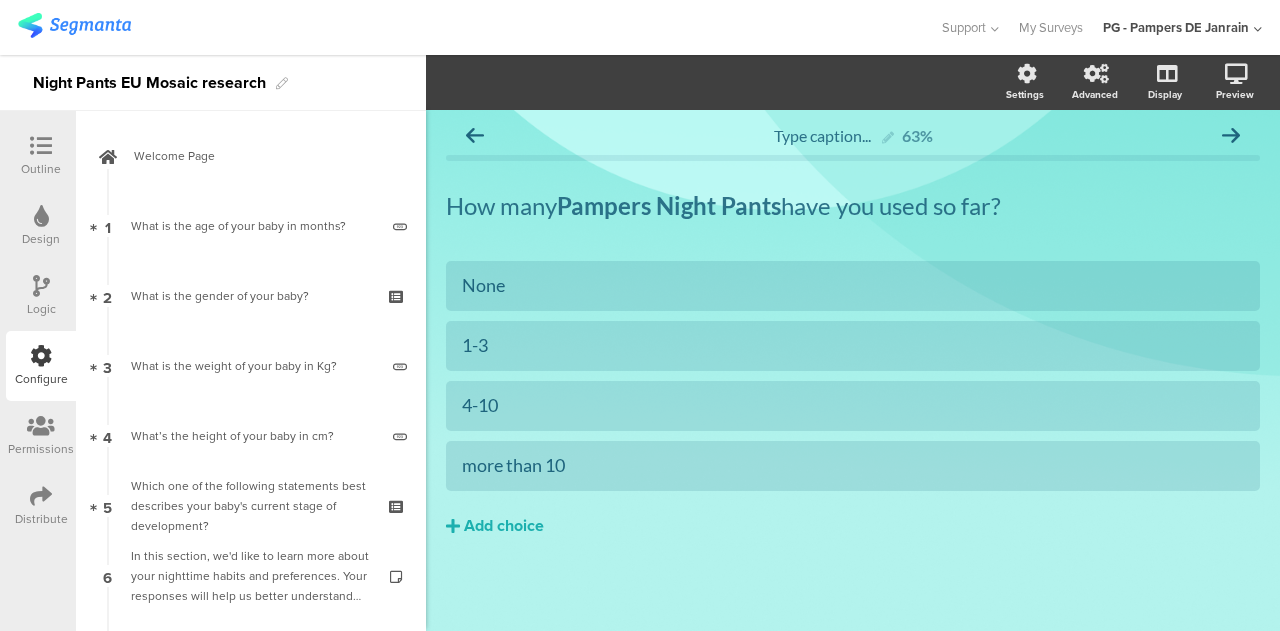 scroll, scrollTop: 4, scrollLeft: 0, axis: vertical 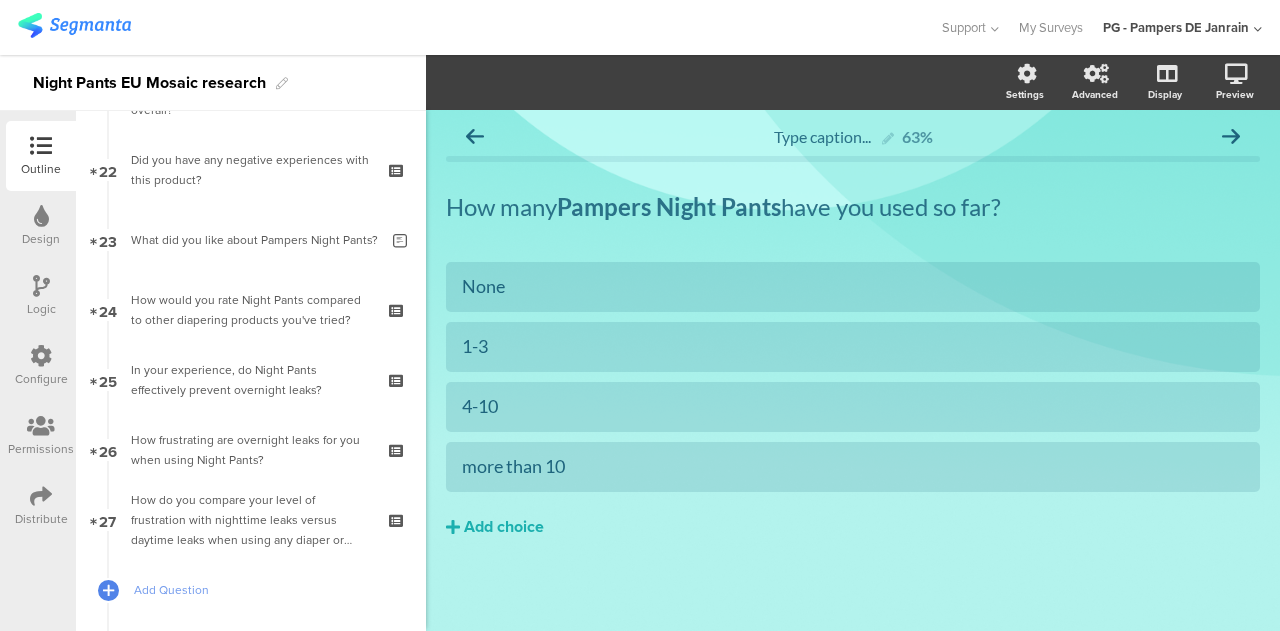 click on "23
What did you like about Pampers Night Pants?" at bounding box center [251, 240] 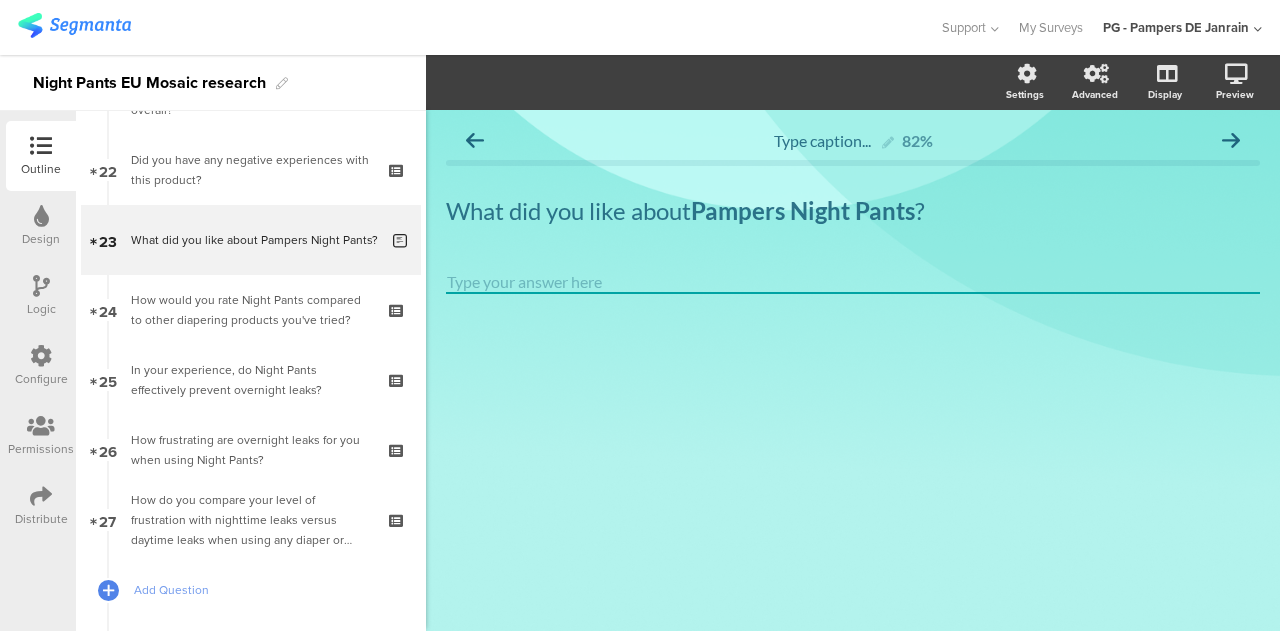scroll, scrollTop: 0, scrollLeft: 0, axis: both 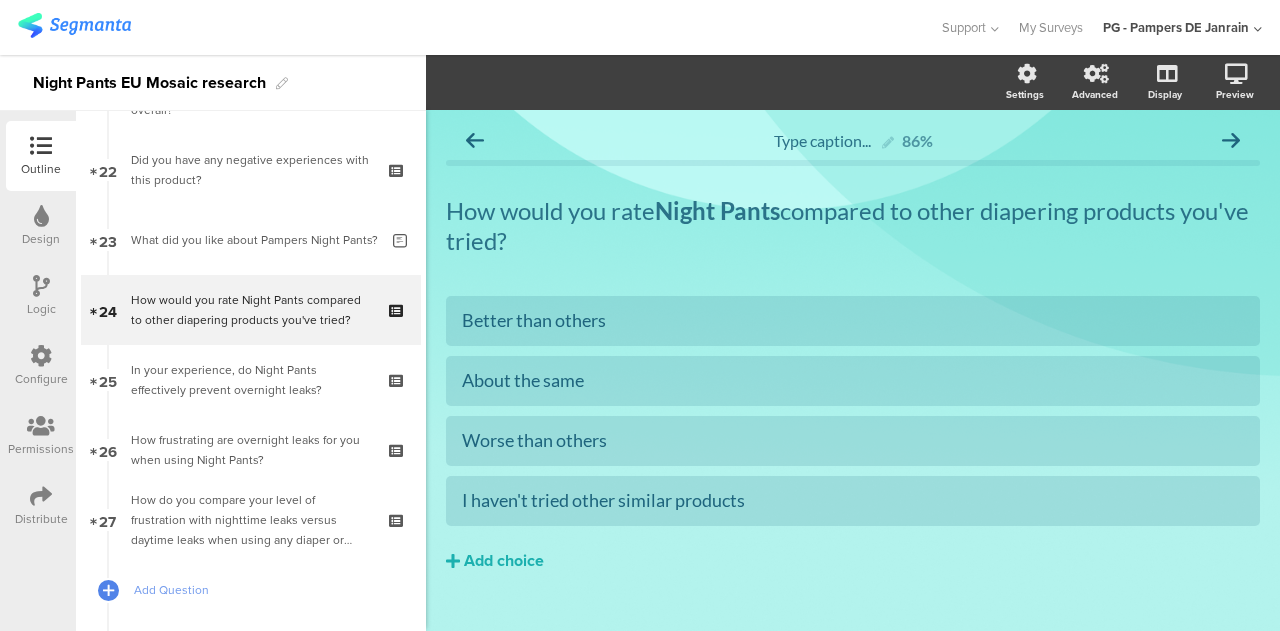 click on "In your experience, do Night Pants effectively prevent overnight leaks?" at bounding box center [250, 380] 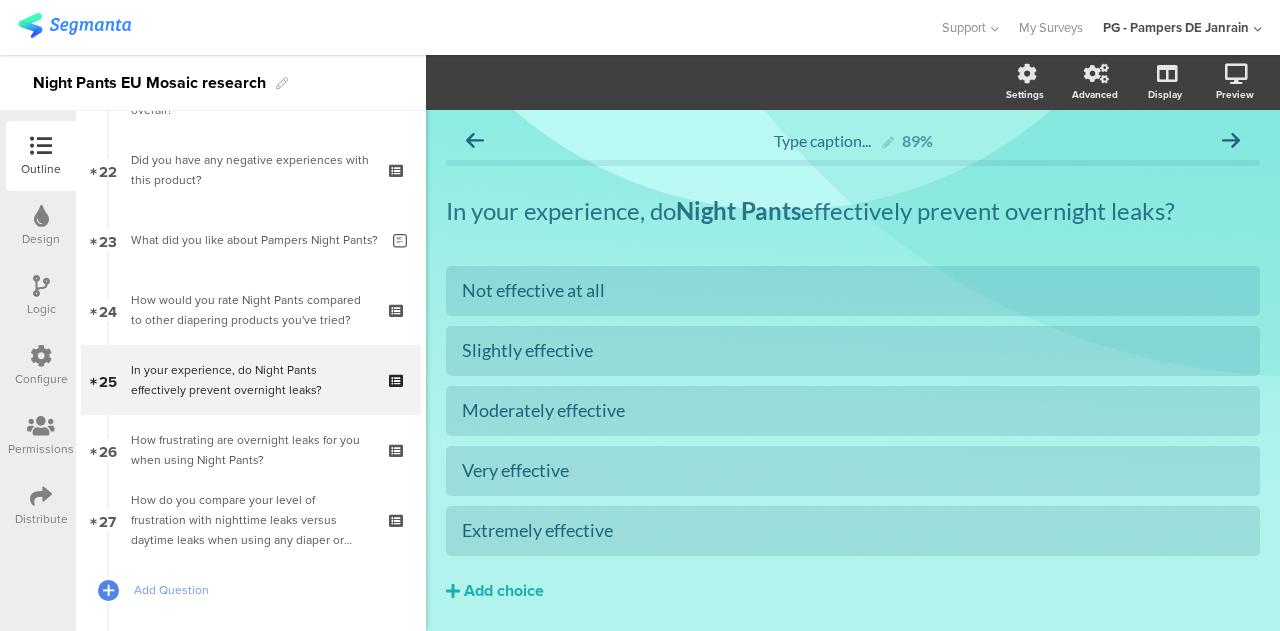 click on "How frustrating are overnight leaks for you when using Night Pants?" at bounding box center (250, 450) 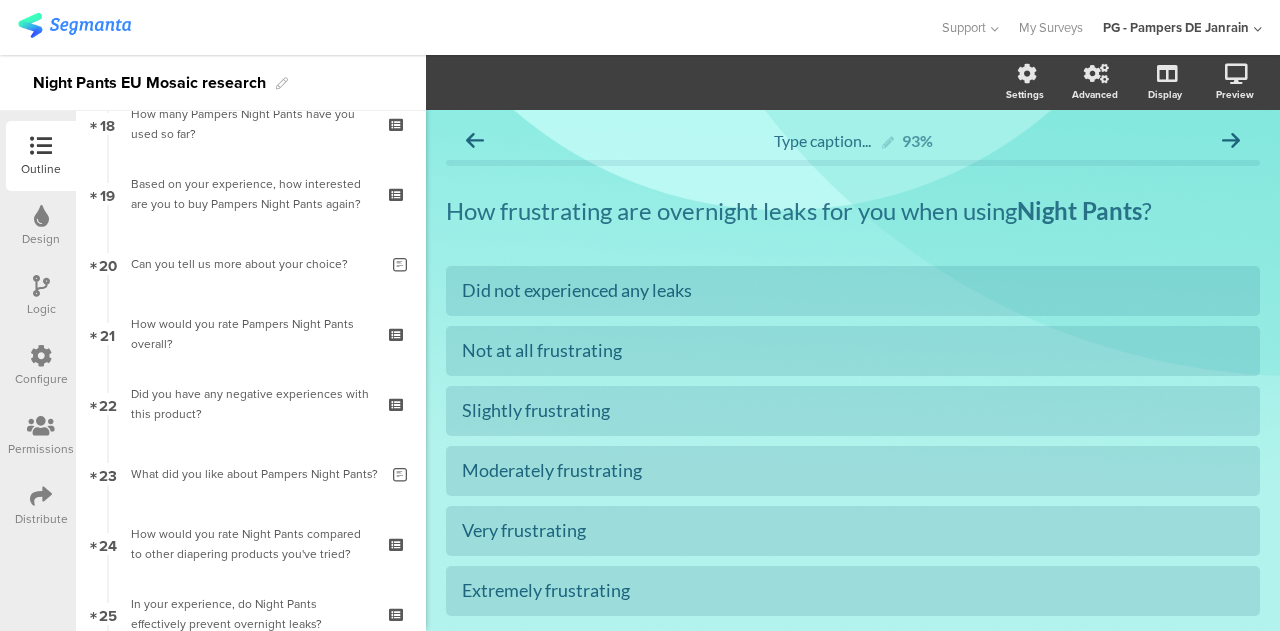 scroll, scrollTop: 1290, scrollLeft: 0, axis: vertical 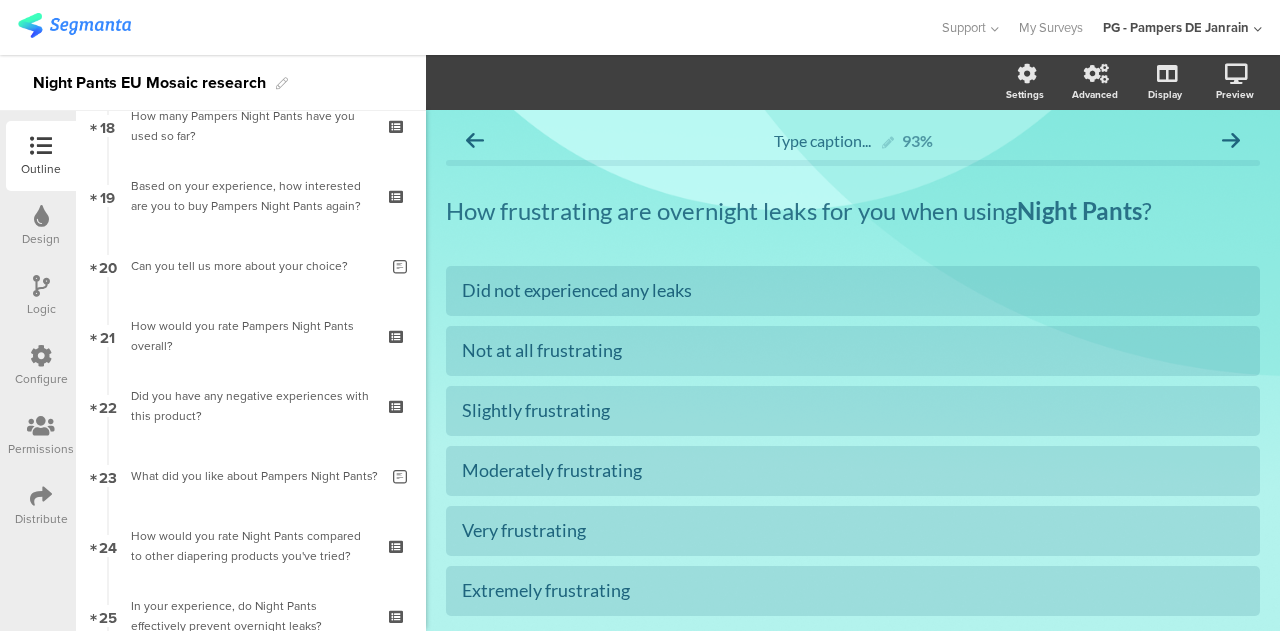click on "21
How would you rate Pampers Night Pants overall?" at bounding box center [251, 336] 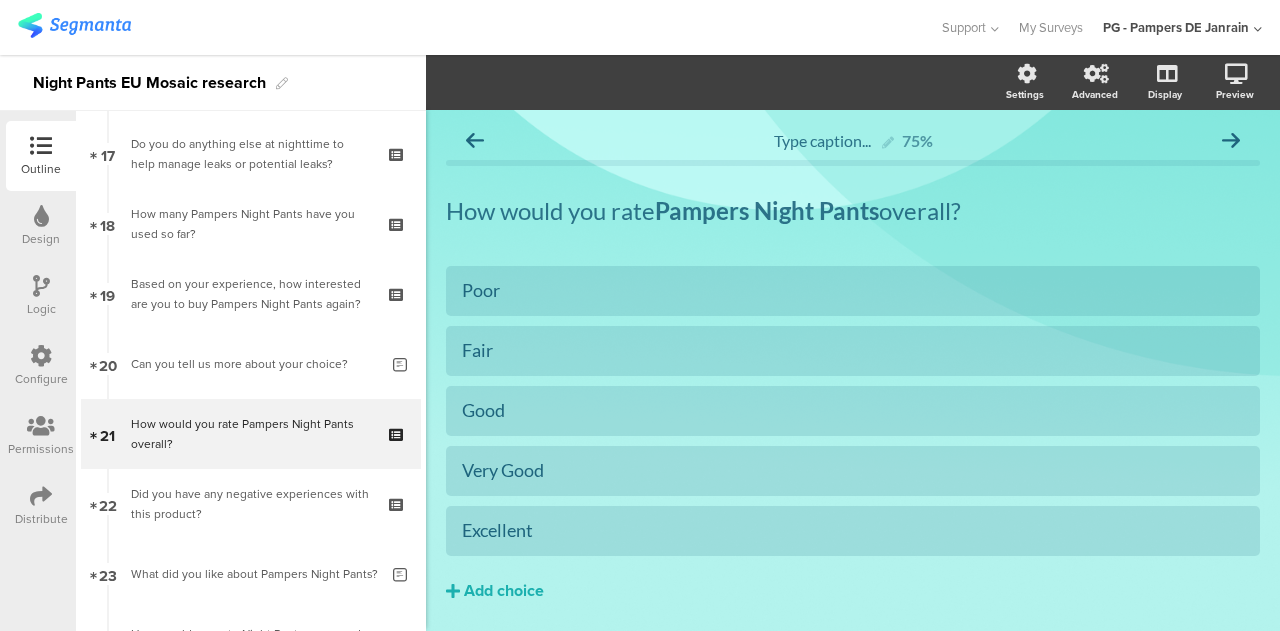 scroll, scrollTop: 1192, scrollLeft: 0, axis: vertical 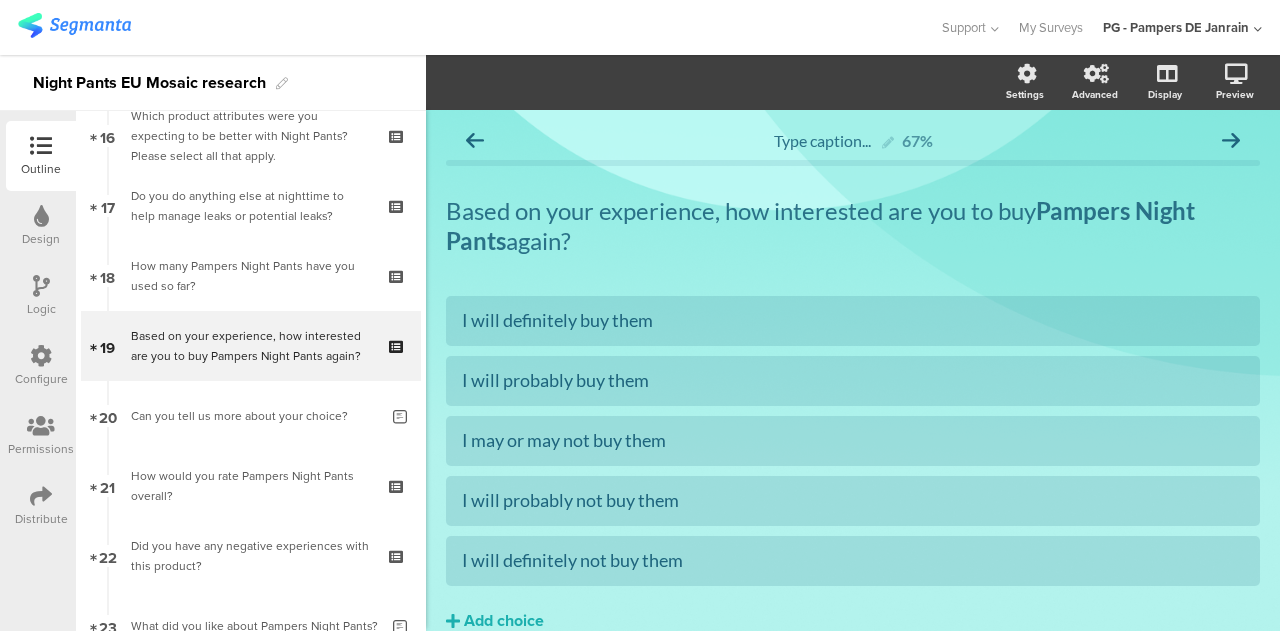 click on "How many Pampers Night Pants have you used so far?" at bounding box center [250, 276] 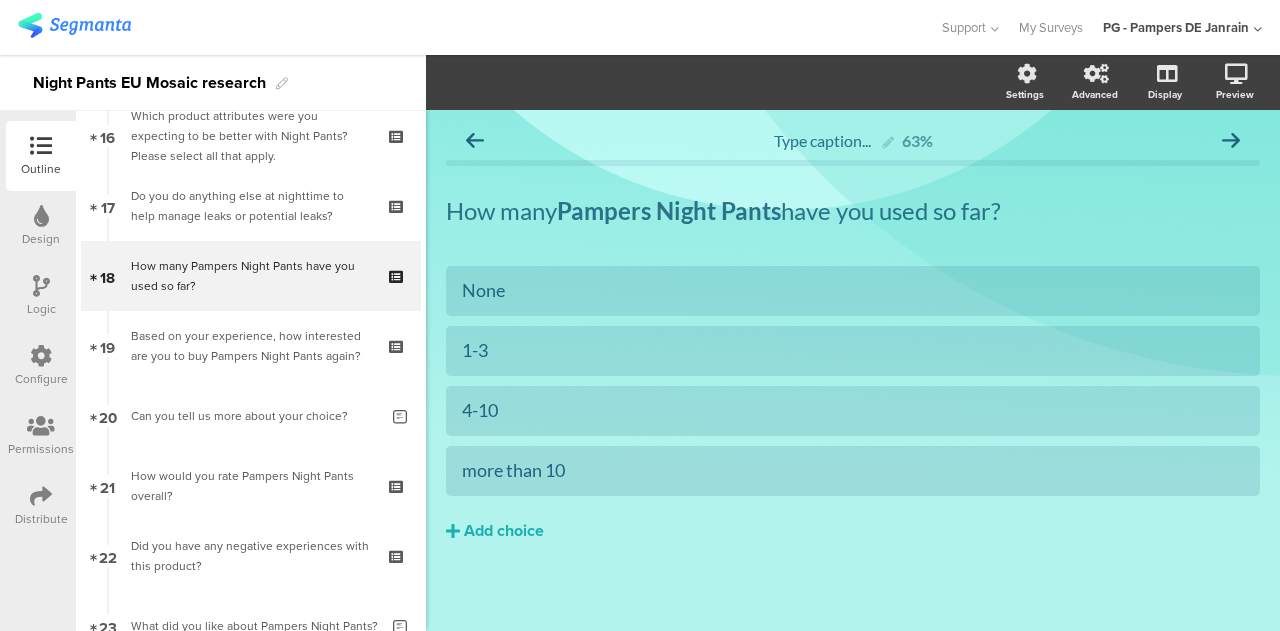 click on "Do you do anything else at nighttime to help manage leaks or potential leaks?" at bounding box center [250, 206] 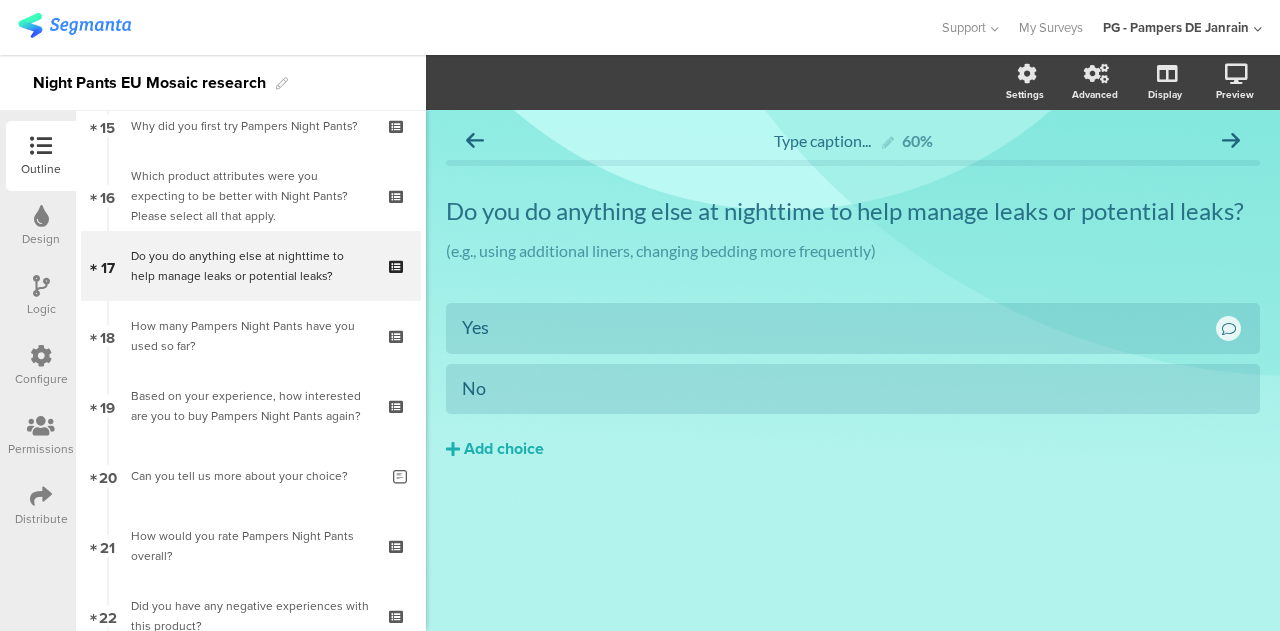 scroll, scrollTop: 1078, scrollLeft: 0, axis: vertical 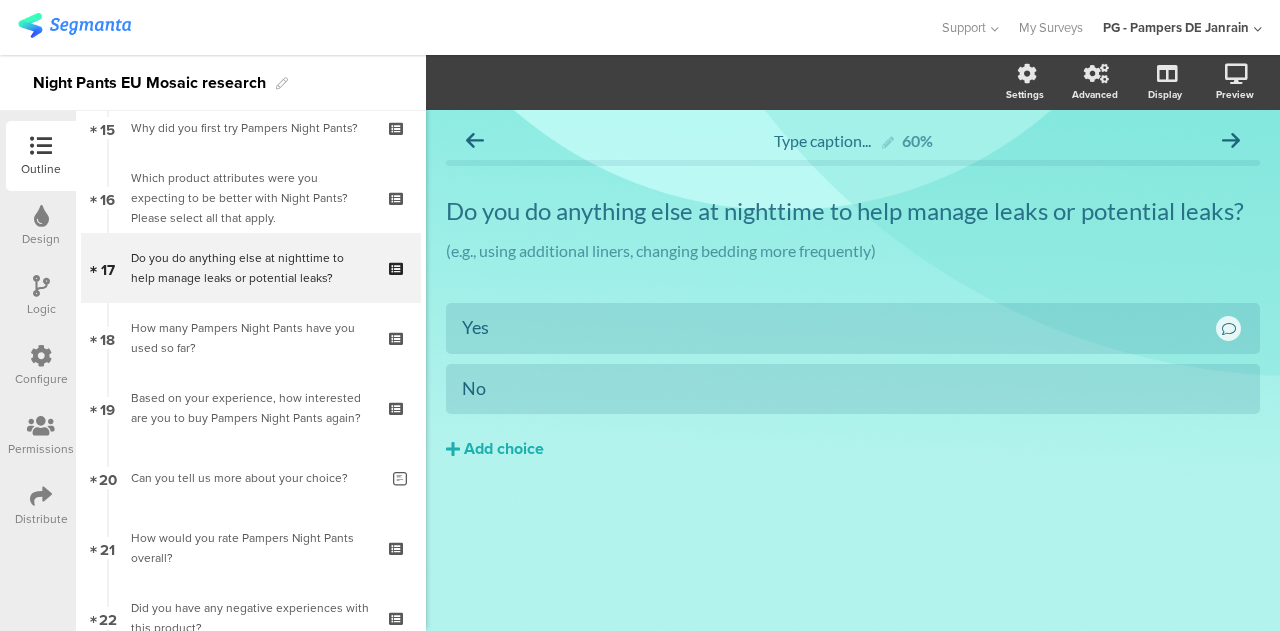 click on "Which product attributes were you expecting to be better with Night Pants? Please select all that apply." at bounding box center [250, 198] 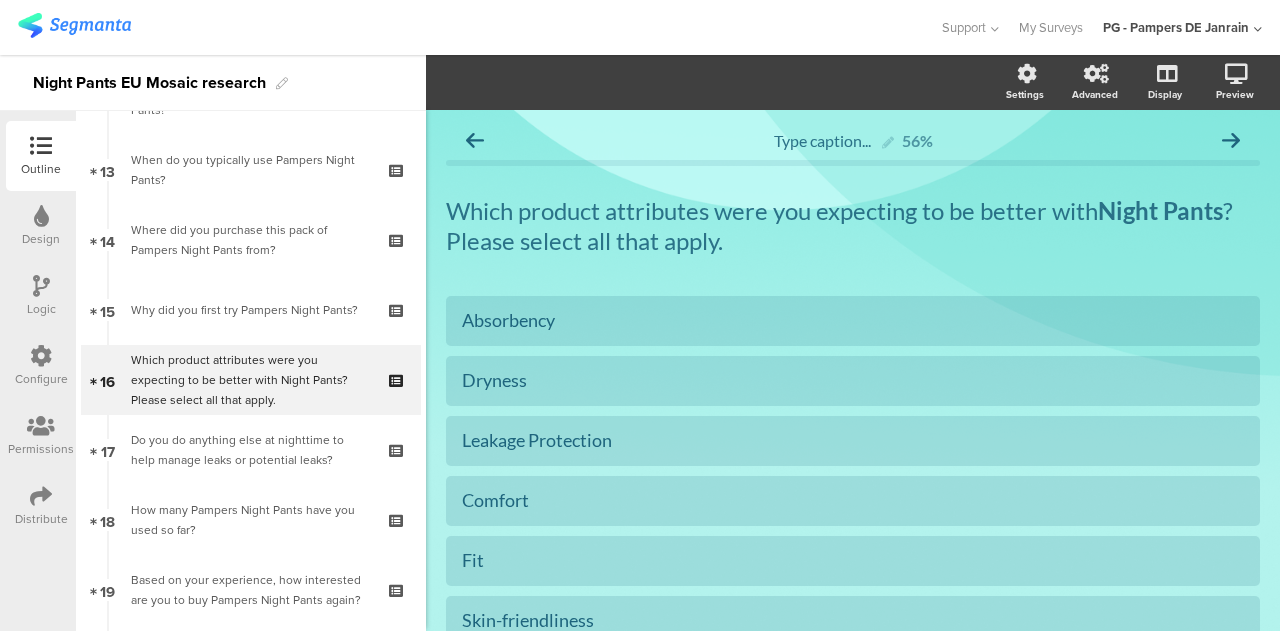 scroll, scrollTop: 894, scrollLeft: 0, axis: vertical 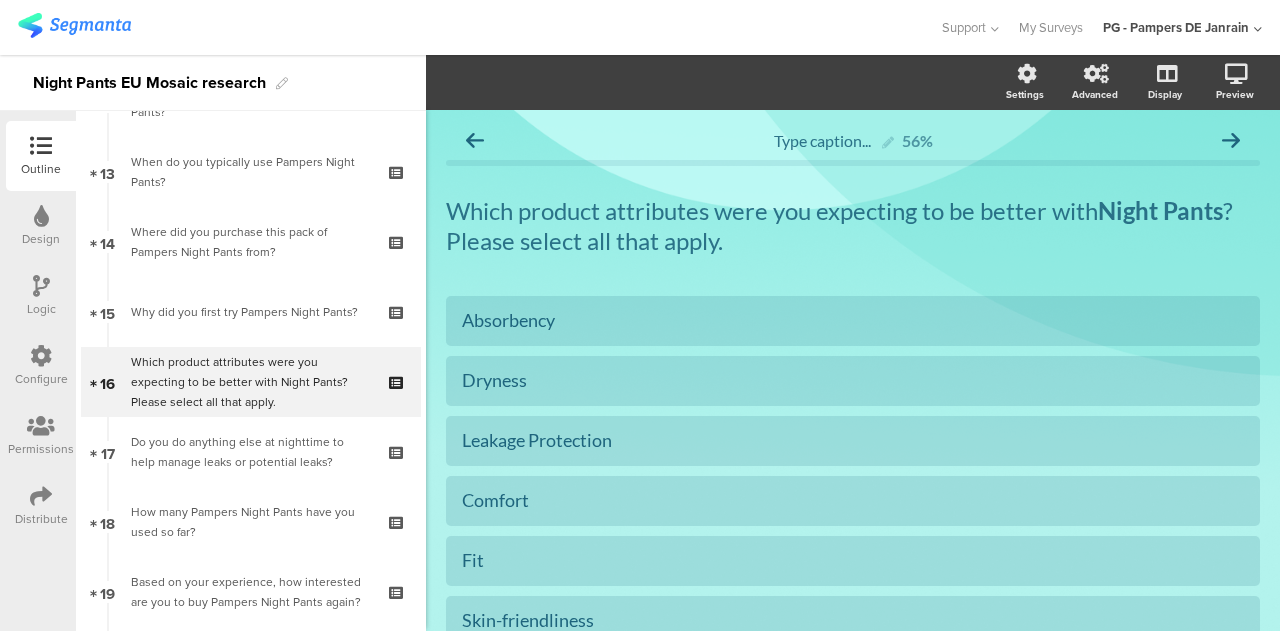 click on "15
Why did you first try Pampers Night Pants?" at bounding box center [251, 312] 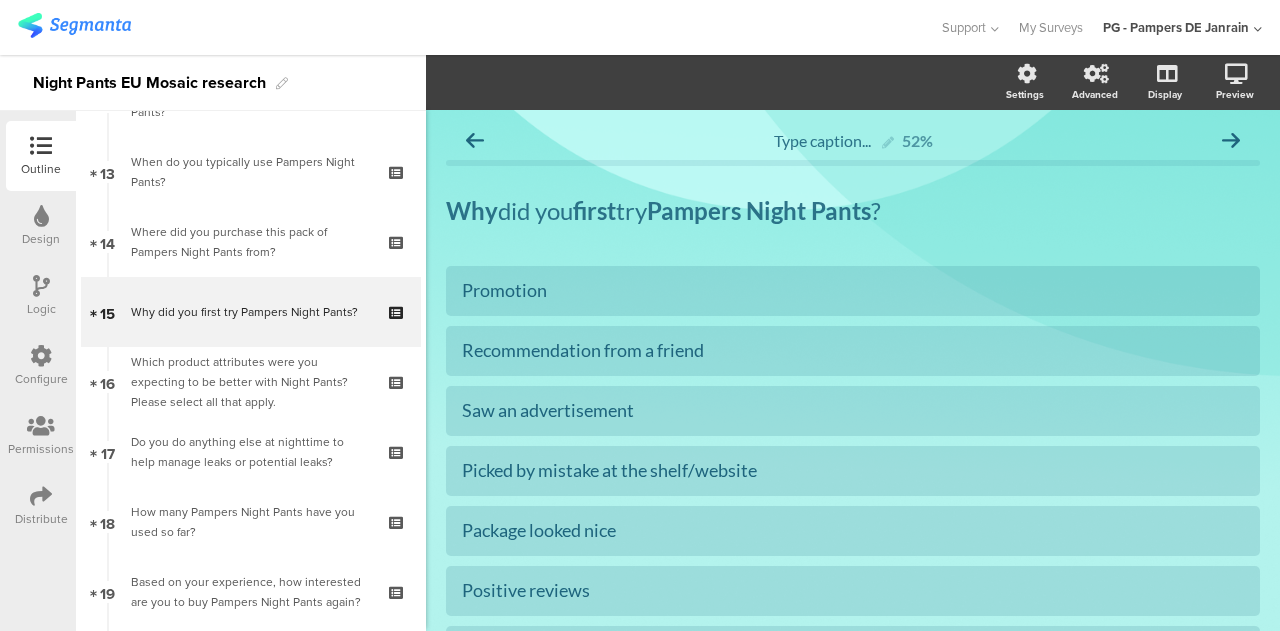 click on "Where did you purchase this pack of Pampers Night Pants from?" at bounding box center (250, 242) 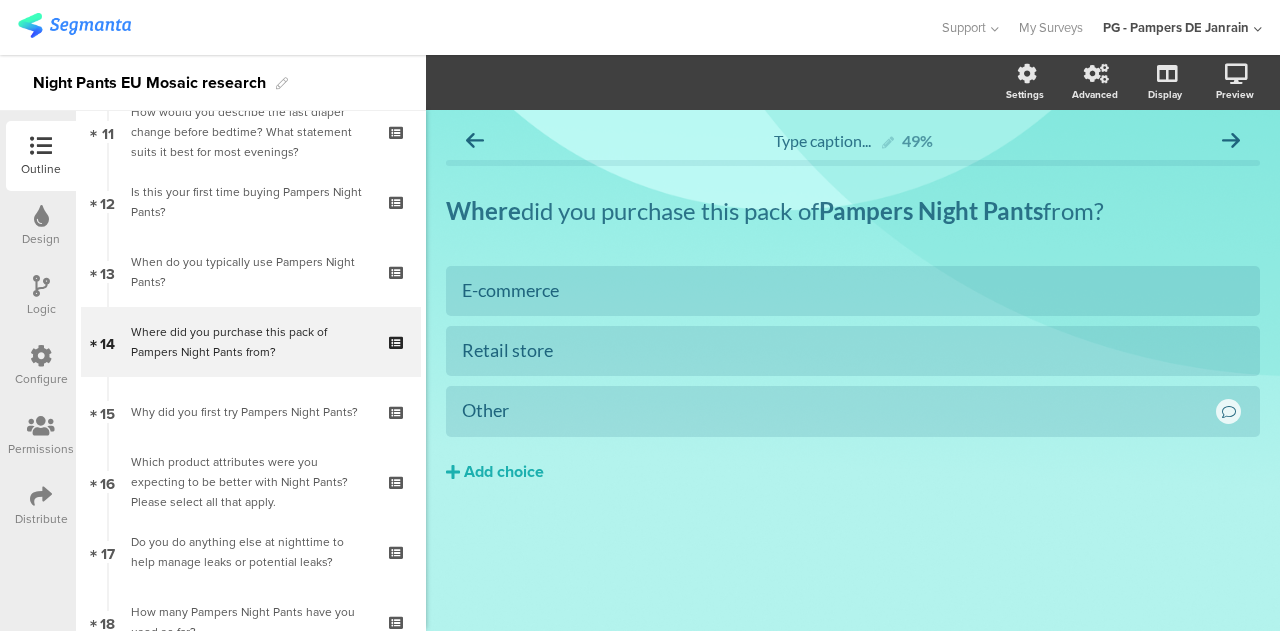 scroll, scrollTop: 794, scrollLeft: 0, axis: vertical 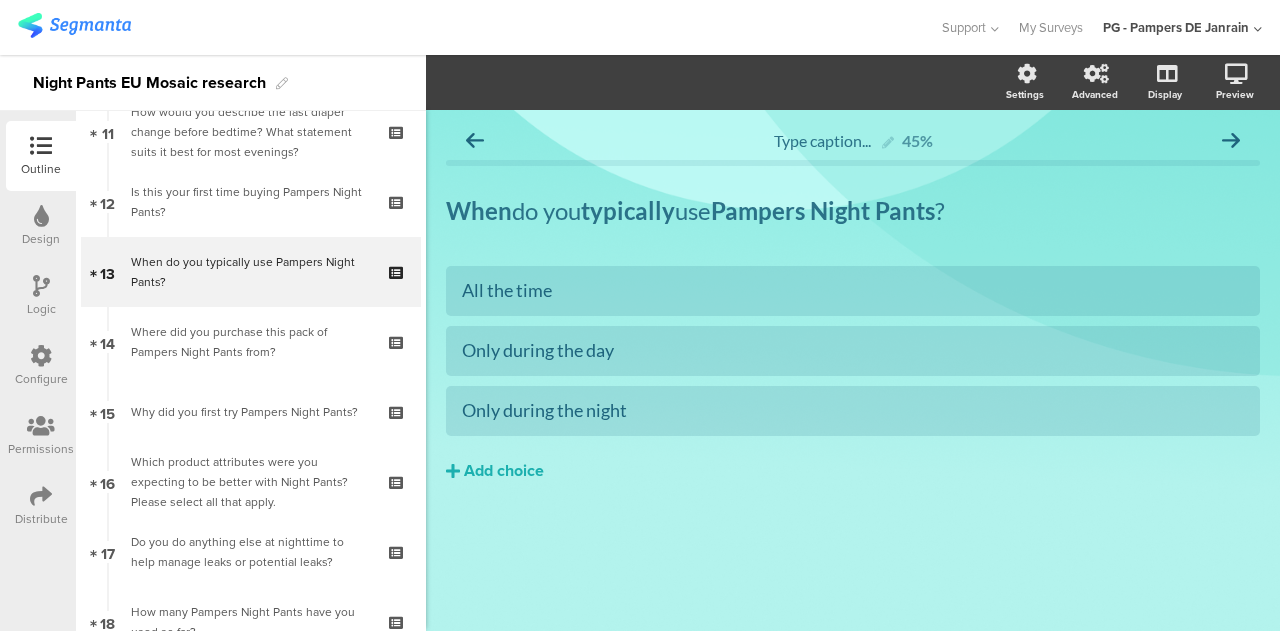 click on "Is this your first time buying Pampers Night Pants?" at bounding box center [250, 202] 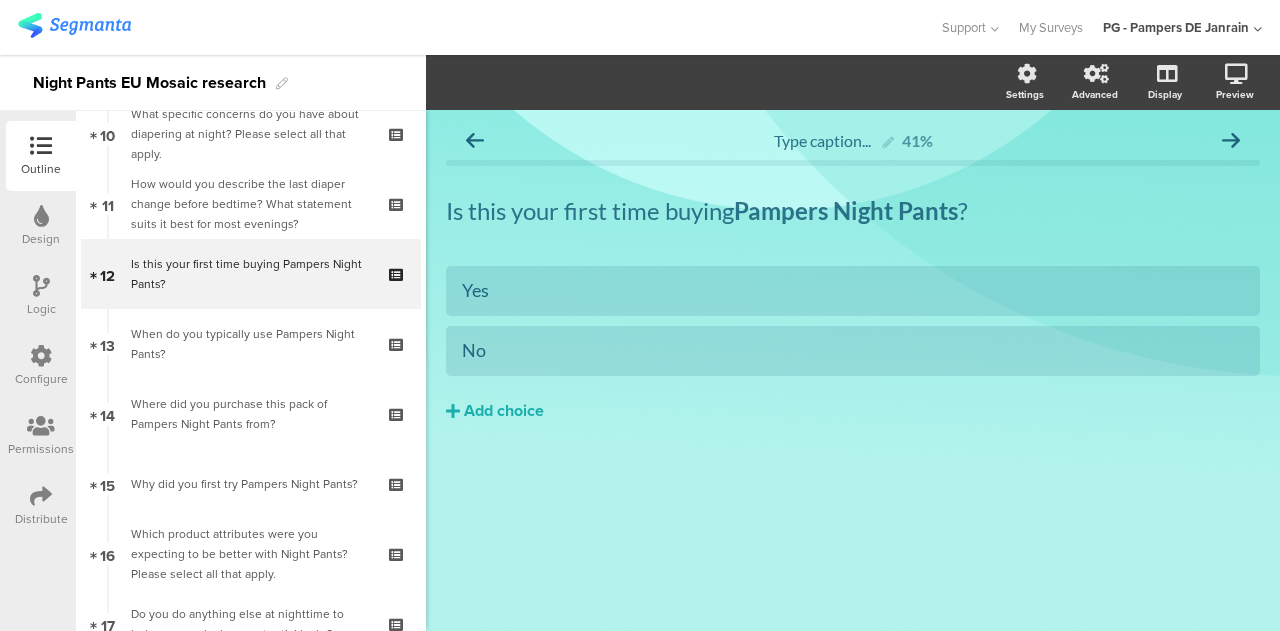 scroll, scrollTop: 720, scrollLeft: 0, axis: vertical 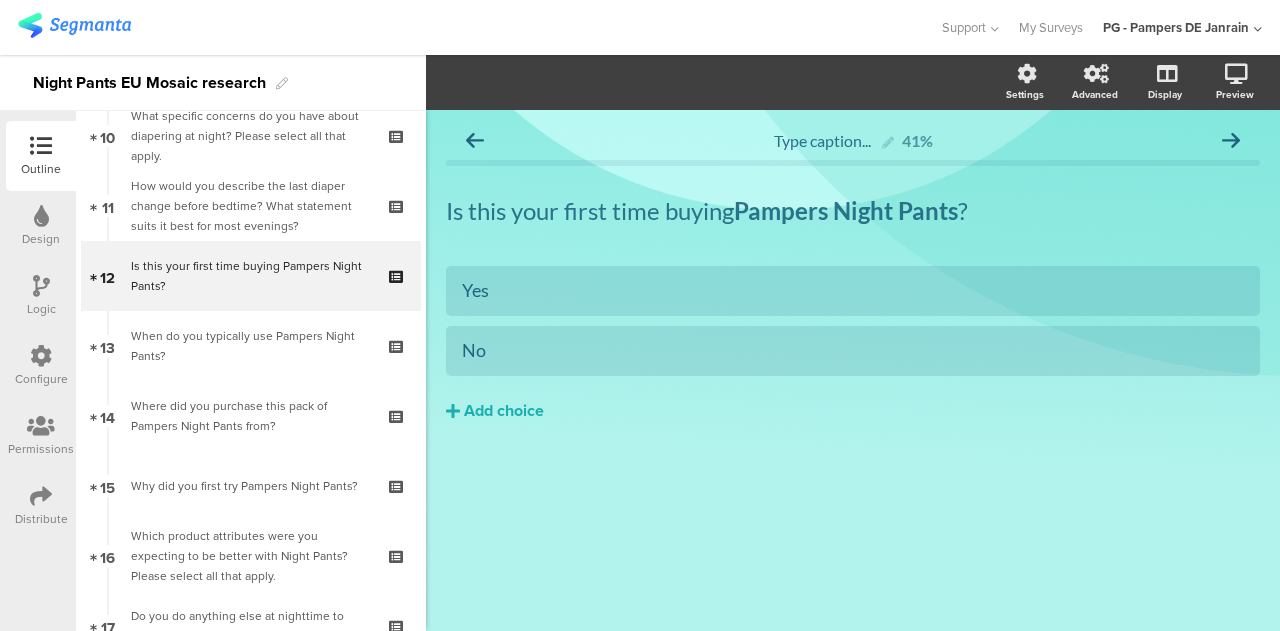 click on "How would you describe the last diaper change before bedtime? What statement suits it best for most evenings?" at bounding box center [250, 206] 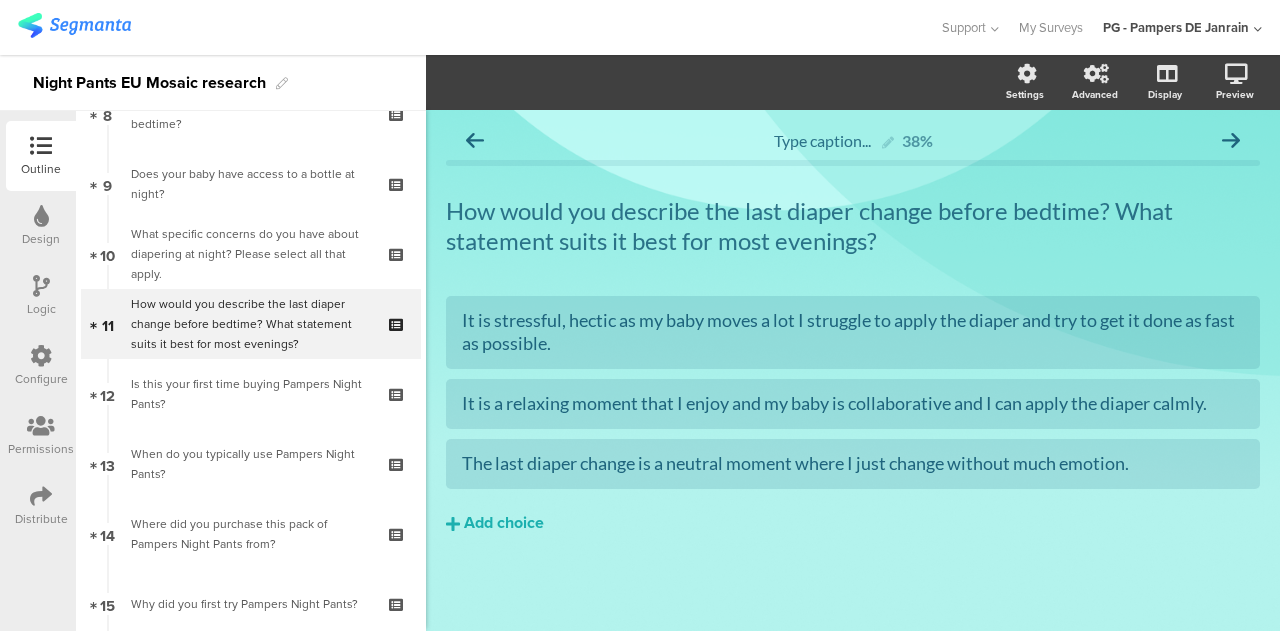 scroll, scrollTop: 602, scrollLeft: 0, axis: vertical 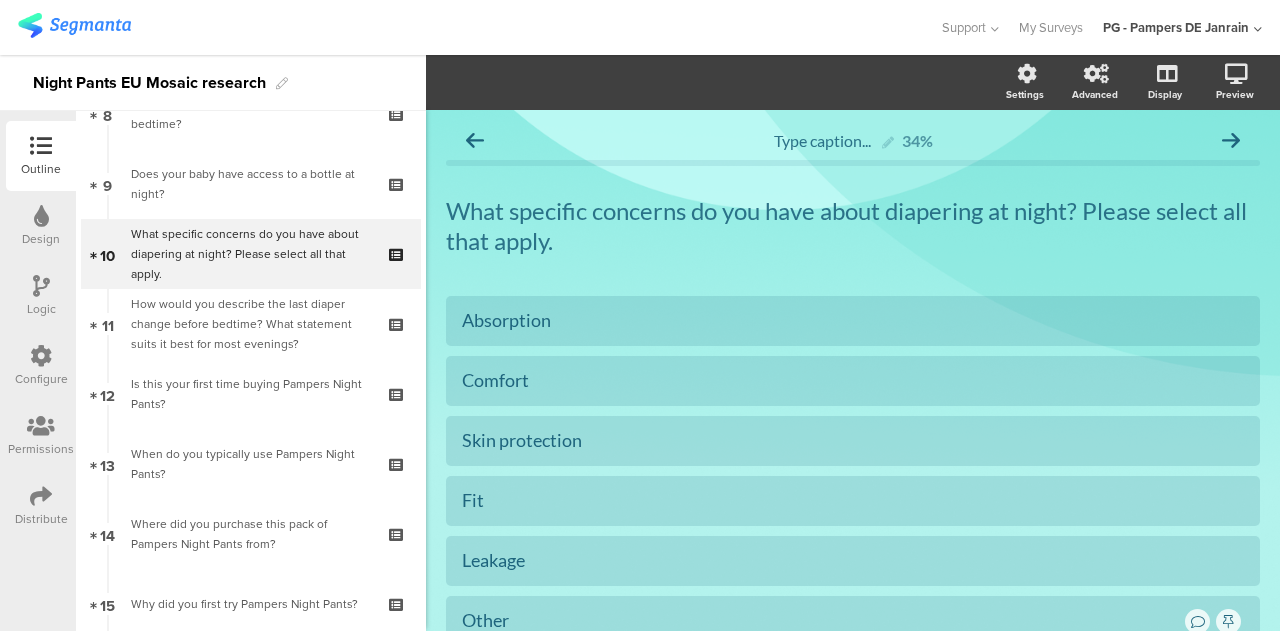click on "Does your baby have access to a bottle at night?" at bounding box center (250, 184) 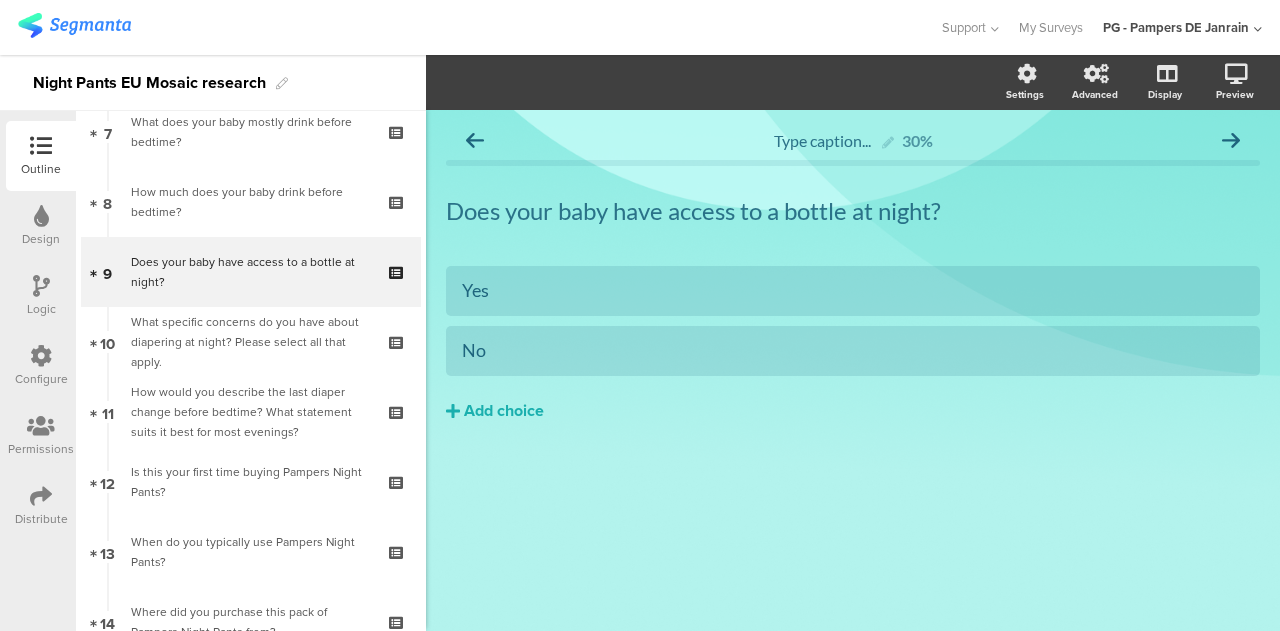 scroll, scrollTop: 510, scrollLeft: 0, axis: vertical 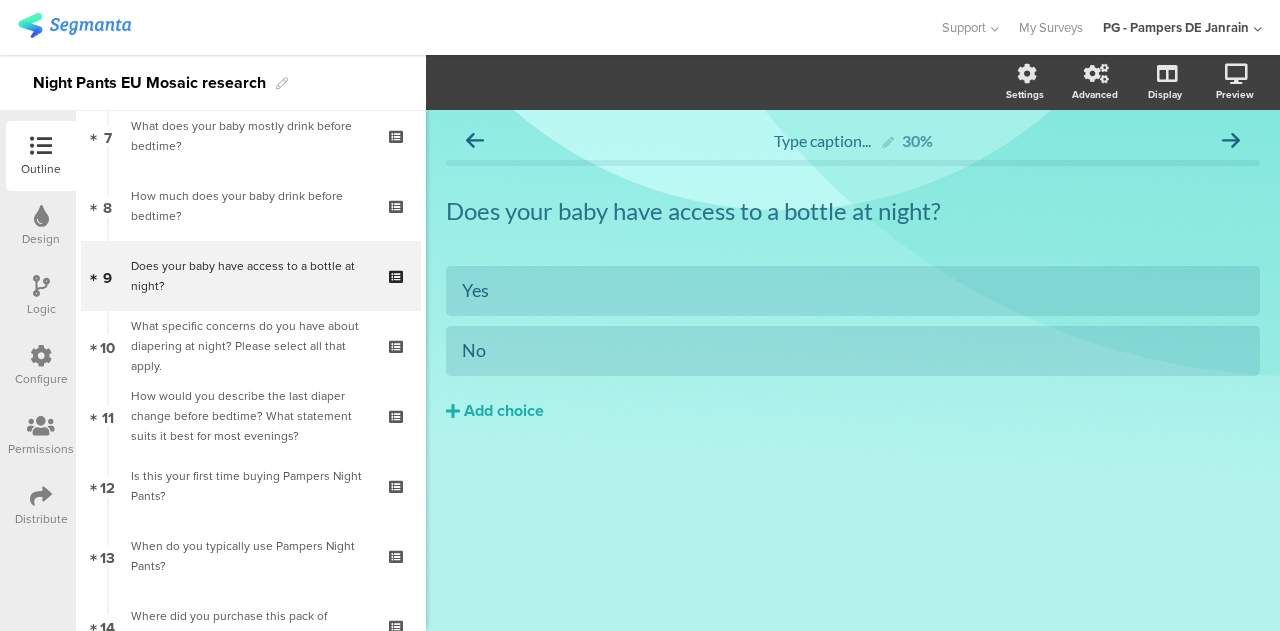 click on "How much does your baby drink before bedtime?" at bounding box center [250, 206] 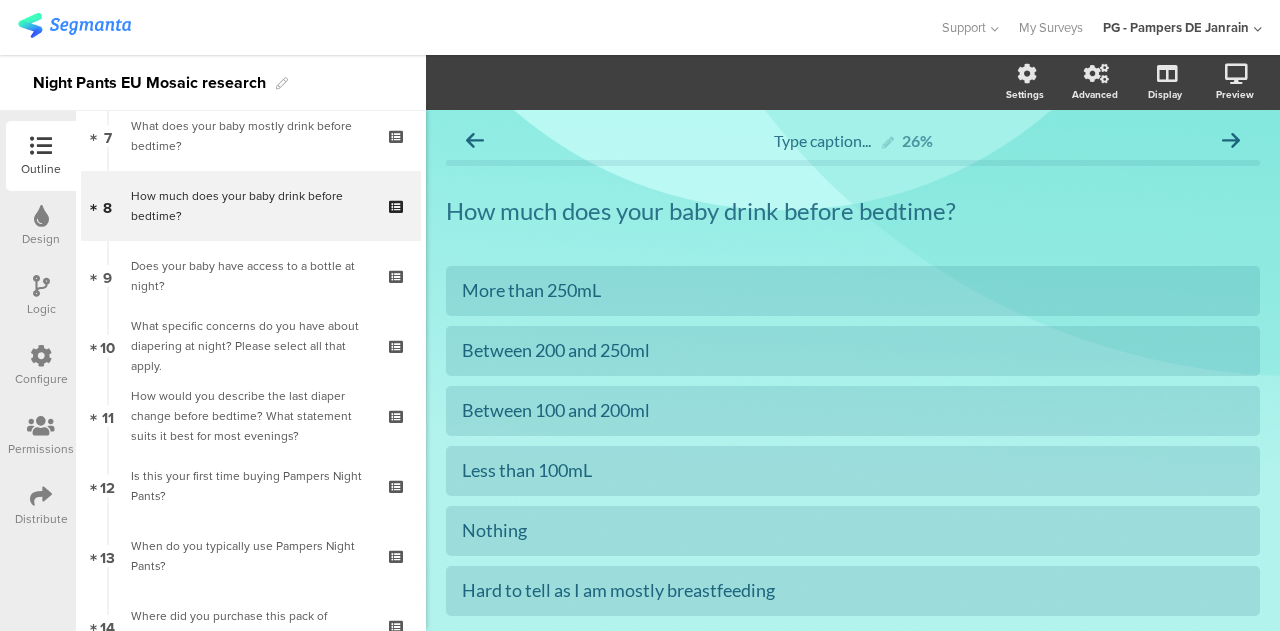click on "What does your baby mostly drink before bedtime?" at bounding box center [250, 136] 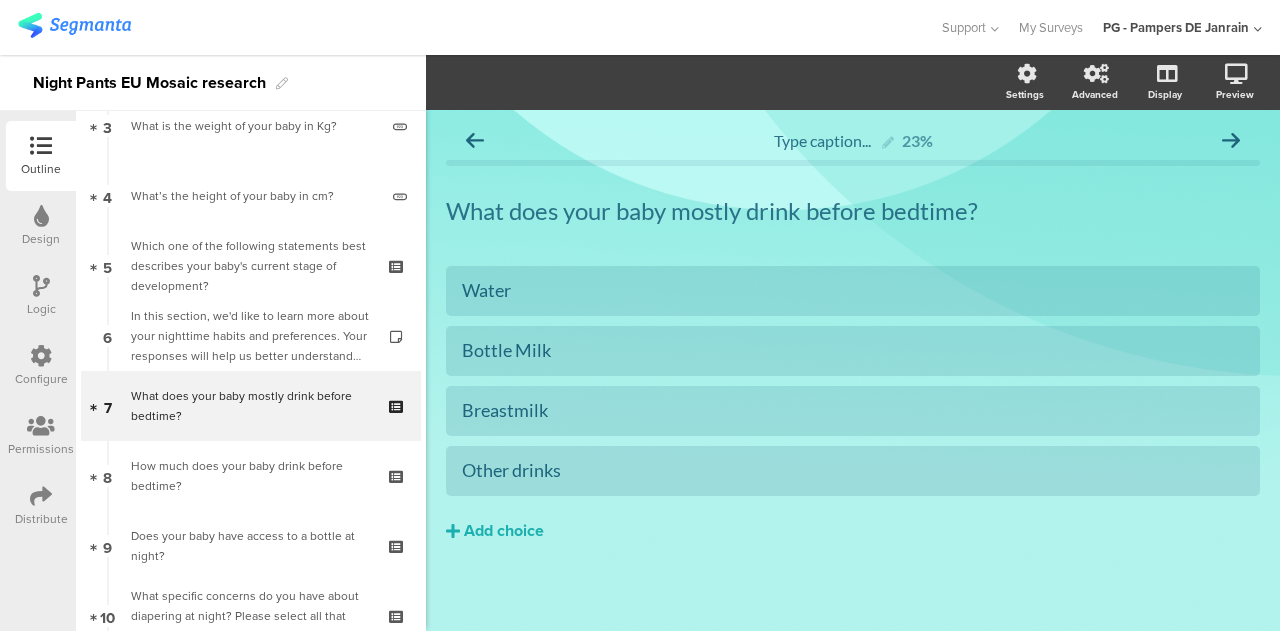 scroll, scrollTop: 0, scrollLeft: 0, axis: both 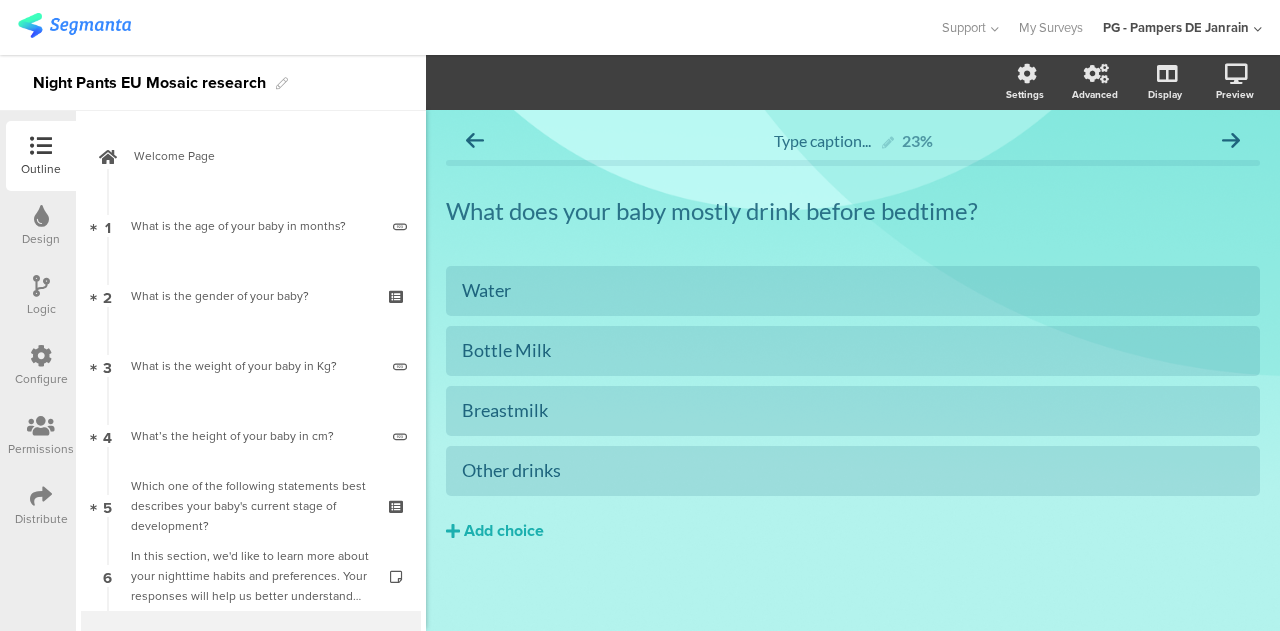 click on "Welcome Page" at bounding box center (262, 156) 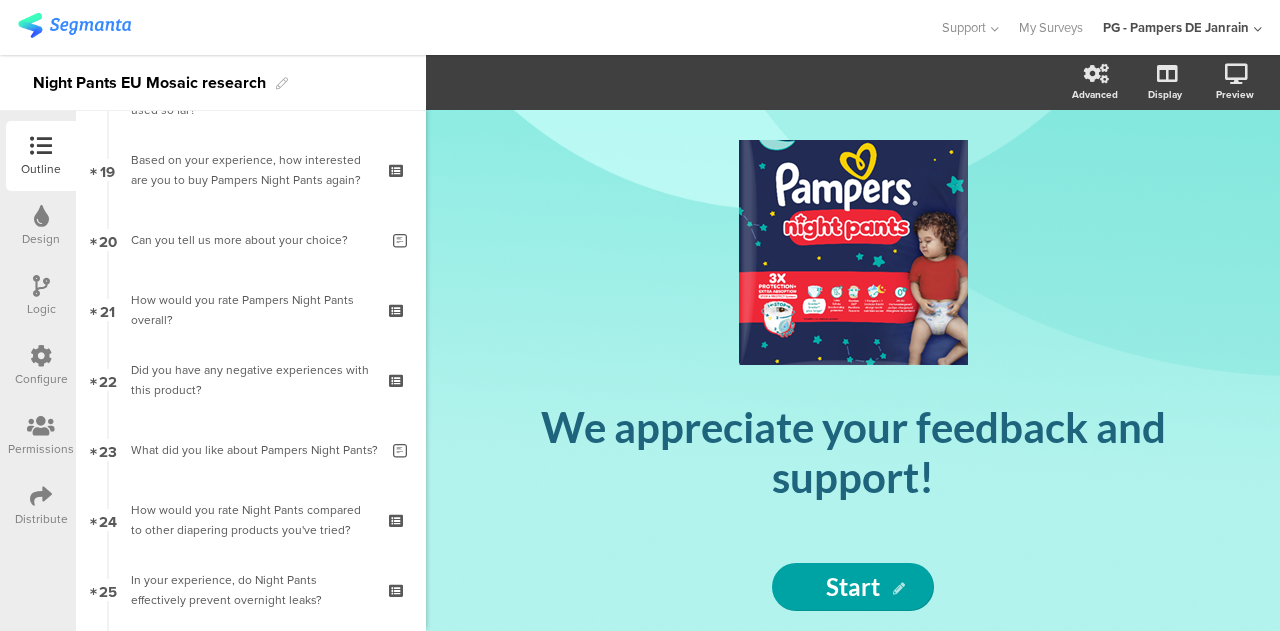 scroll, scrollTop: 1318, scrollLeft: 0, axis: vertical 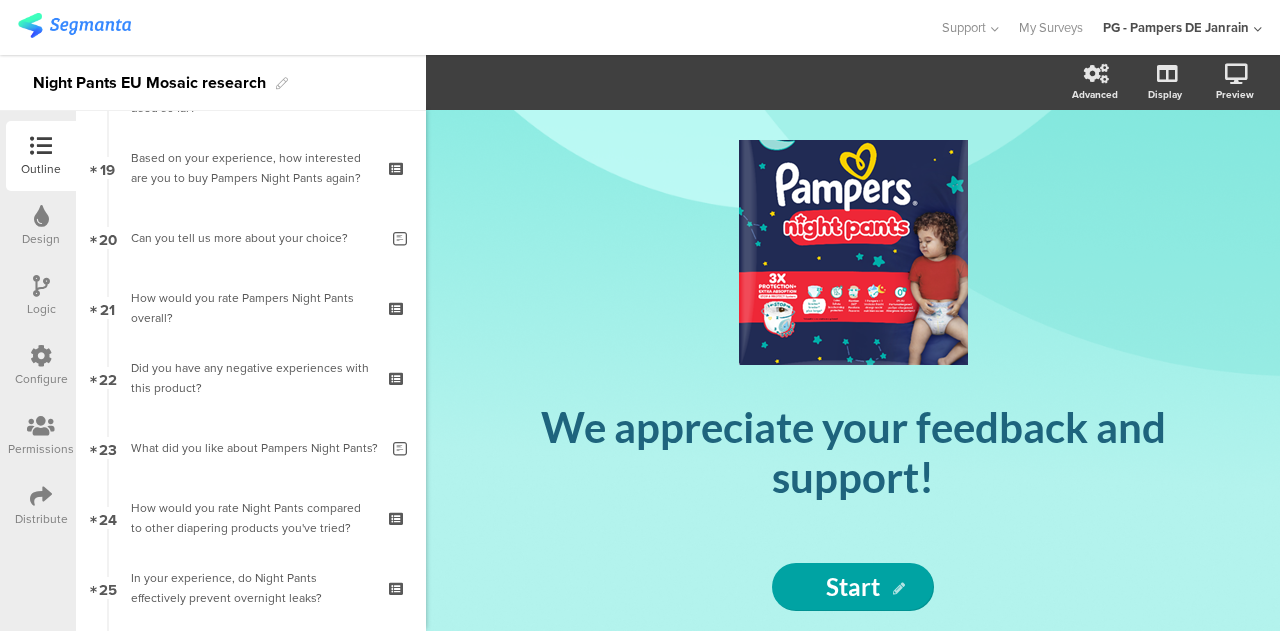 click on "How would you rate Pampers Night Pants overall?" at bounding box center [250, 308] 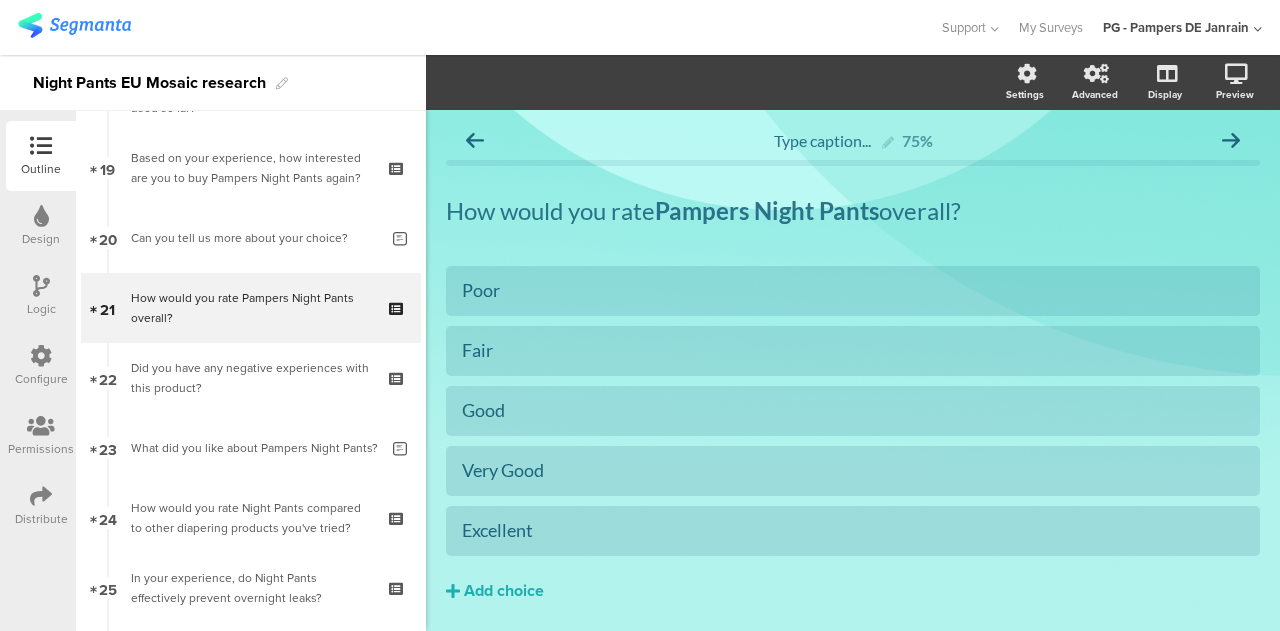 click on "Did you have any negative experiences with this product?" at bounding box center [250, 378] 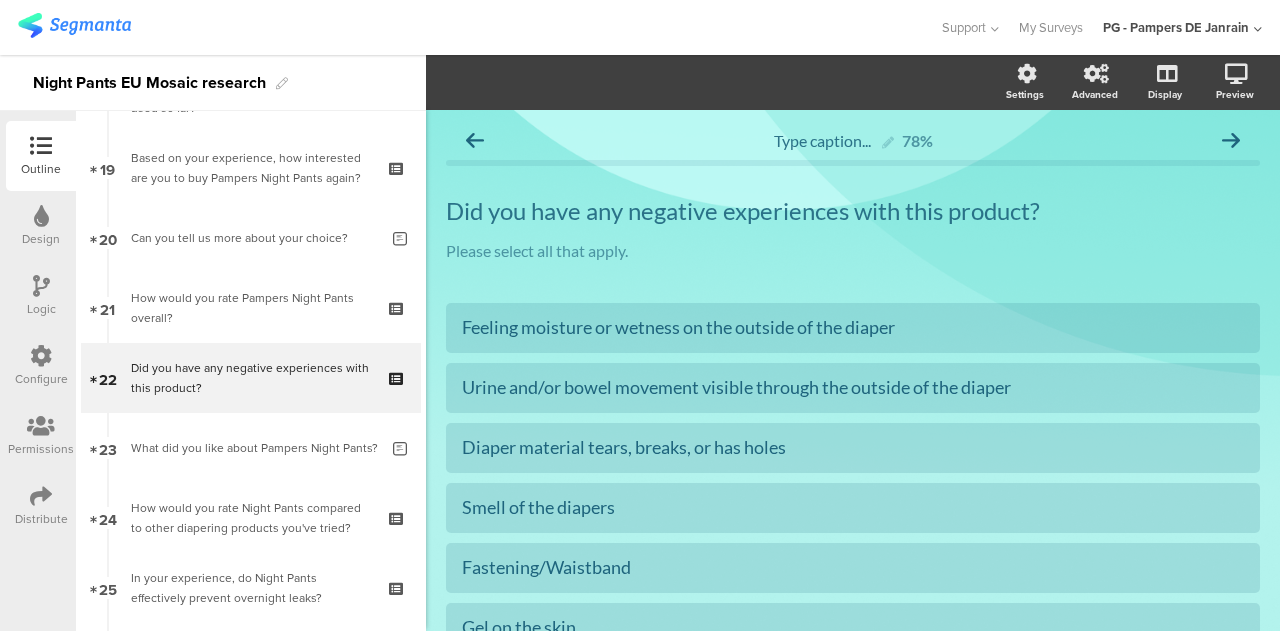 click on "What did you like about Pampers Night Pants?" at bounding box center (254, 448) 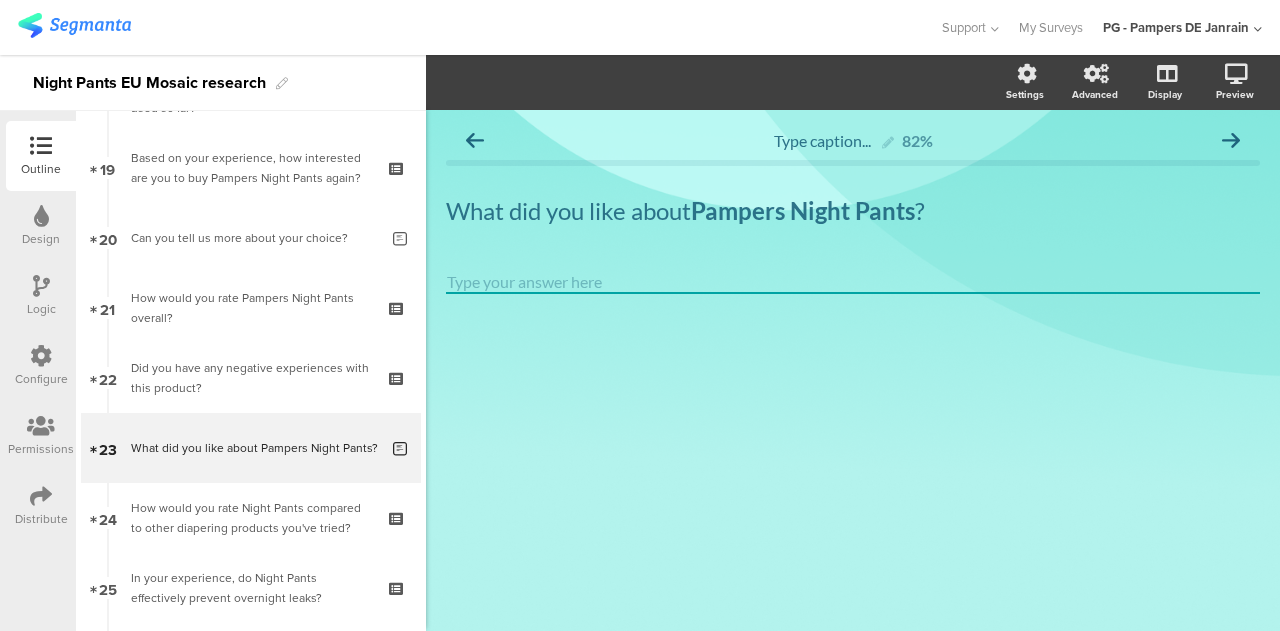 click on "How would you rate Night Pants compared to other diapering products you've tried?" at bounding box center [250, 518] 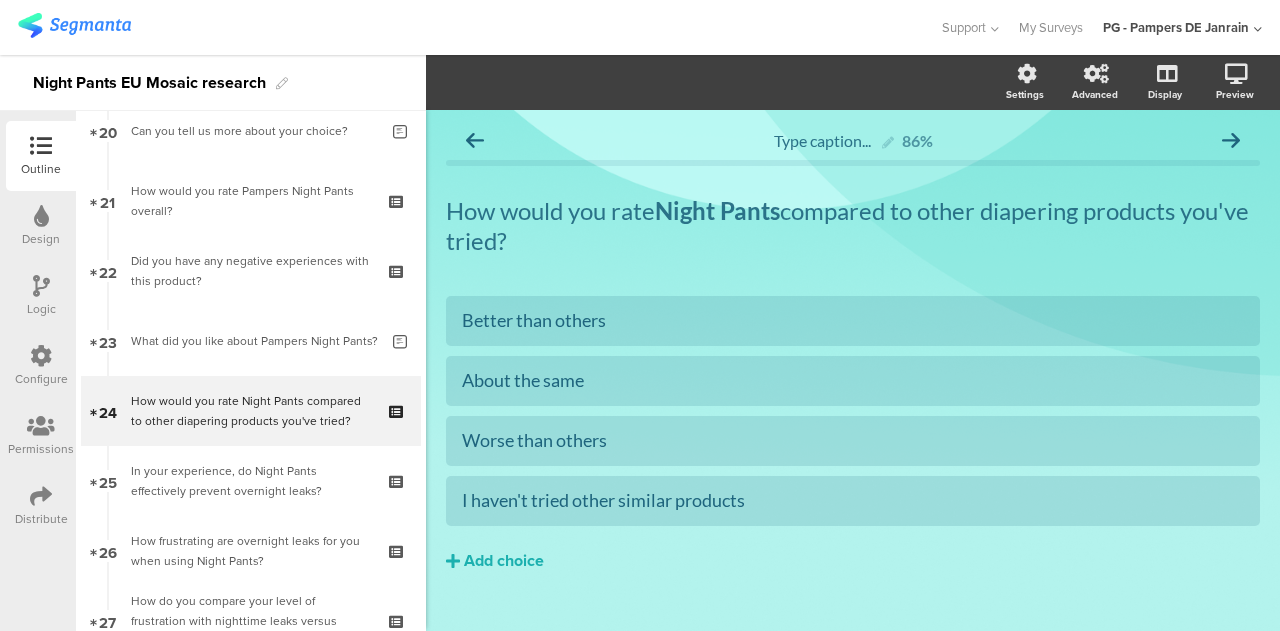 scroll, scrollTop: 1554, scrollLeft: 0, axis: vertical 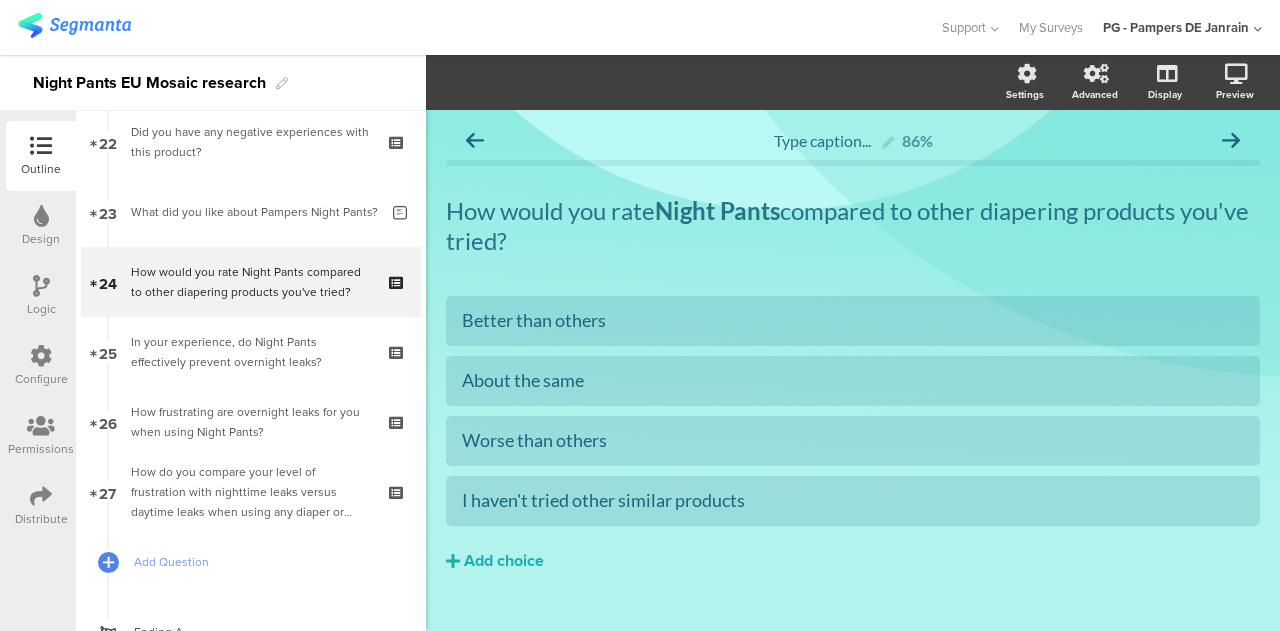 click on "In your experience, do Night Pants effectively prevent overnight leaks?" at bounding box center (250, 352) 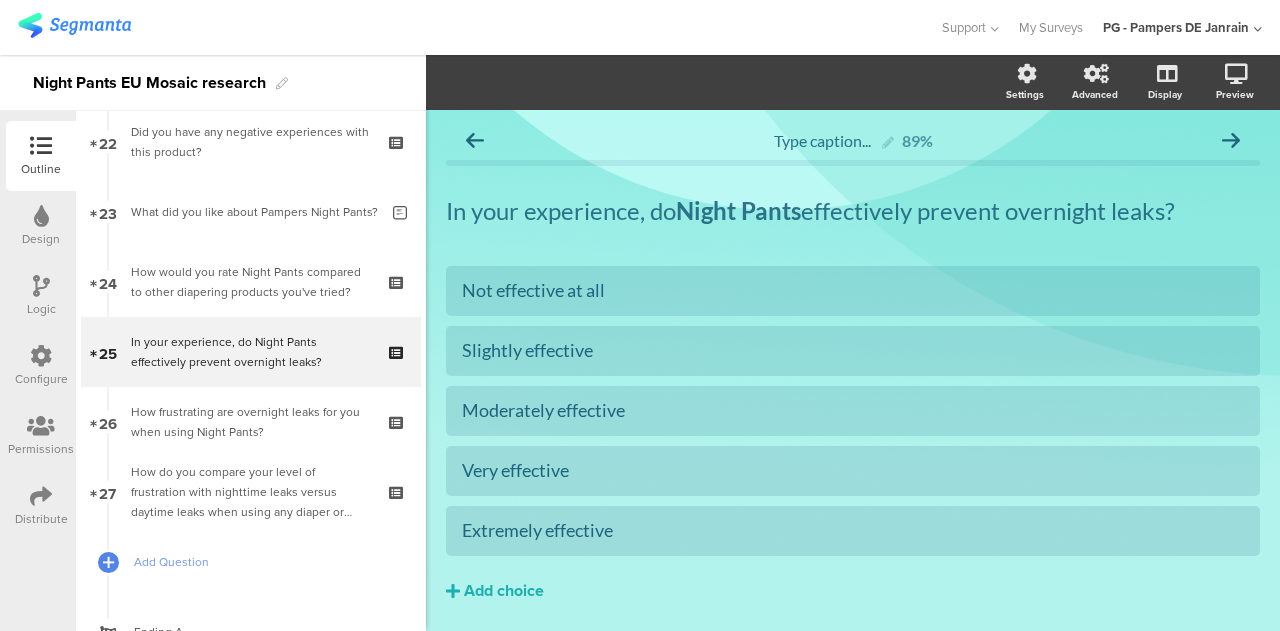 click on "How frustrating are overnight leaks for you when using Night Pants?" at bounding box center (250, 422) 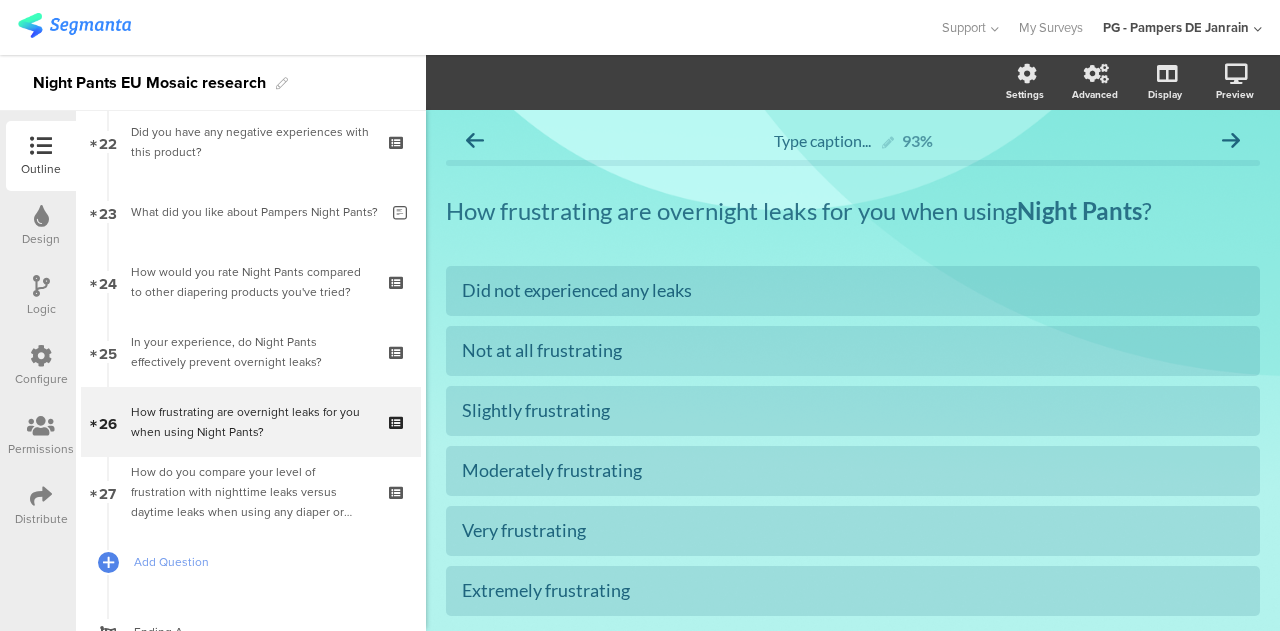 click on "How do you compare your level of frustration with nighttime leaks versus daytime leaks when using any diaper or pants product?" at bounding box center [250, 492] 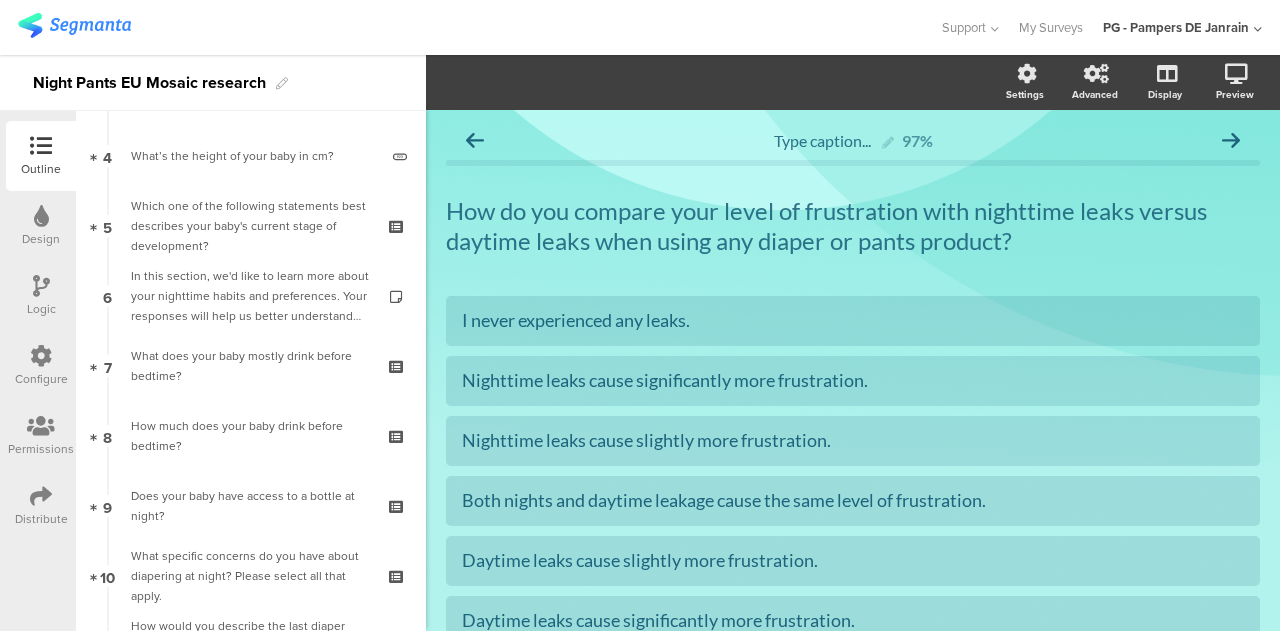 scroll, scrollTop: 0, scrollLeft: 0, axis: both 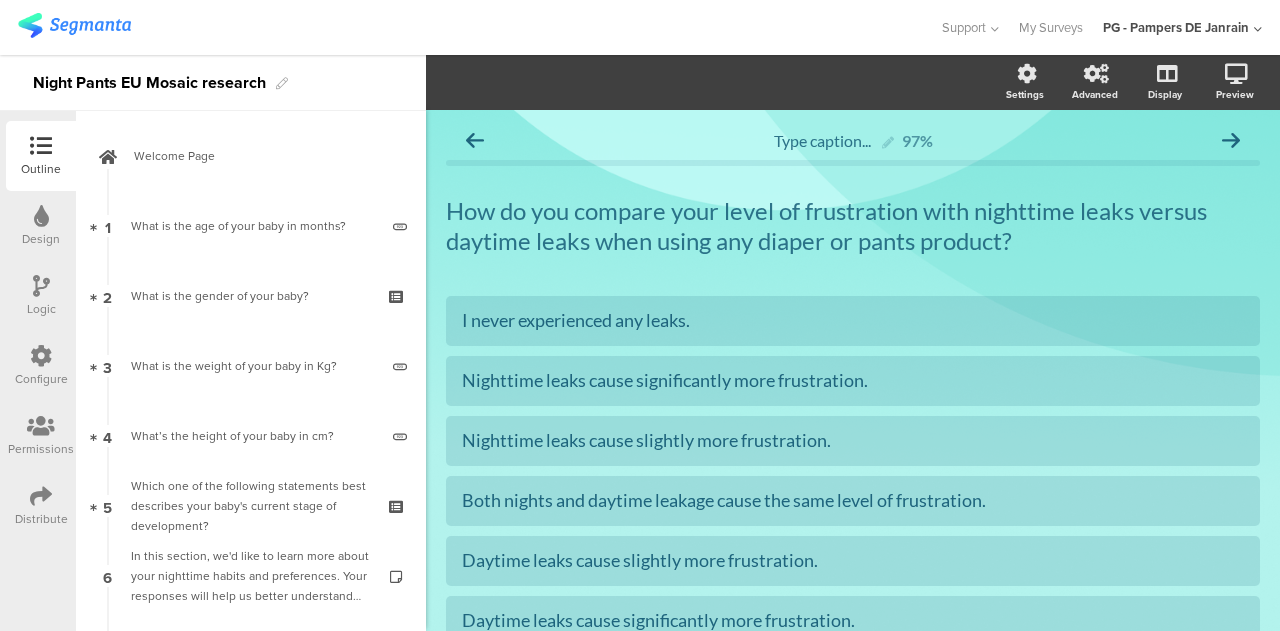 click on "What is the age of your baby in months?" at bounding box center (254, 226) 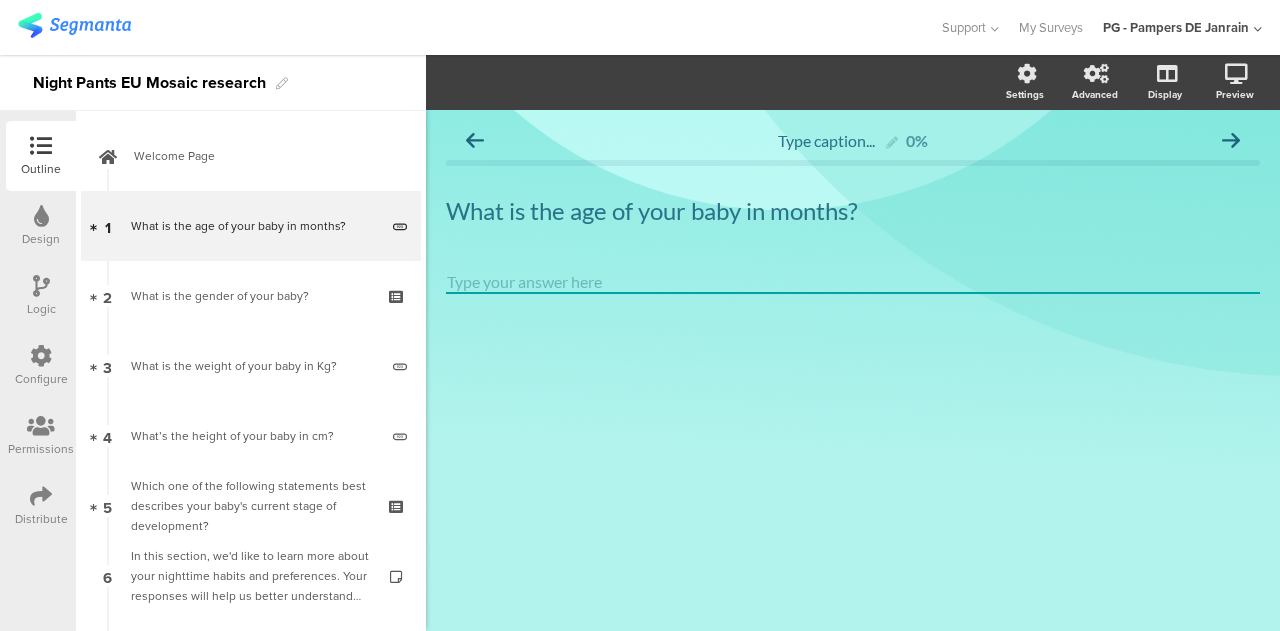 click on "Welcome Page" at bounding box center [262, 156] 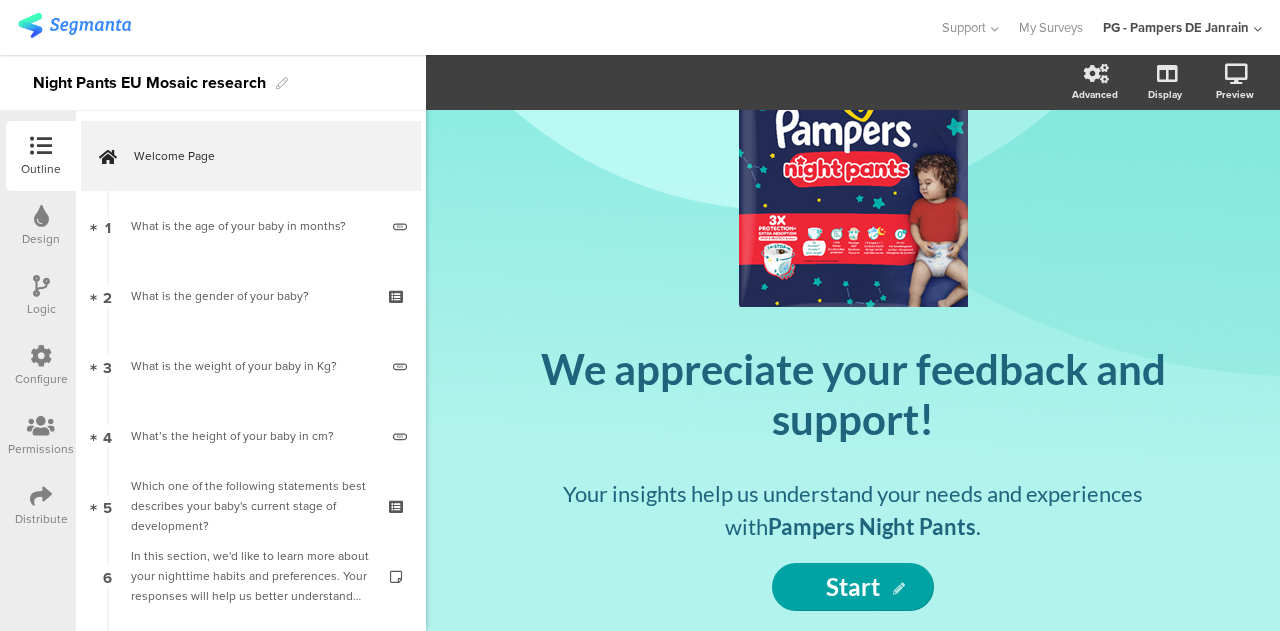 scroll, scrollTop: 174, scrollLeft: 0, axis: vertical 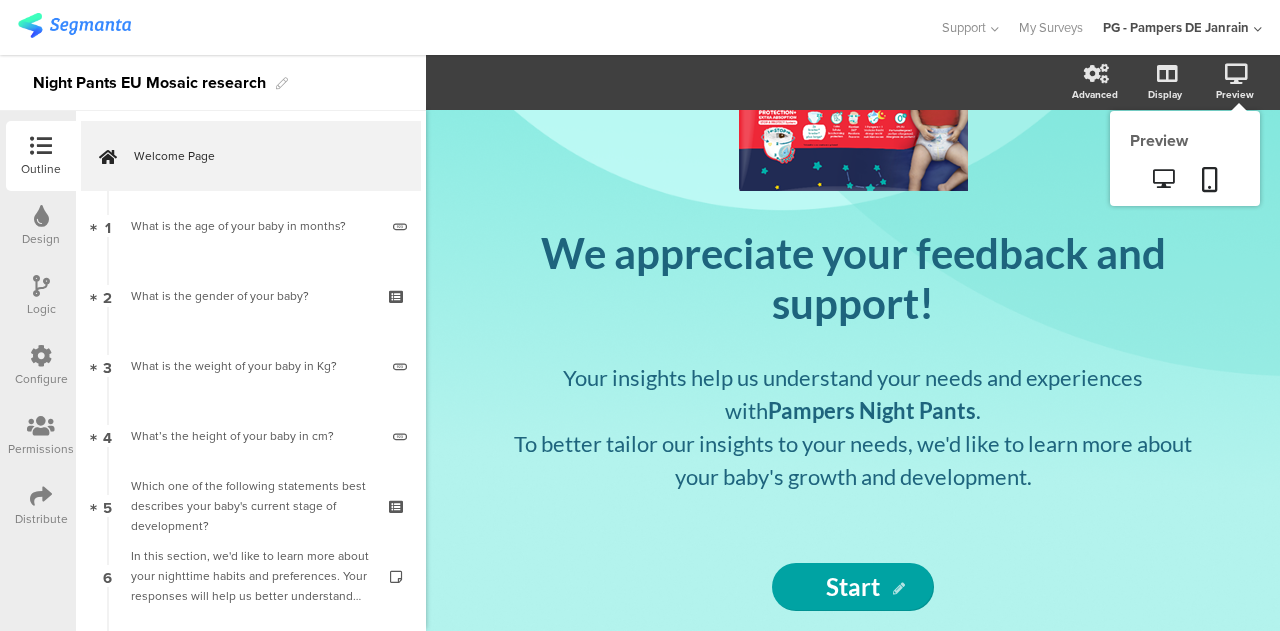 click 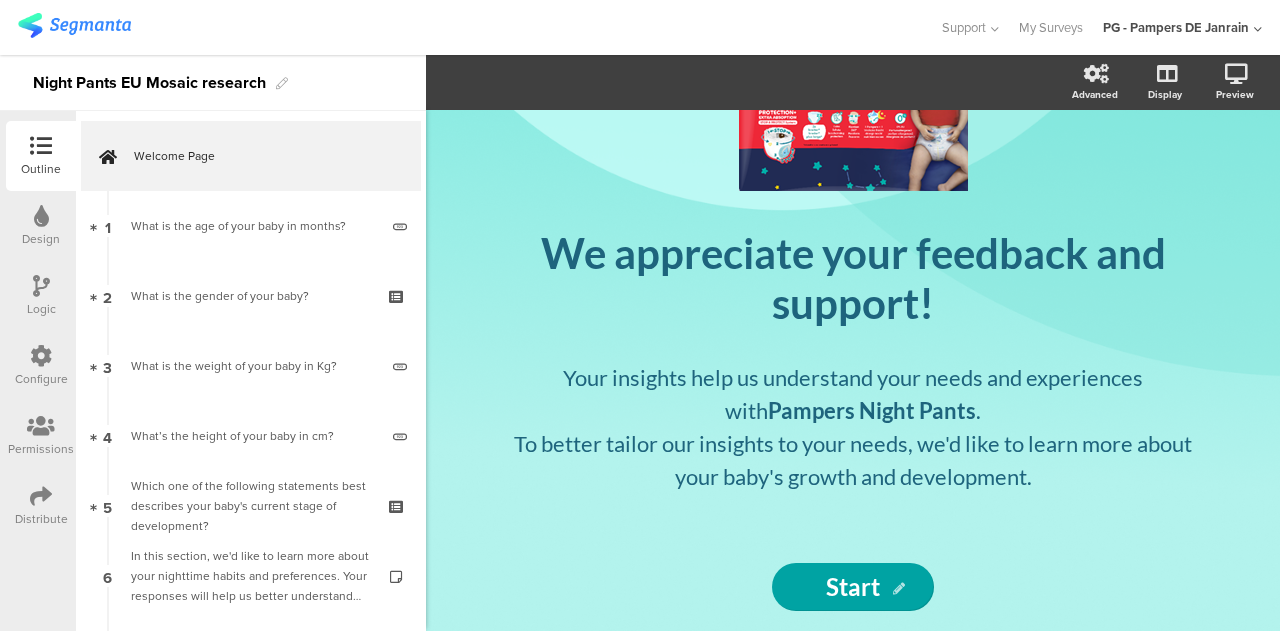 click at bounding box center (41, 496) 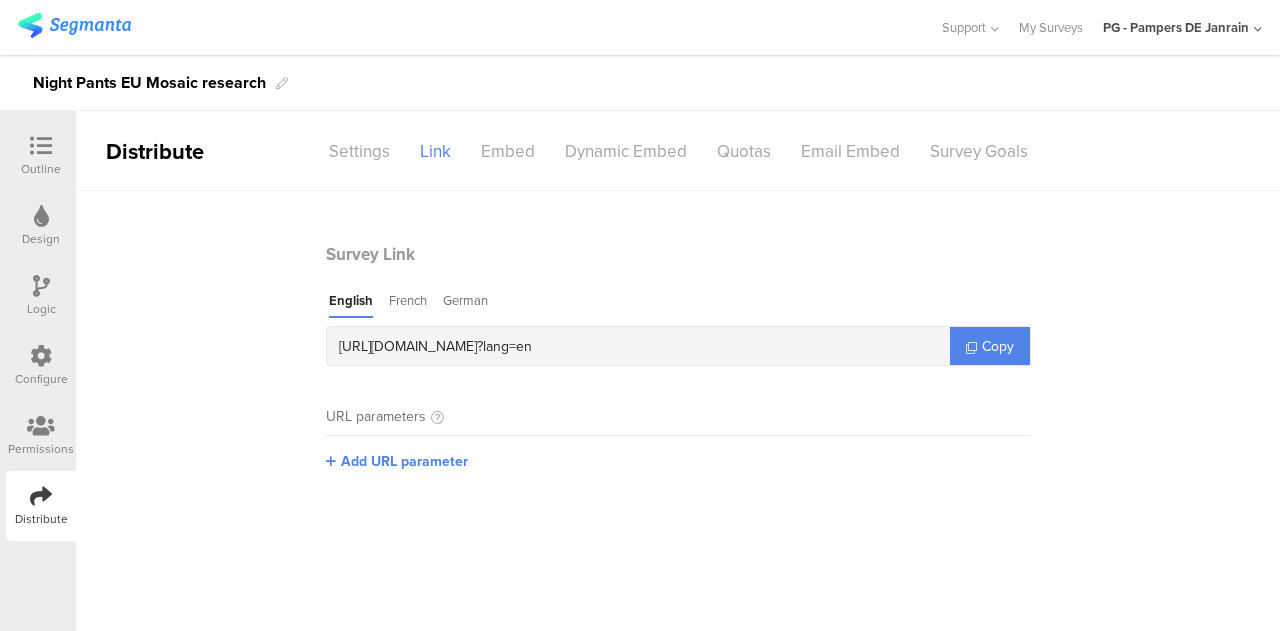 click on "French" at bounding box center [408, 304] 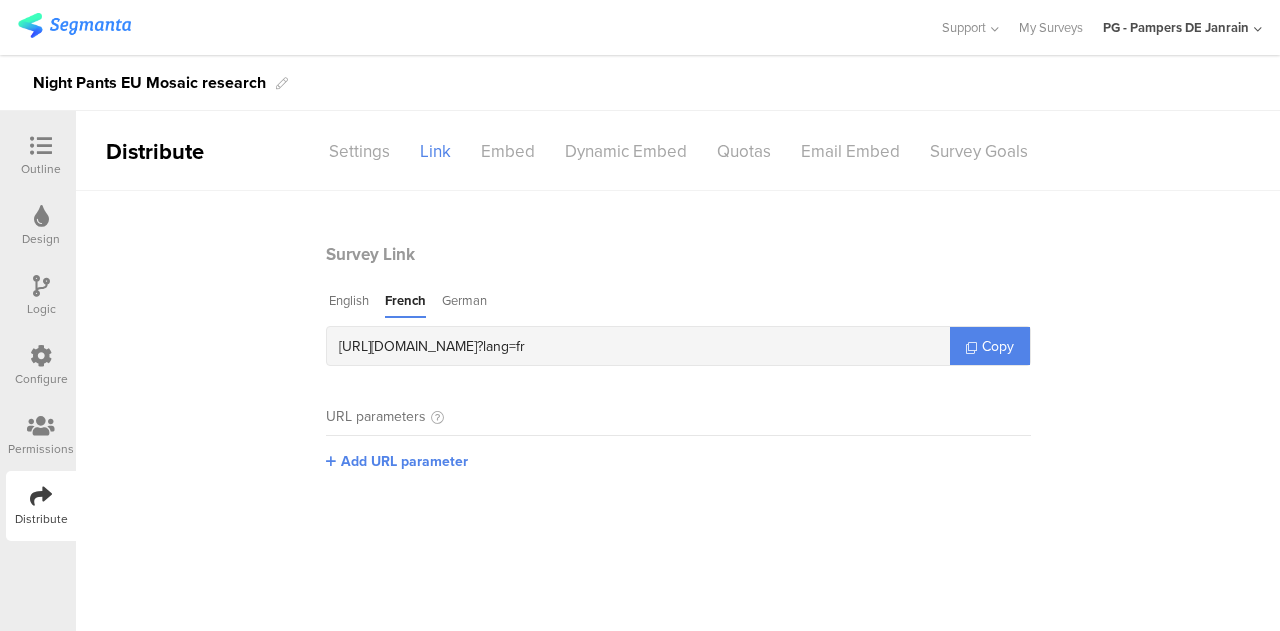 click at bounding box center (41, 356) 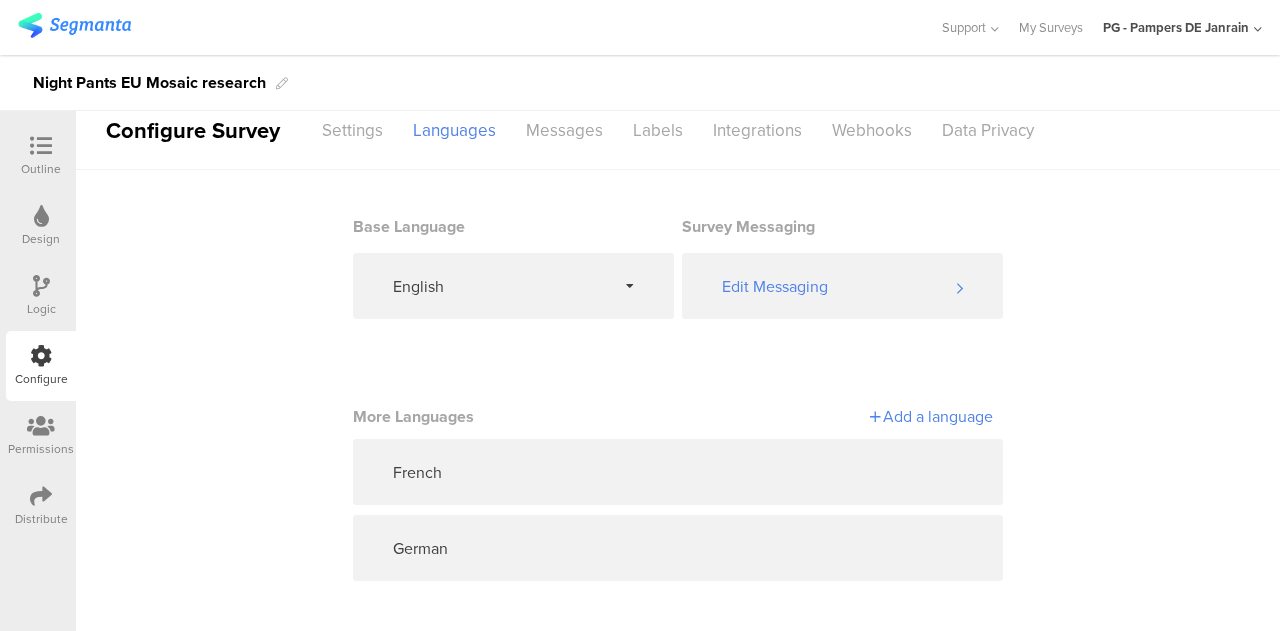 scroll, scrollTop: 20, scrollLeft: 0, axis: vertical 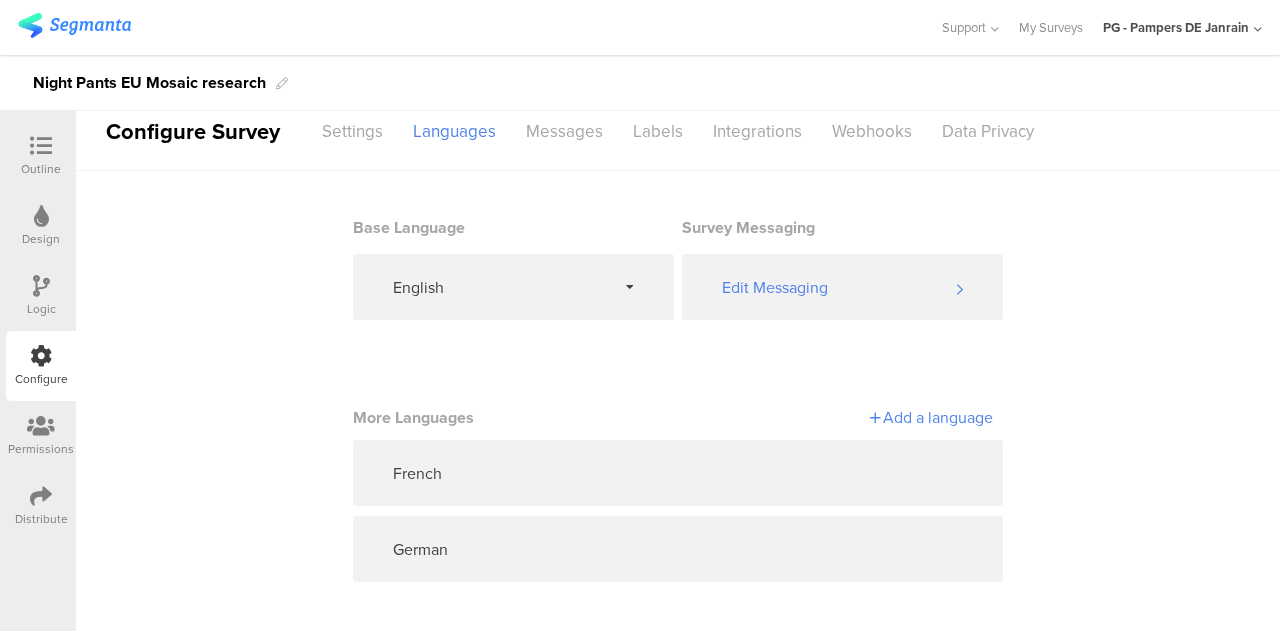 click at bounding box center (900, 549) 